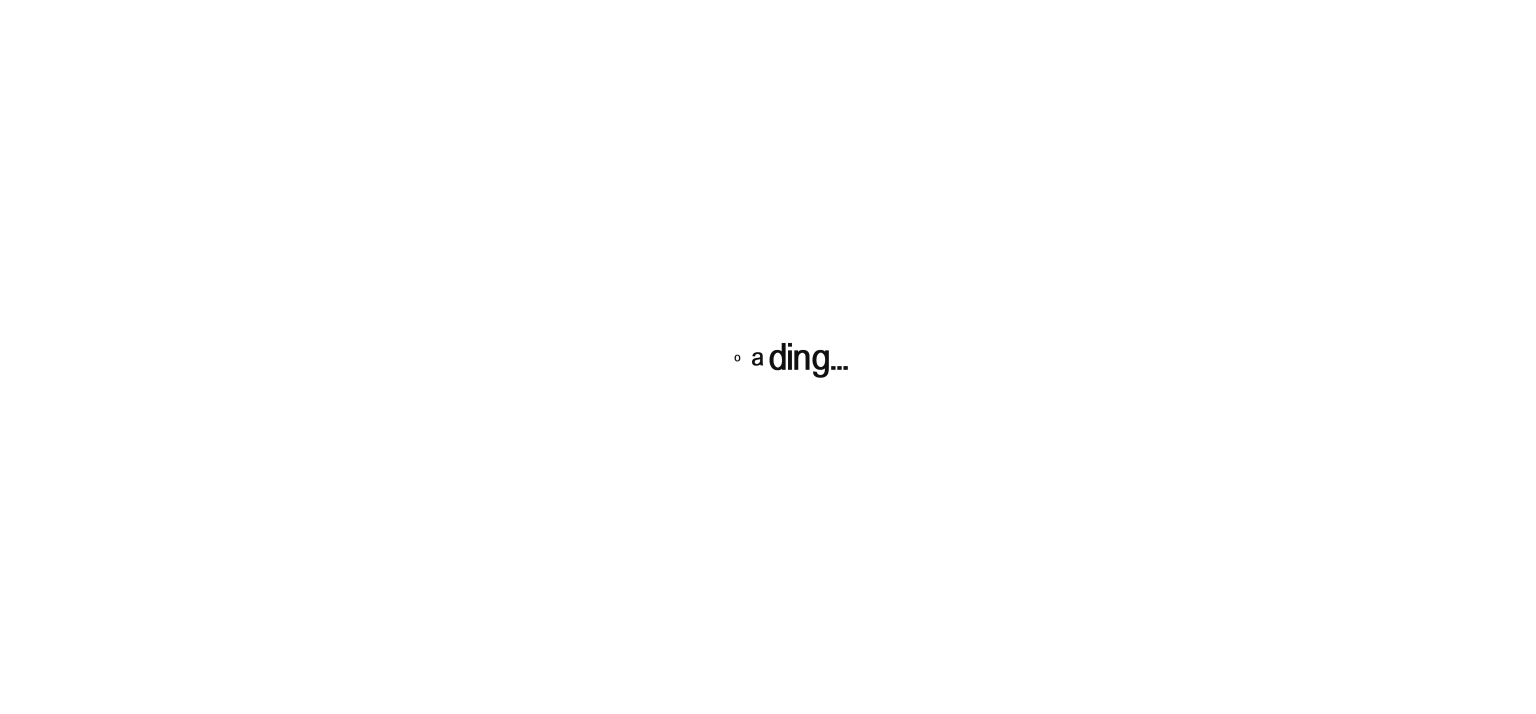 scroll, scrollTop: 0, scrollLeft: 0, axis: both 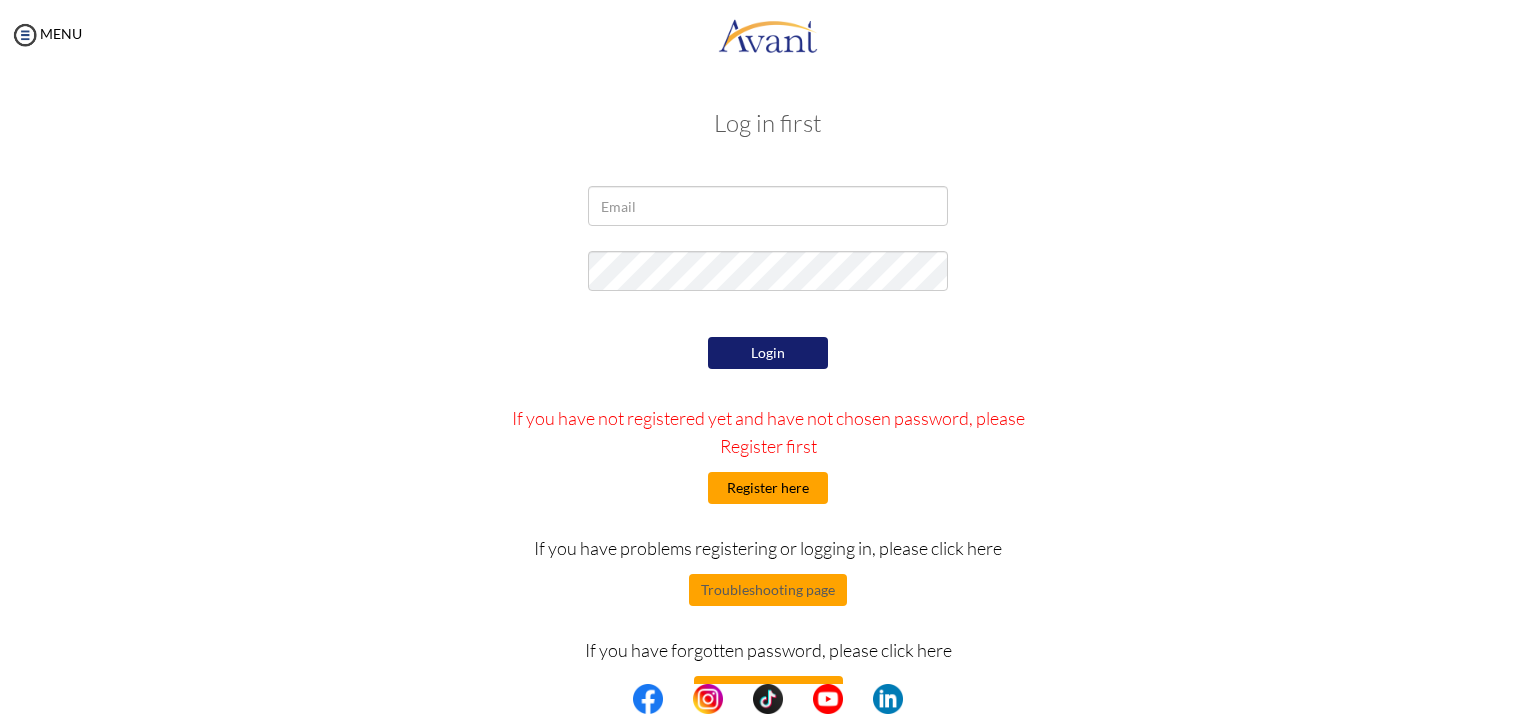 click on "Register here" at bounding box center (768, 488) 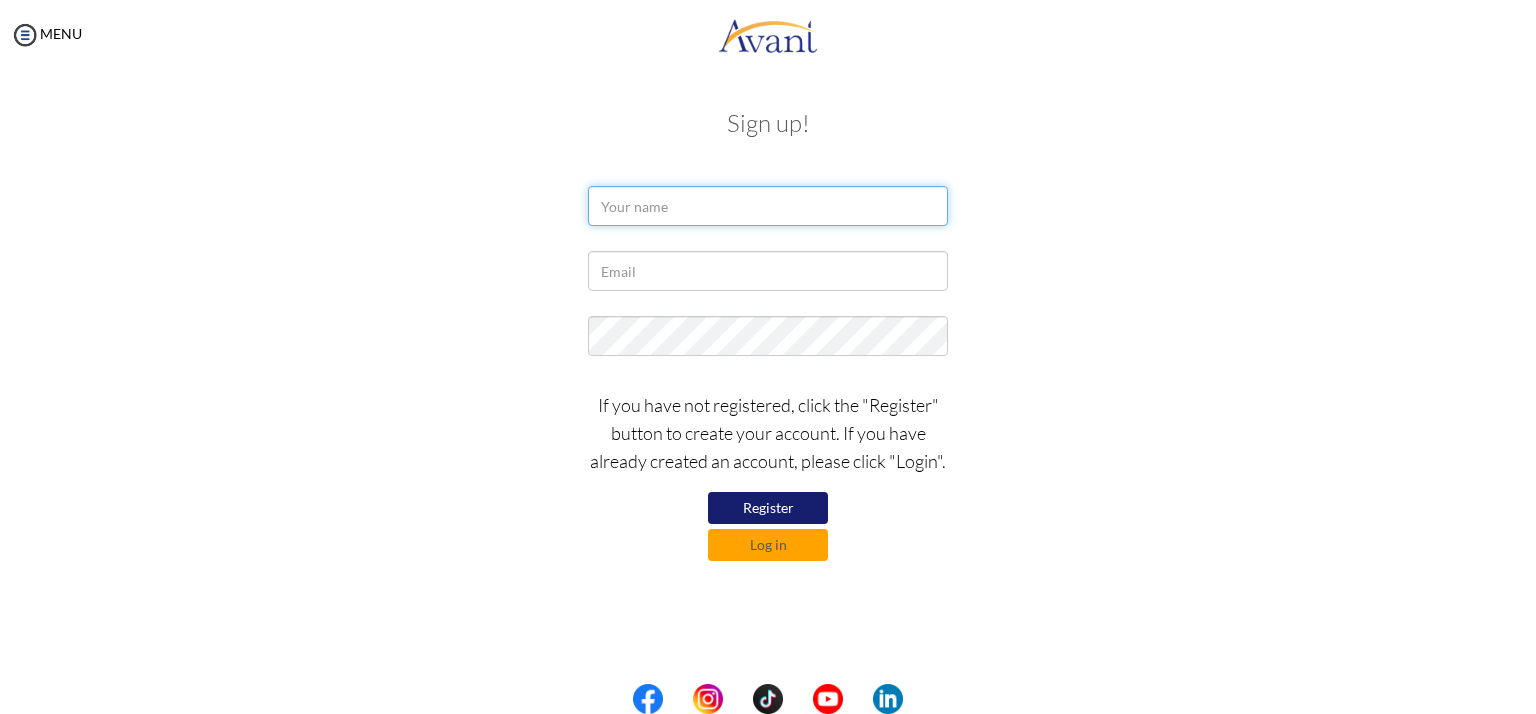 click at bounding box center [768, 206] 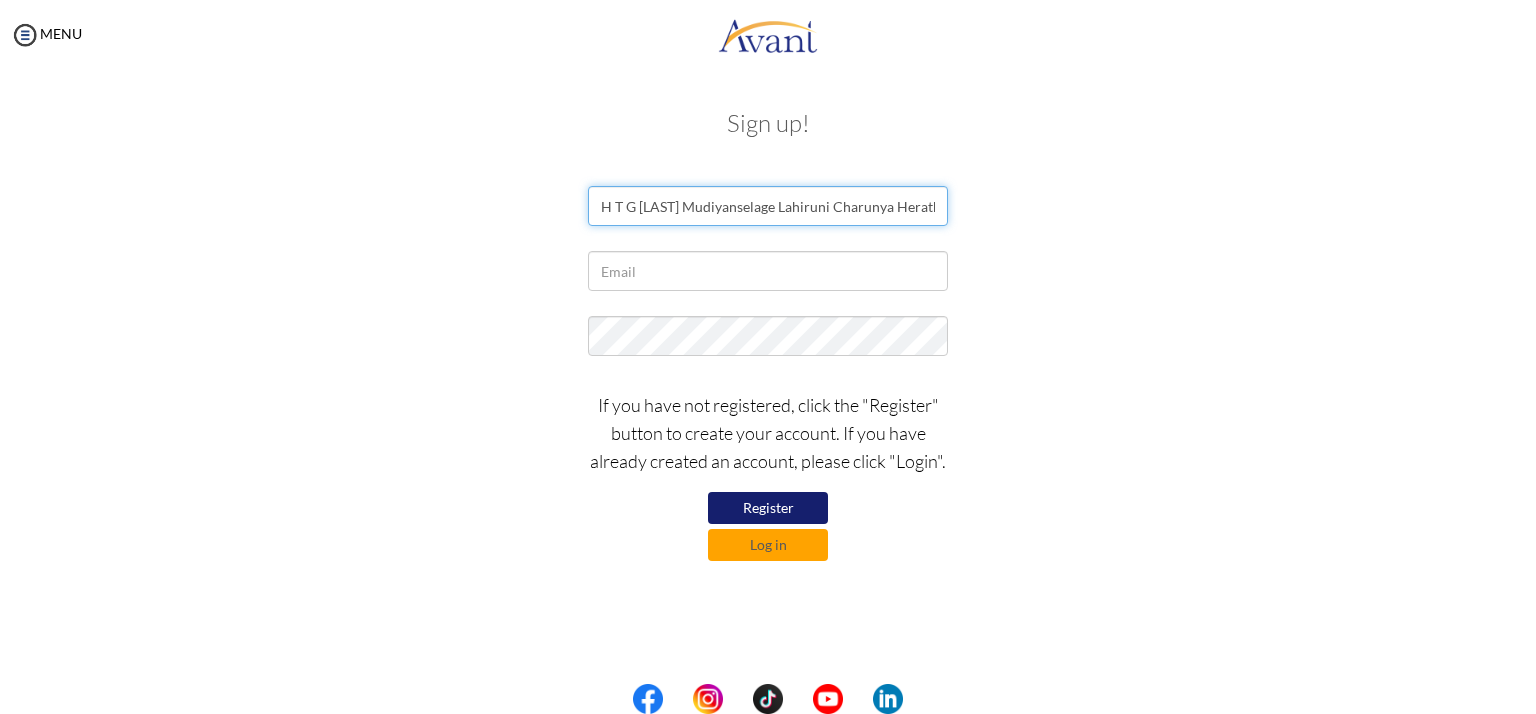 scroll, scrollTop: 0, scrollLeft: 3, axis: horizontal 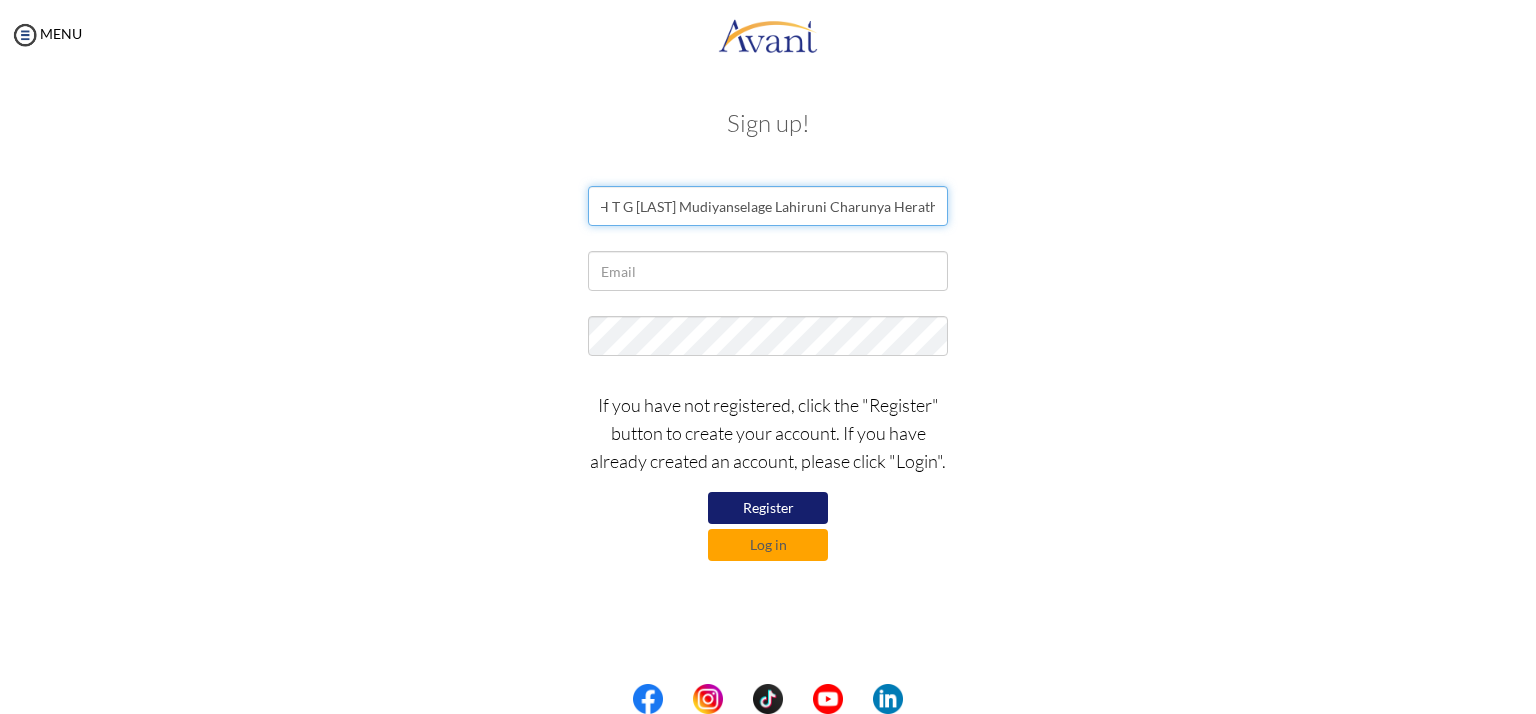 type on "H T G Herath Mudiyanselage Lahiruni Charunya Herath" 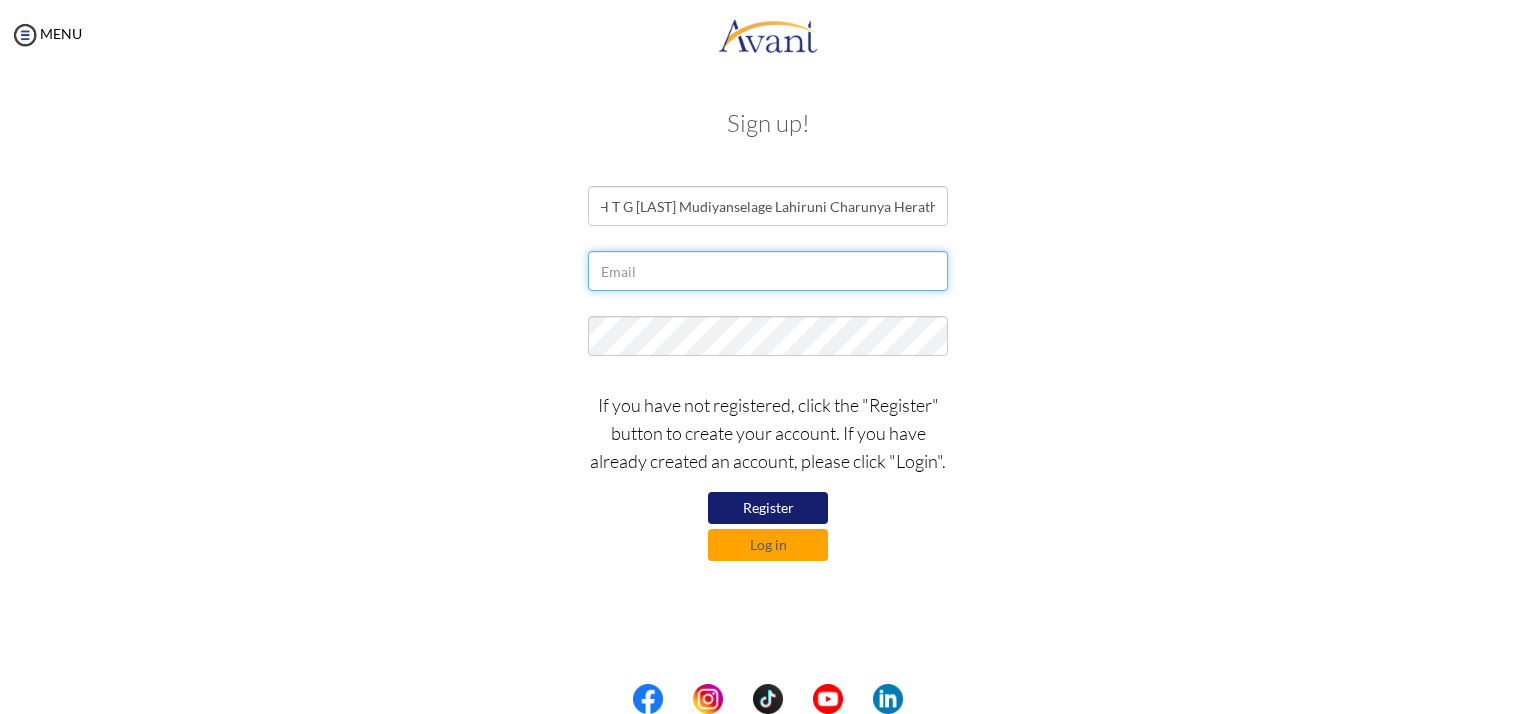 click at bounding box center (768, 271) 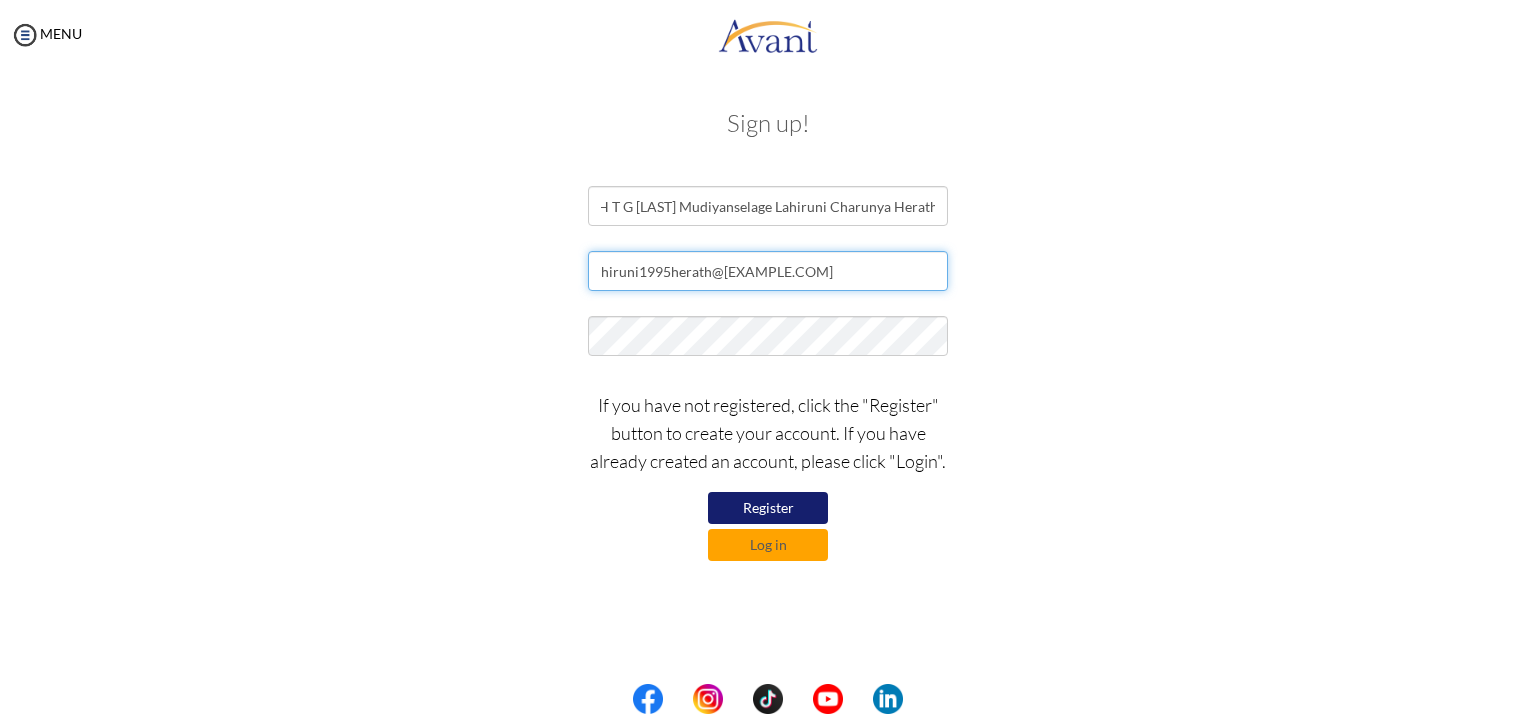 type on "hiruni1995herath@gmail.com" 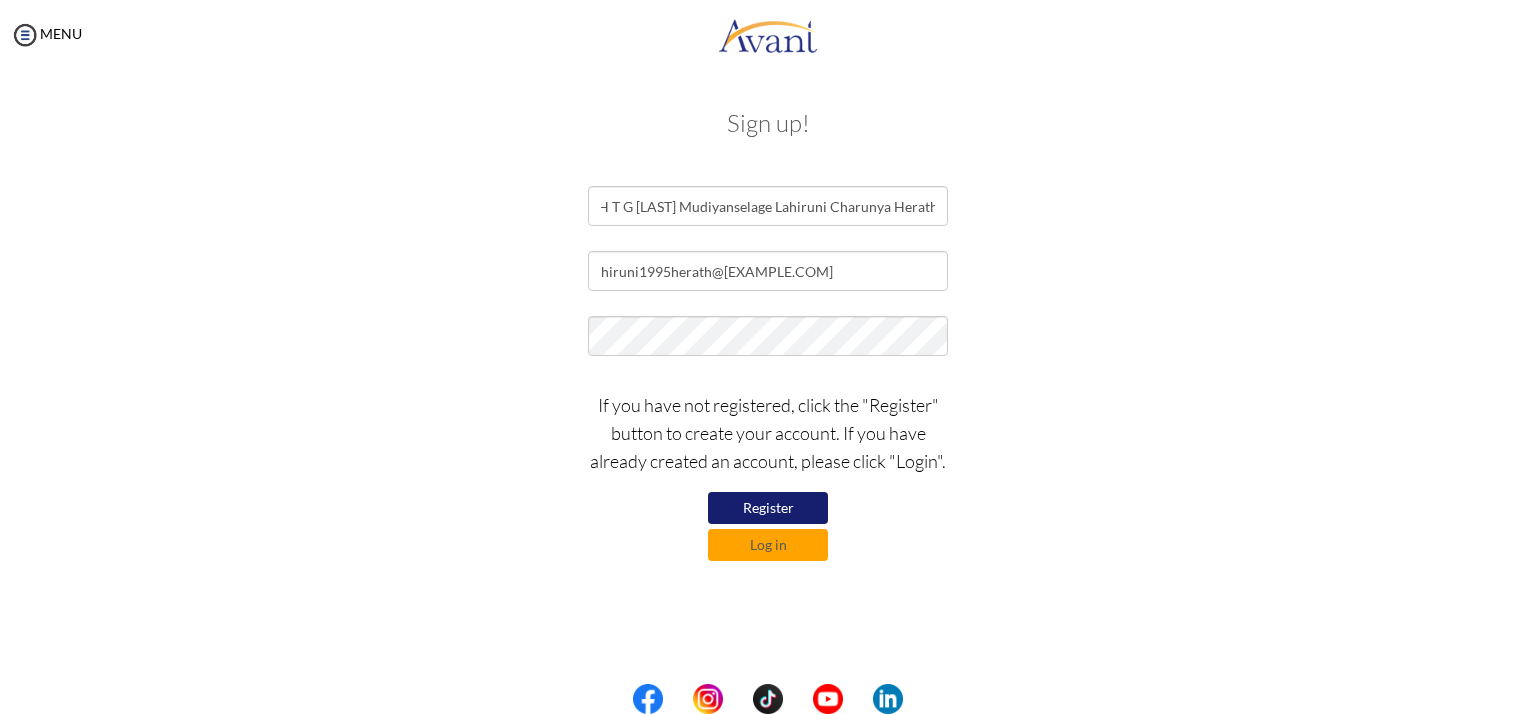 click on "Register" at bounding box center (768, 508) 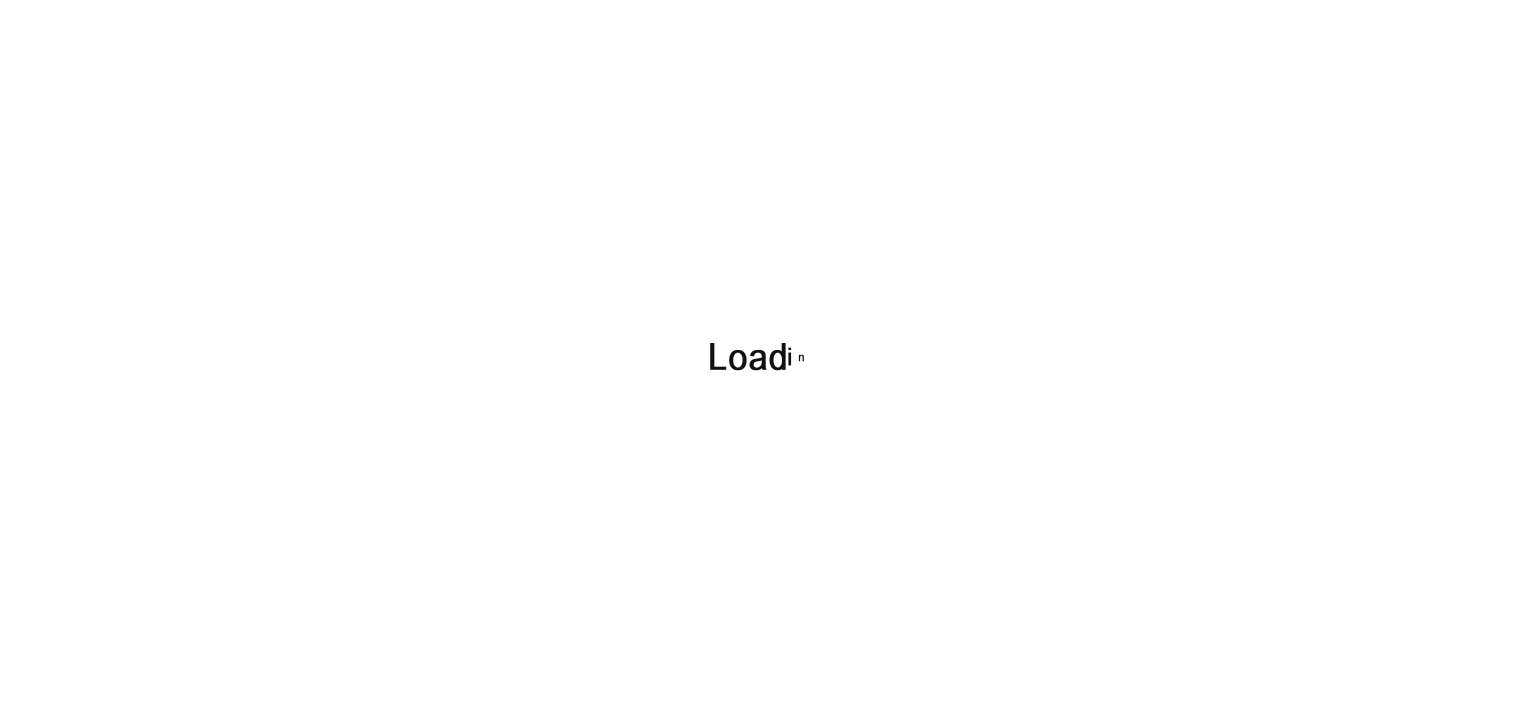 scroll, scrollTop: 0, scrollLeft: 0, axis: both 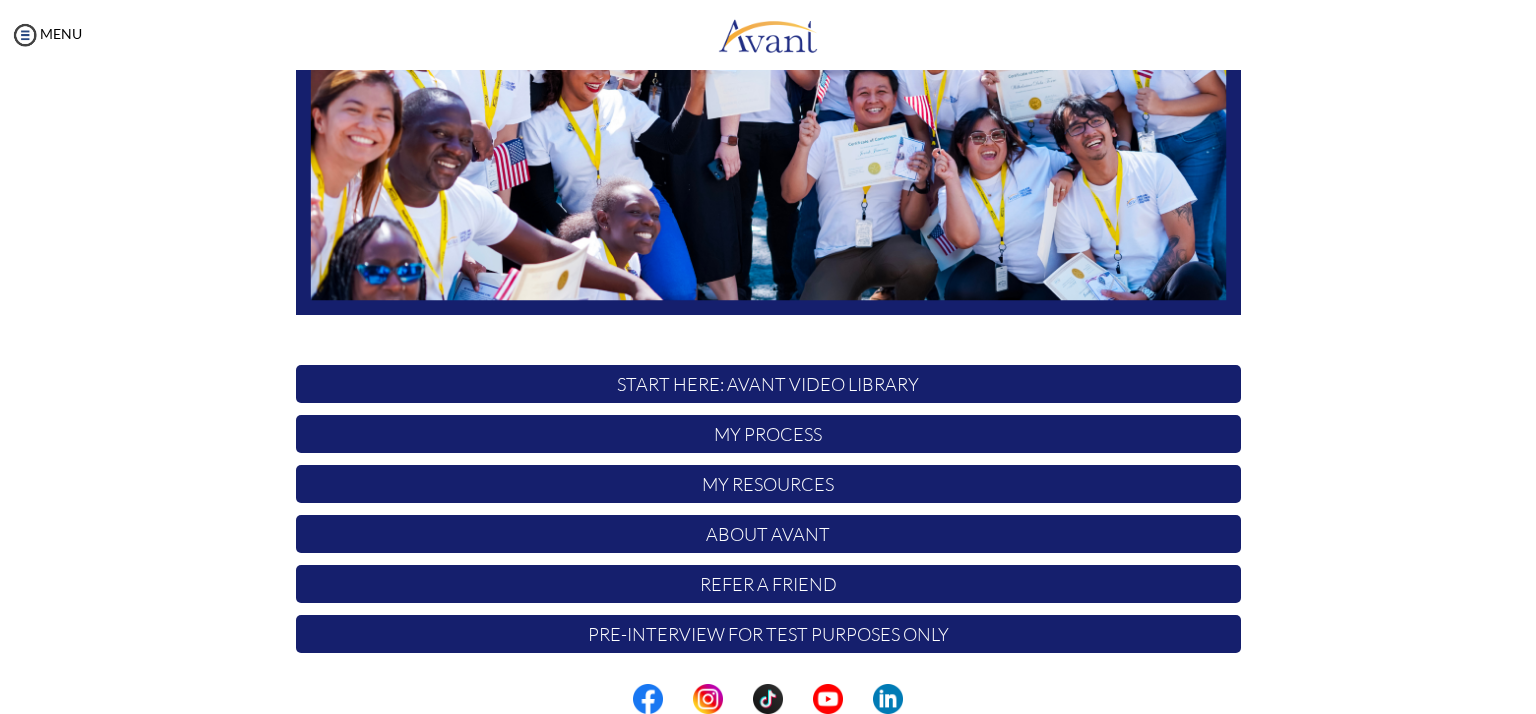 click on "START HERE: Avant Video Library" at bounding box center (768, 384) 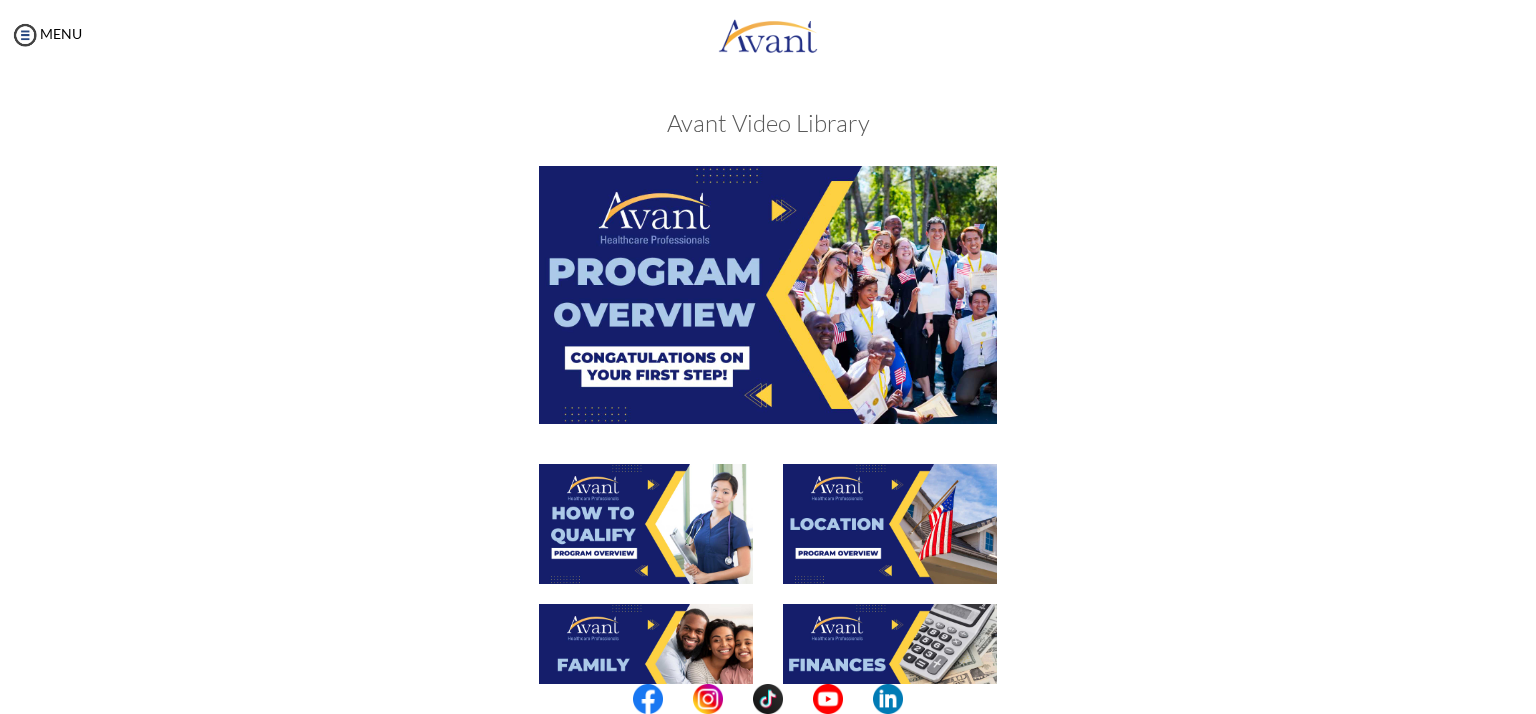 click at bounding box center (768, 294) 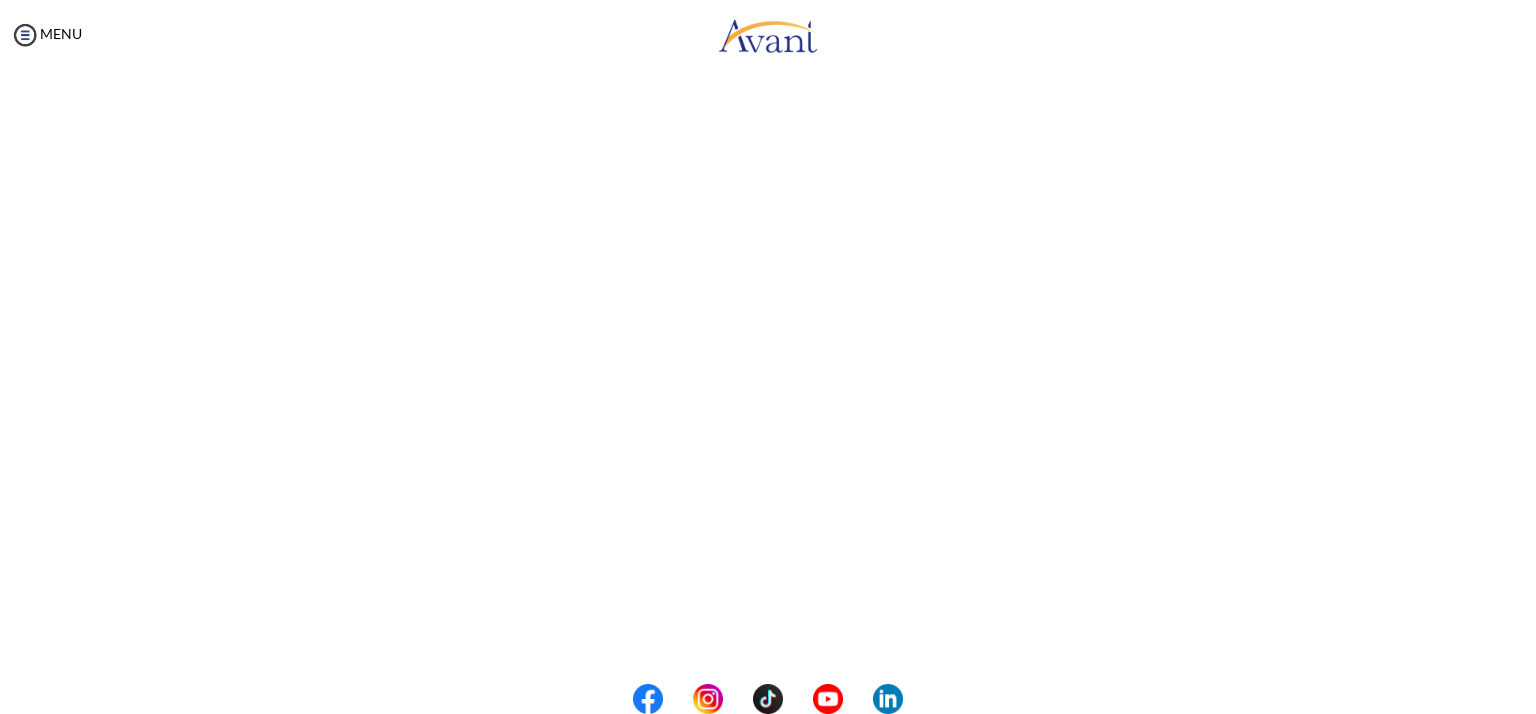 scroll, scrollTop: 106, scrollLeft: 0, axis: vertical 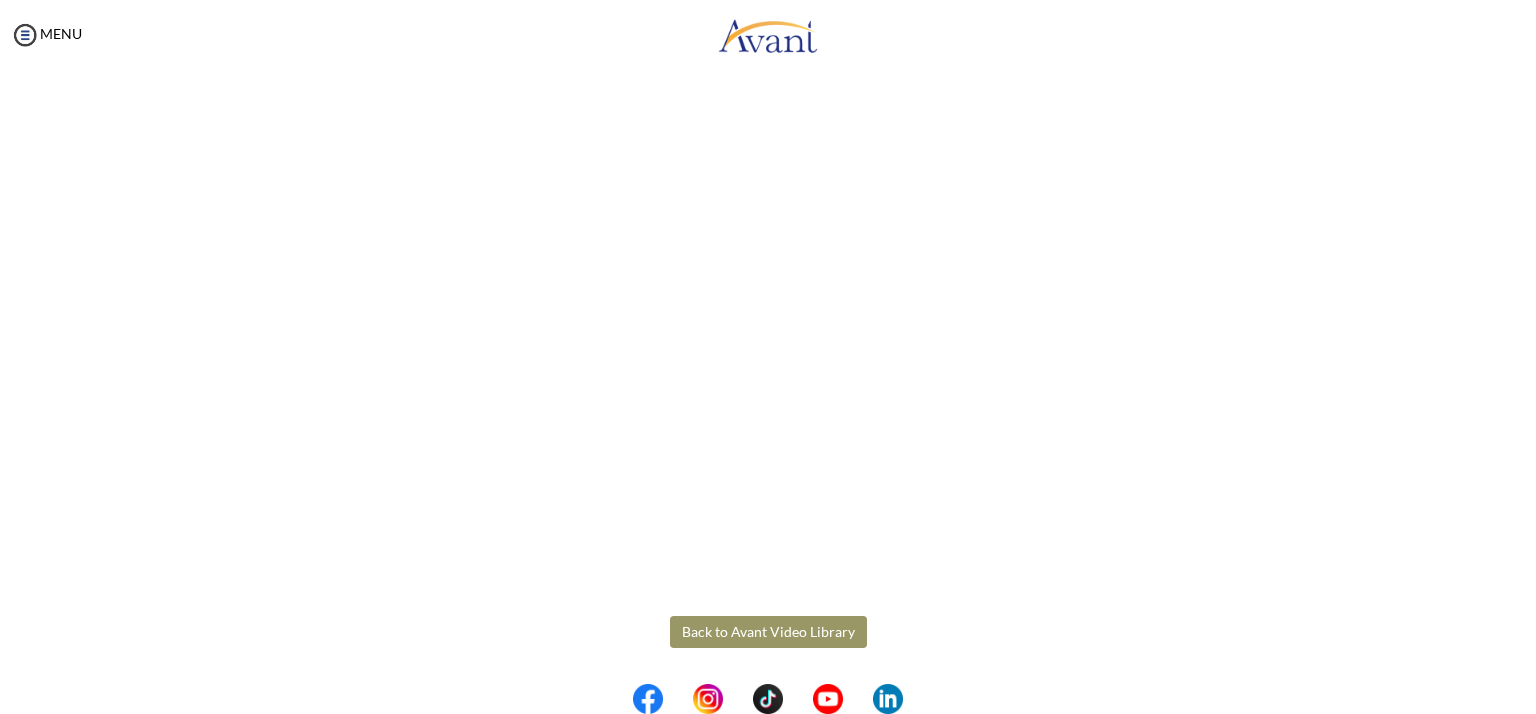 click on "Maintenance break. Please come back in 2 hours.
MENU
My Status
What is the next step?
We would like you to watch the introductory video Begin with Avant
We would like you to watch the program video Watch Program Video
We would like you to complete English exam Take Language Test
We would like you to complete clinical assessment Take Clinical Test
We would like you to complete qualification survey Take Qualification Survey
We would like you to watch expectations video Watch Expectations Video
You will be contacted by recruiter to schedule a call.
Your application is being reviewed. Please check your email regularly.
Process Overview
Check off each step as you go to track your progress!
1" at bounding box center (768, 357) 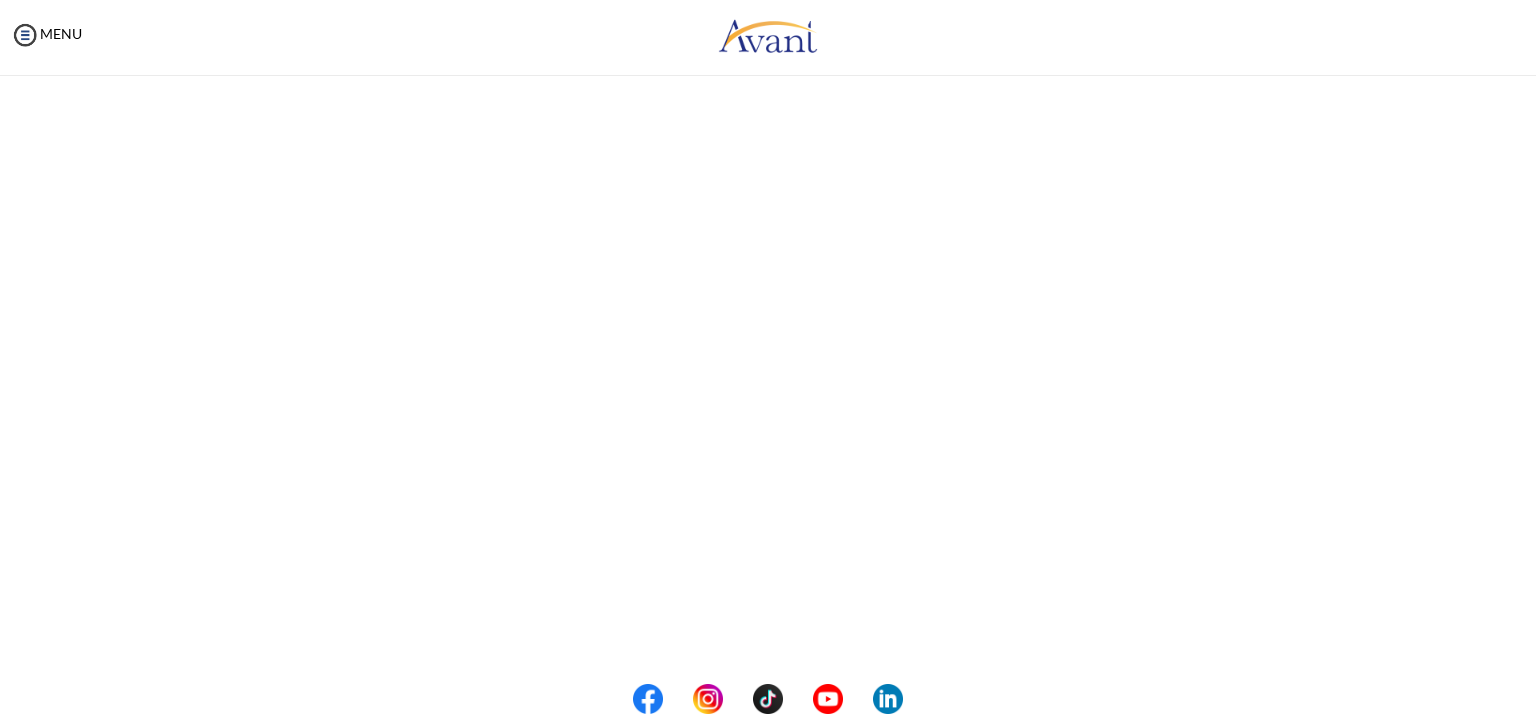 scroll, scrollTop: 269, scrollLeft: 0, axis: vertical 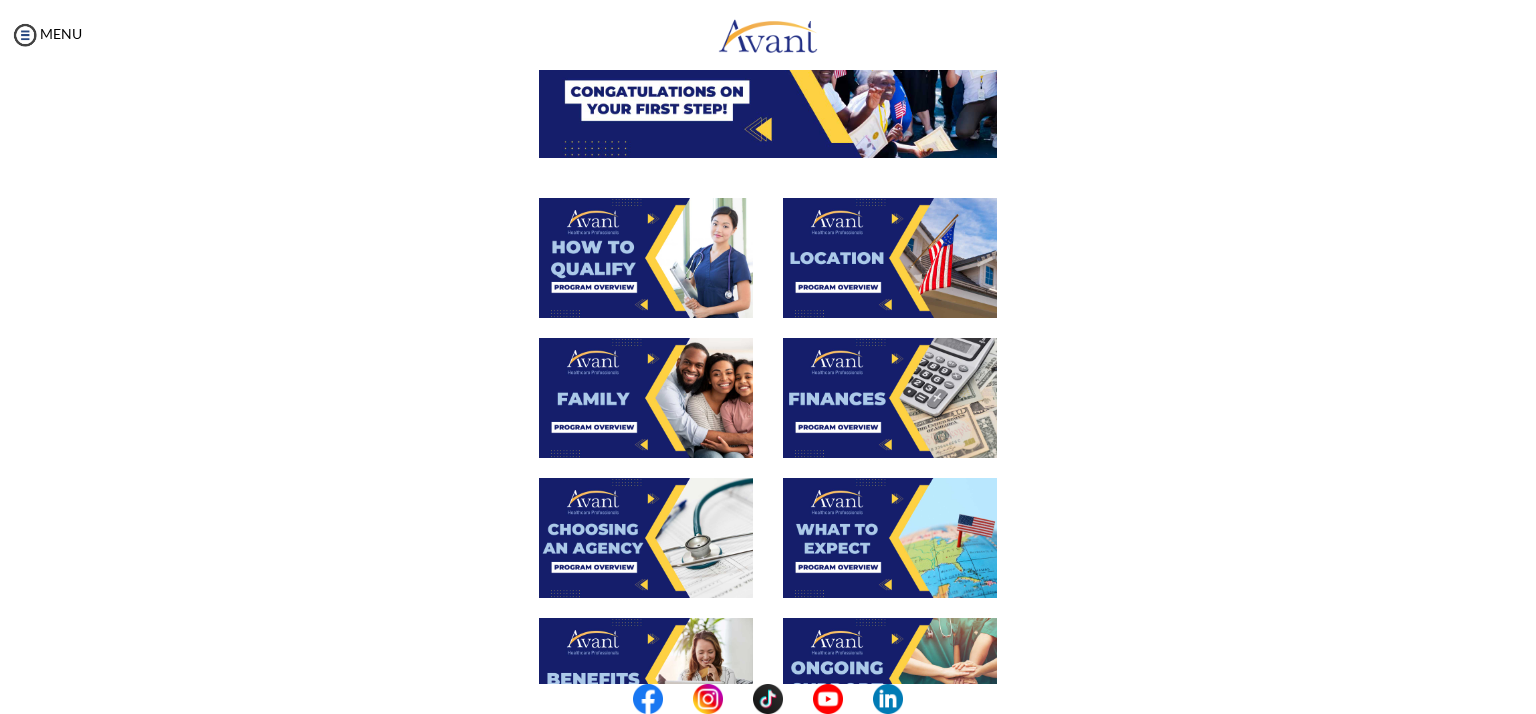 click at bounding box center [646, 258] 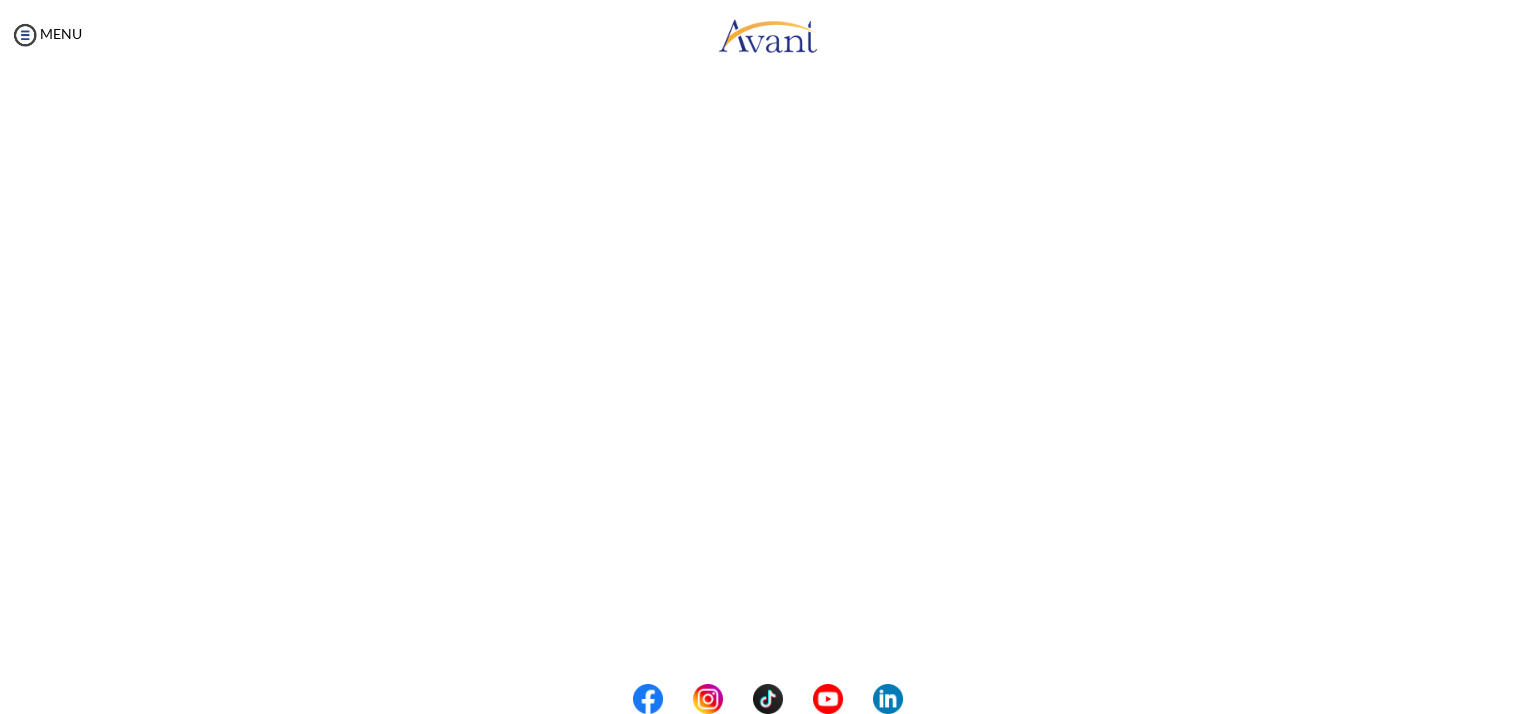 scroll, scrollTop: 165, scrollLeft: 0, axis: vertical 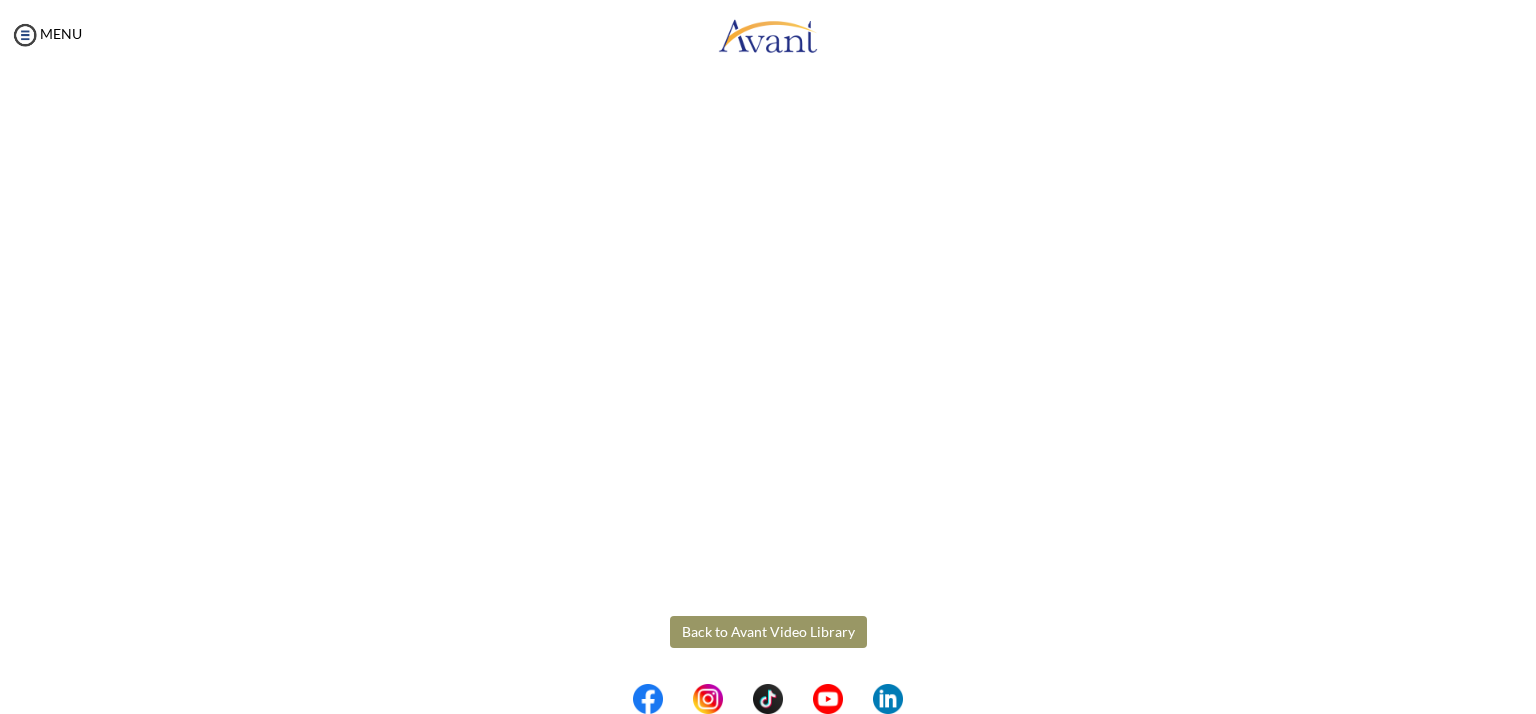 click on "Maintenance break. Please come back in 2 hours.
MENU
My Status
What is the next step?
We would like you to watch the introductory video Begin with Avant
We would like you to watch the program video Watch Program Video
We would like you to complete English exam Take Language Test
We would like you to complete clinical assessment Take Clinical Test
We would like you to complete qualification survey Take Qualification Survey
We would like you to watch expectations video Watch Expectations Video
You will be contacted by recruiter to schedule a call.
Your application is being reviewed. Please check your email regularly.
Process Overview
Check off each step as you go to track your progress!
1" at bounding box center [768, 357] 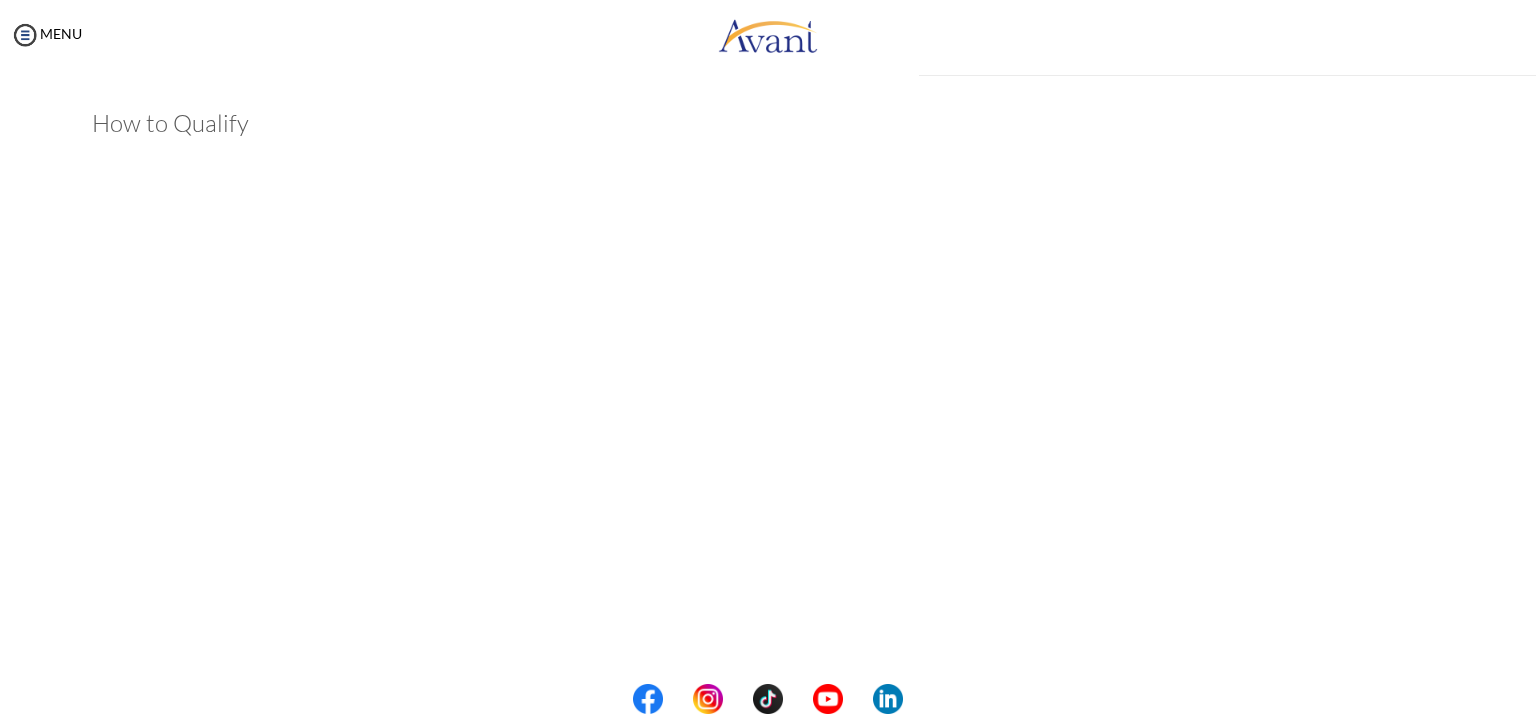 scroll, scrollTop: 269, scrollLeft: 0, axis: vertical 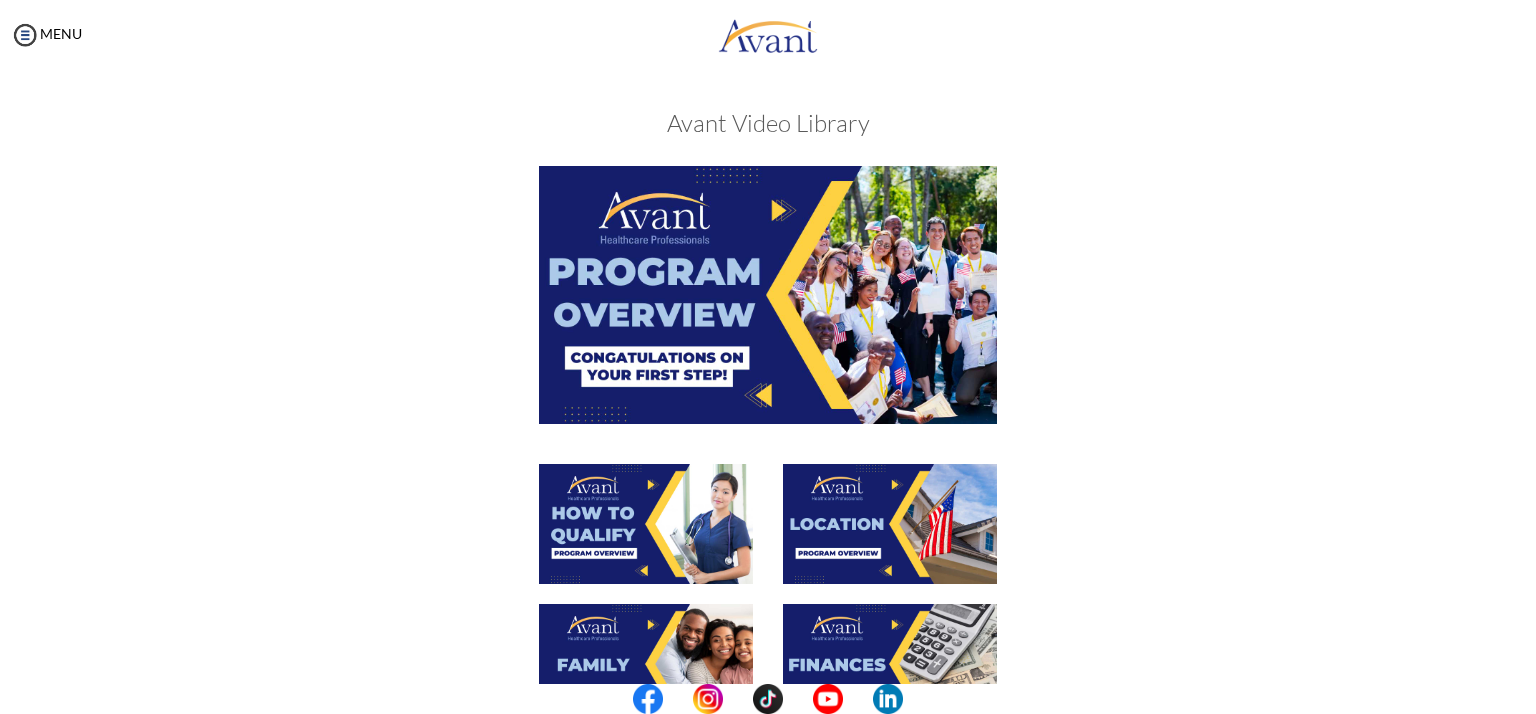 click at bounding box center [890, 524] 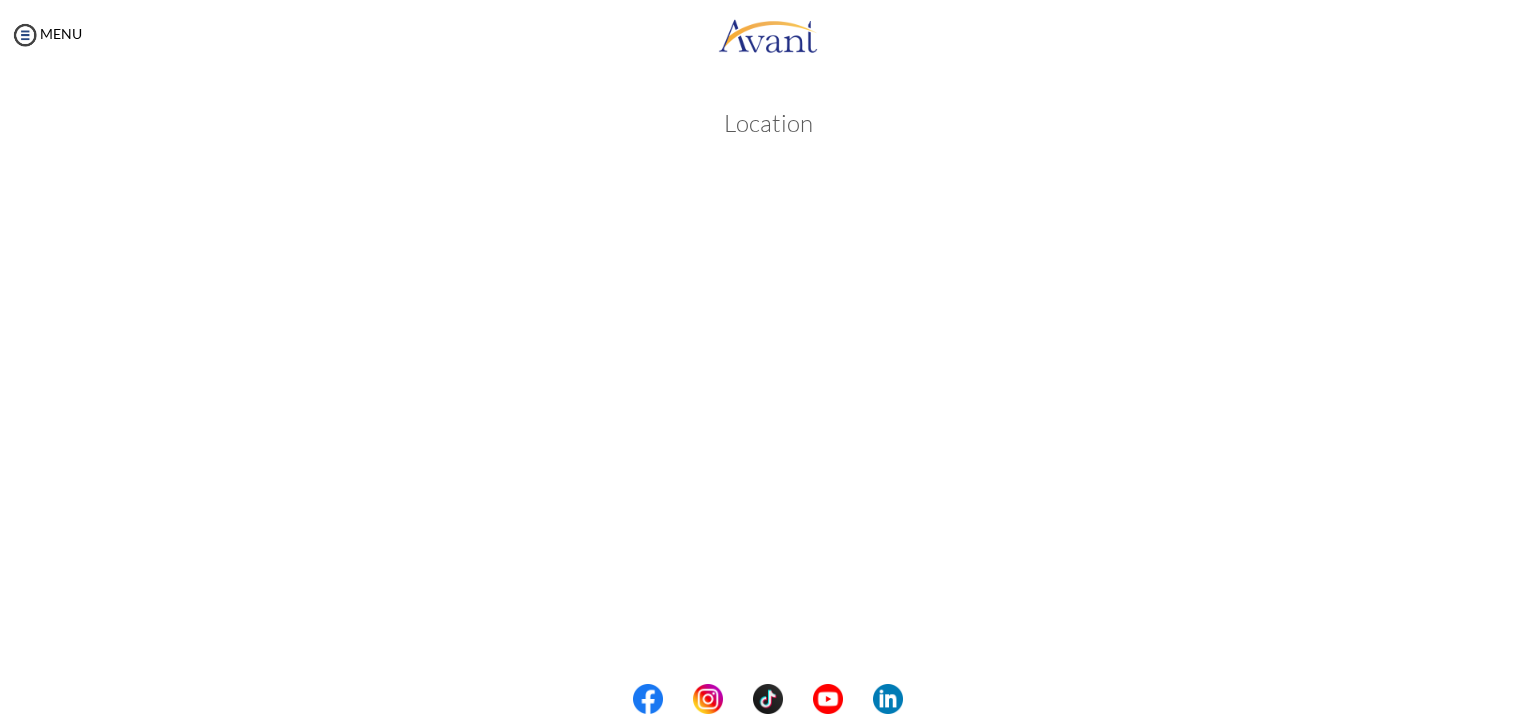 scroll, scrollTop: 269, scrollLeft: 0, axis: vertical 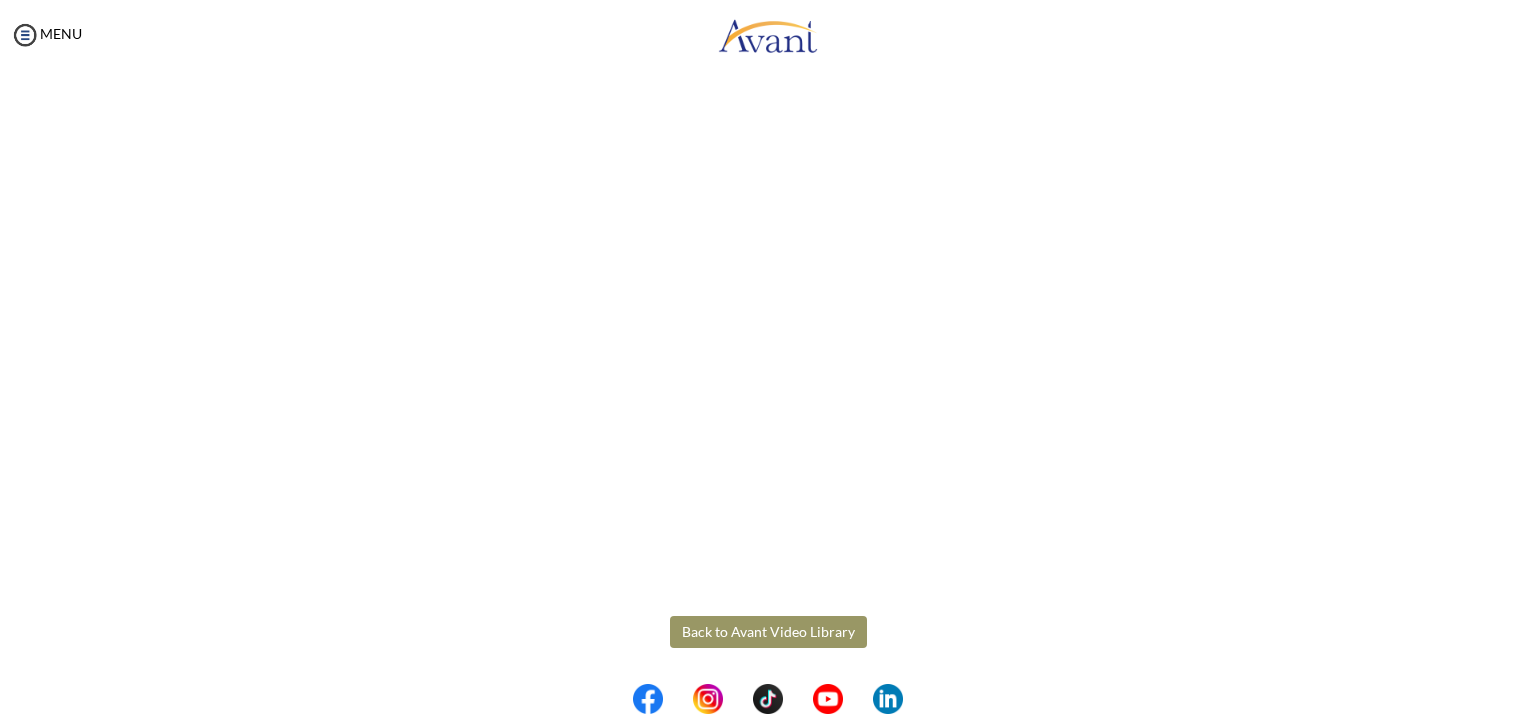 click on "Maintenance break. Please come back in 2 hours.
MENU
My Status
What is the next step?
We would like you to watch the introductory video Begin with Avant
We would like you to watch the program video Watch Program Video
We would like you to complete English exam Take Language Test
We would like you to complete clinical assessment Take Clinical Test
We would like you to complete qualification survey Take Qualification Survey
We would like you to watch expectations video Watch Expectations Video
You will be contacted by recruiter to schedule a call.
Your application is being reviewed. Please check your email regularly.
Process Overview
Check off each step as you go to track your progress!
1" at bounding box center (768, 357) 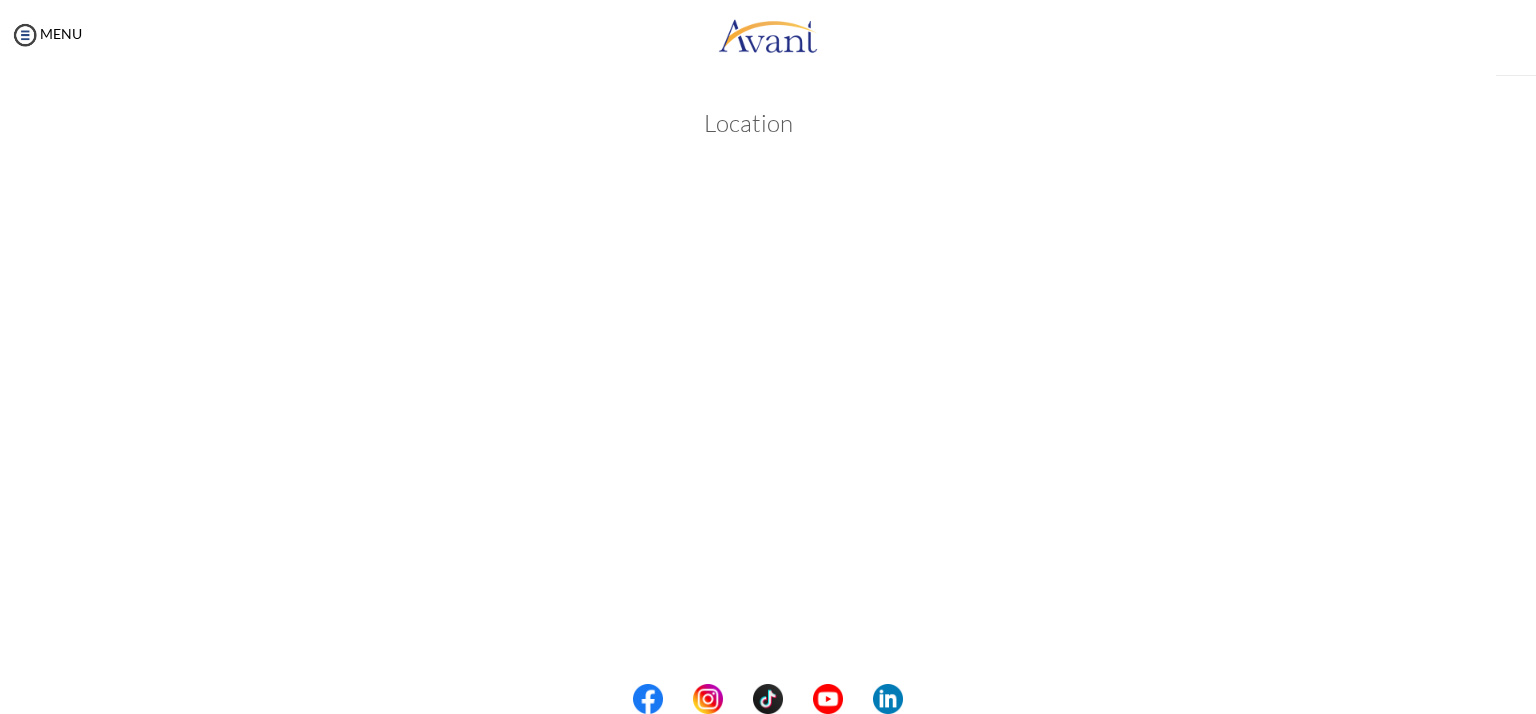 scroll, scrollTop: 269, scrollLeft: 0, axis: vertical 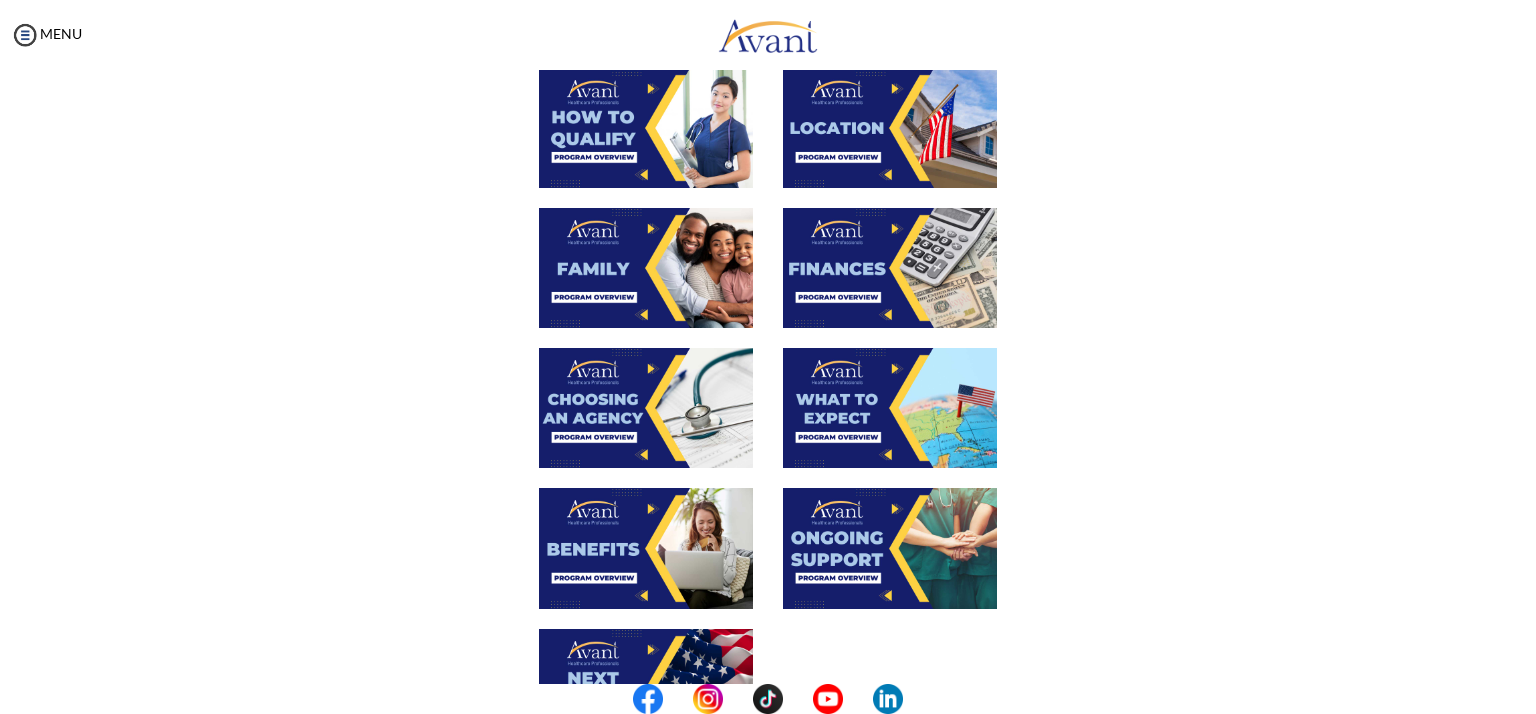 click at bounding box center [646, 268] 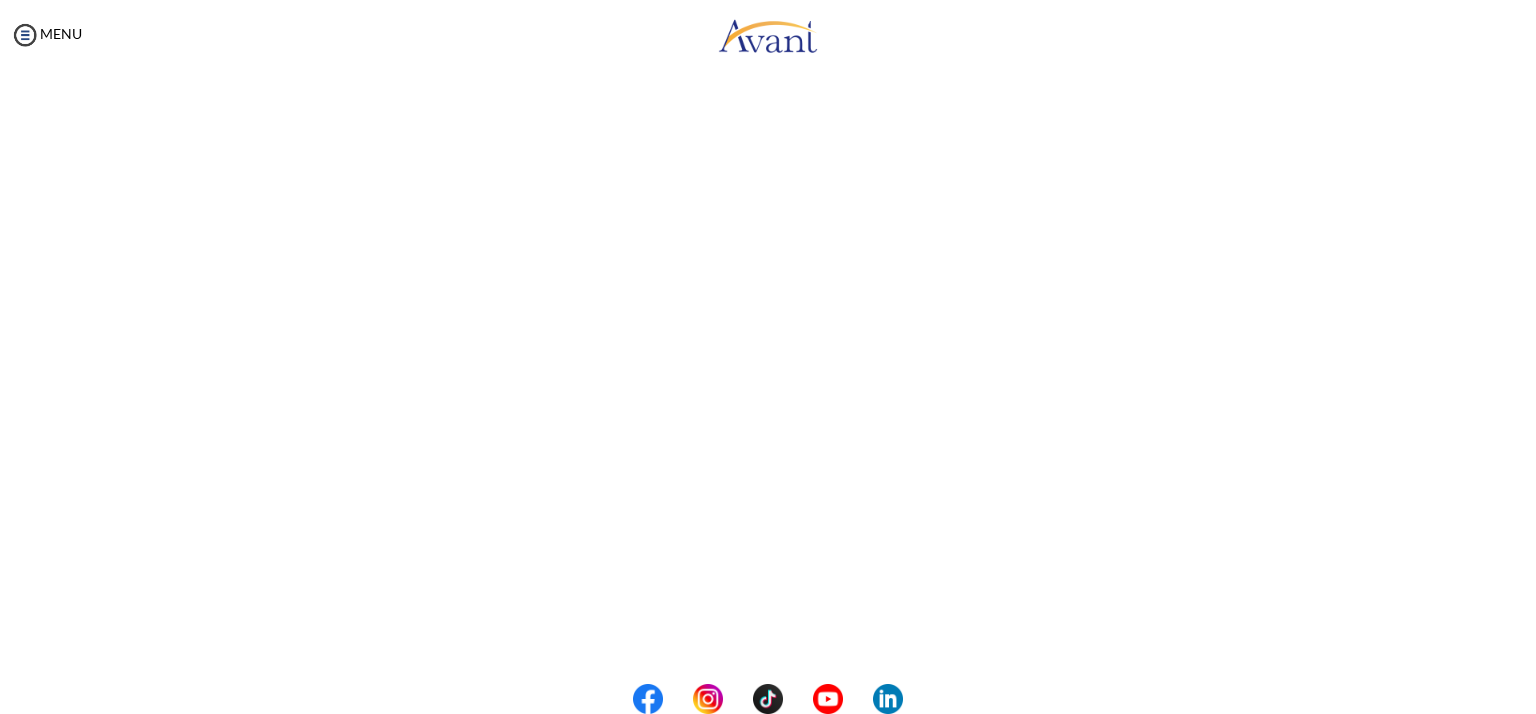 scroll, scrollTop: 0, scrollLeft: 0, axis: both 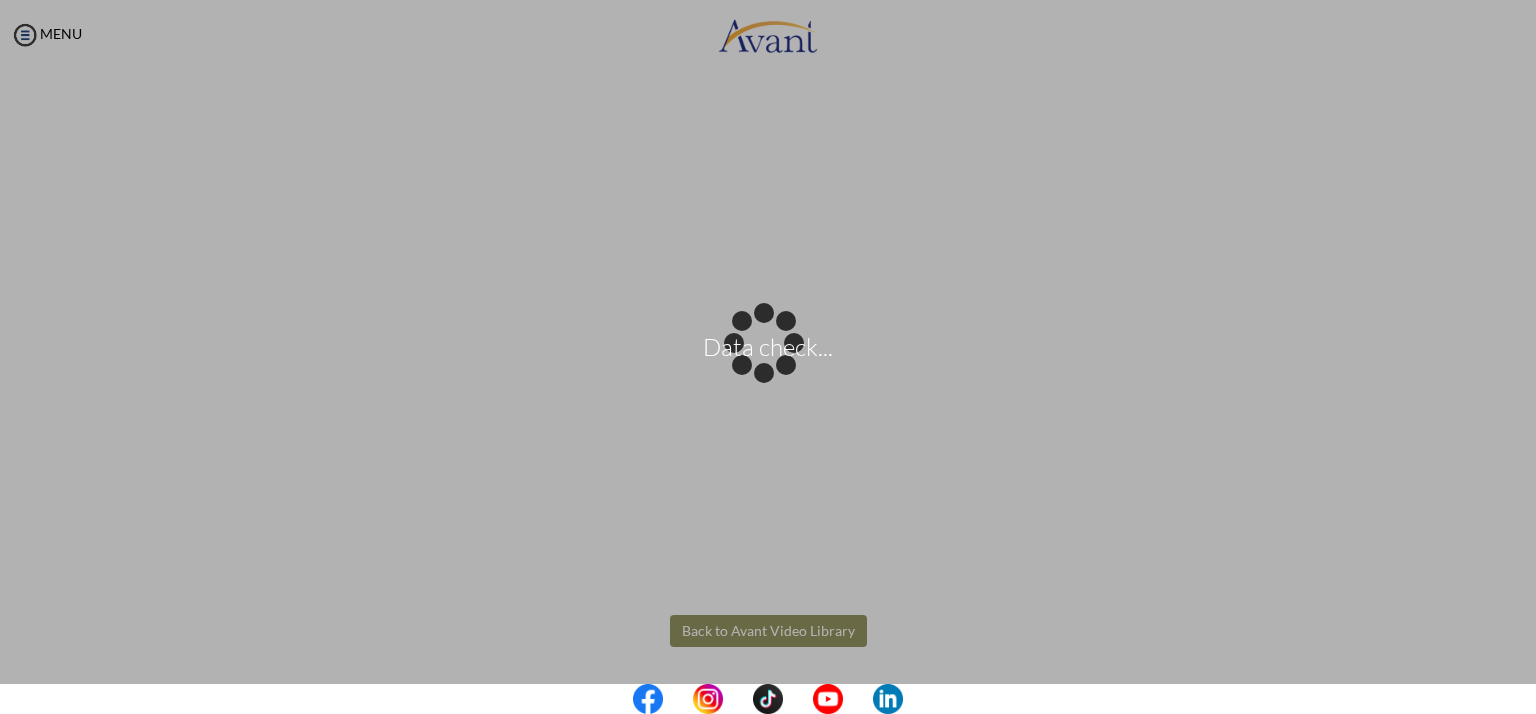 click on "Data check...
Maintenance break. Please come back in 2 hours.
MENU
My Status
What is the next step?
We would like you to watch the introductory video Begin with Avant
We would like you to watch the program video Watch Program Video
We would like you to complete English exam Take Language Test
We would like you to complete clinical assessment Take Clinical Test
We would like you to complete qualification survey Take Qualification Survey
We would like you to watch expectations video Watch Expectations Video
You will be contacted by recruiter to schedule a call.
Your application is being reviewed. Please check your email regularly.
Process Overview
Check off each step as you go to track your progress!" at bounding box center (768, 357) 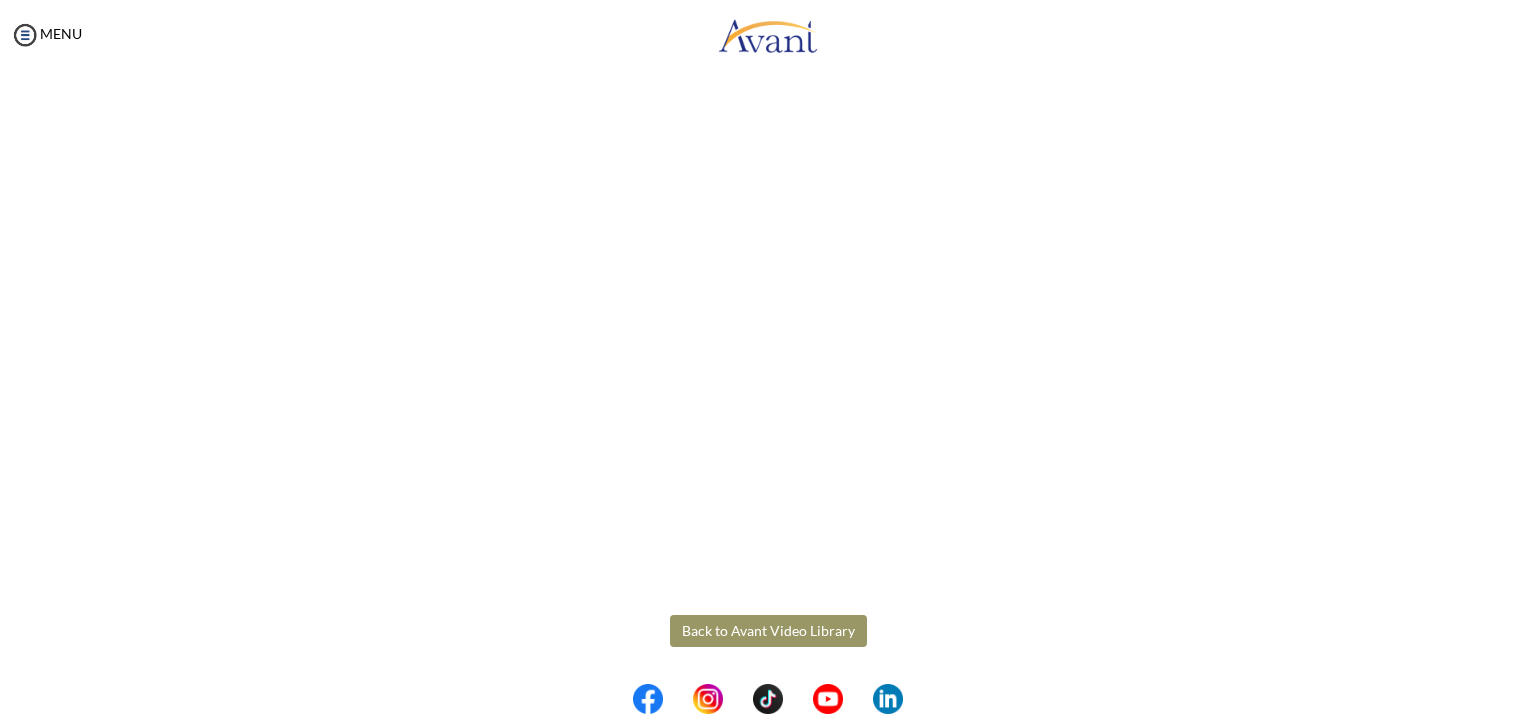 click on "Back to Avant Video Library" at bounding box center (768, 631) 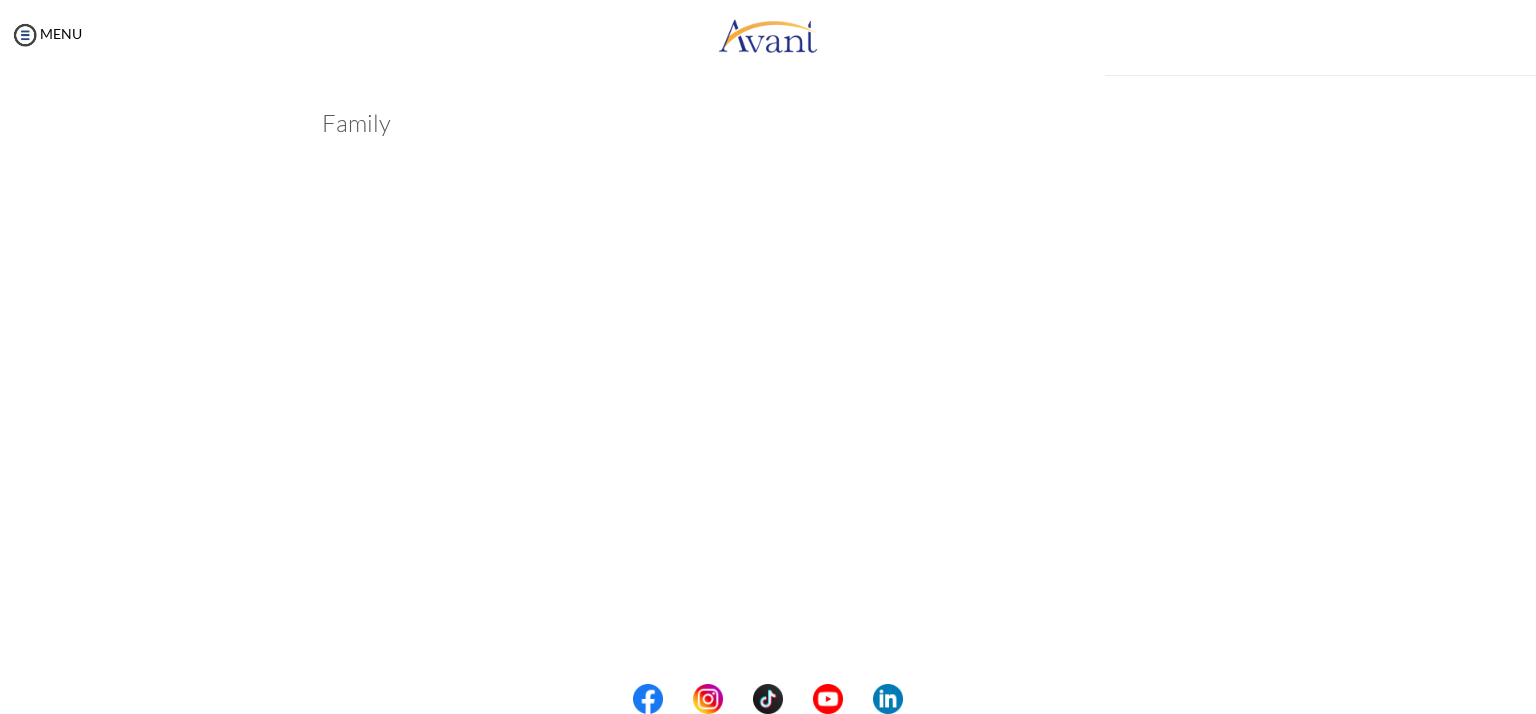 scroll, scrollTop: 483, scrollLeft: 0, axis: vertical 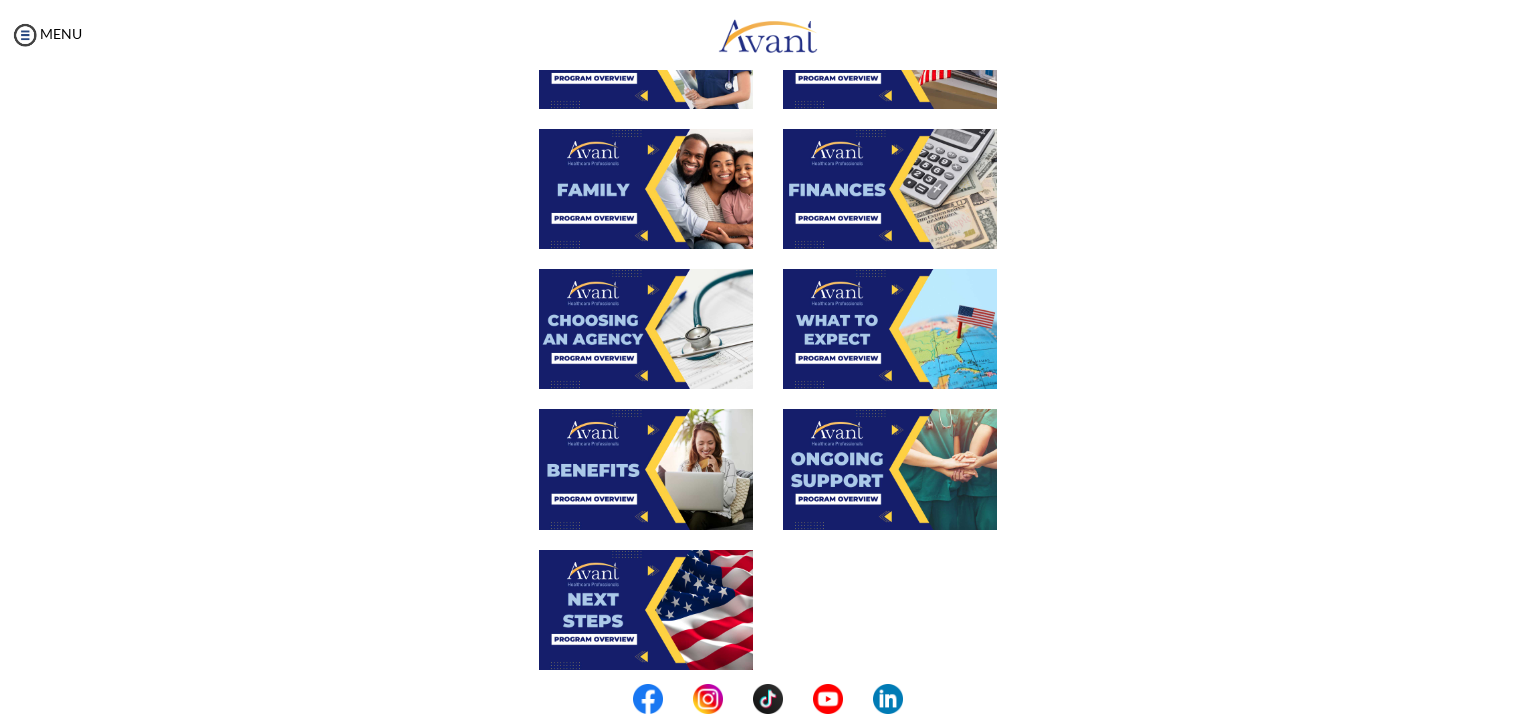 click at bounding box center [890, 189] 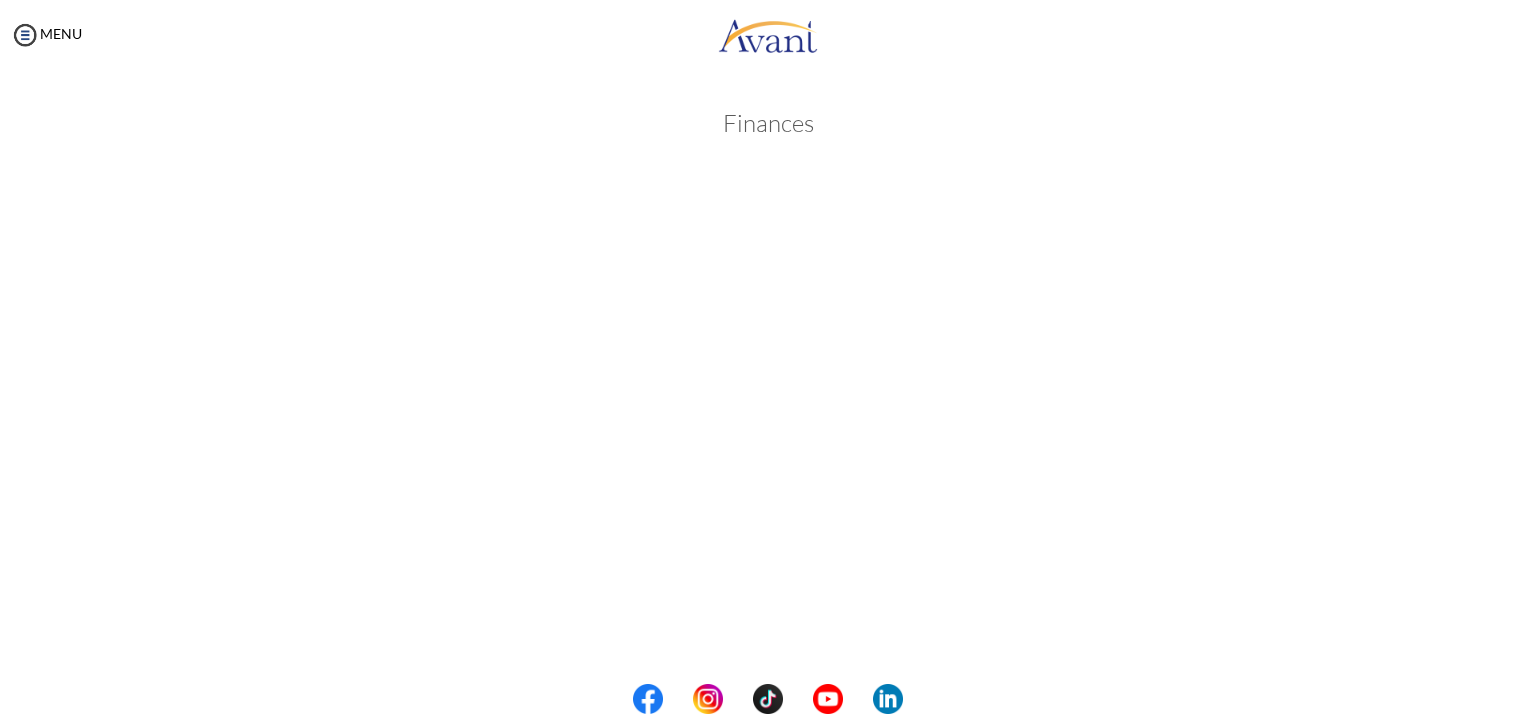 scroll, scrollTop: 269, scrollLeft: 0, axis: vertical 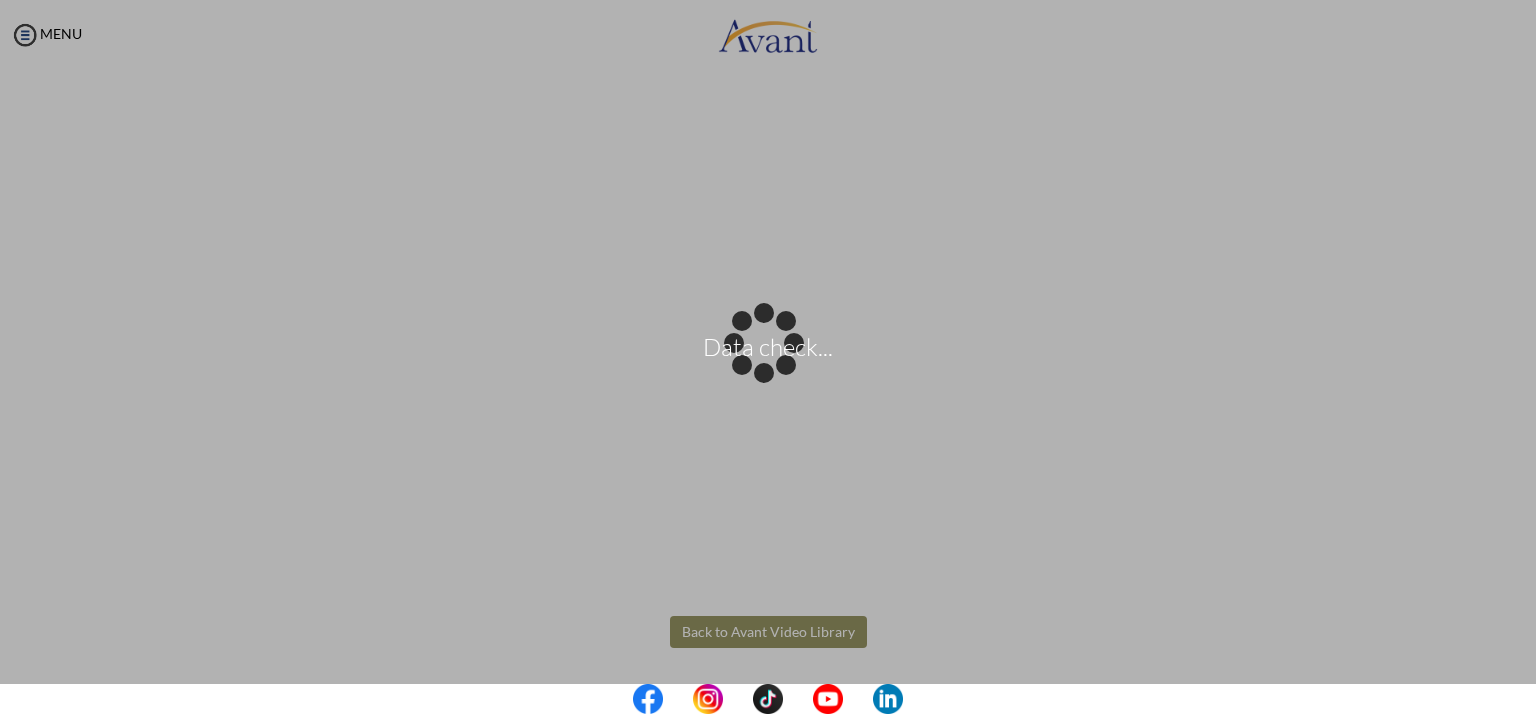 click on "Data check...
Maintenance break. Please come back in 2 hours.
MENU
My Status
What is the next step?
We would like you to watch the introductory video Begin with Avant
We would like you to watch the program video Watch Program Video
We would like you to complete English exam Take Language Test
We would like you to complete clinical assessment Take Clinical Test
We would like you to complete qualification survey Take Qualification Survey
We would like you to watch expectations video Watch Expectations Video
You will be contacted by recruiter to schedule a call.
Your application is being reviewed. Please check your email regularly.
Process Overview
Check off each step as you go to track your progress!" at bounding box center [768, 357] 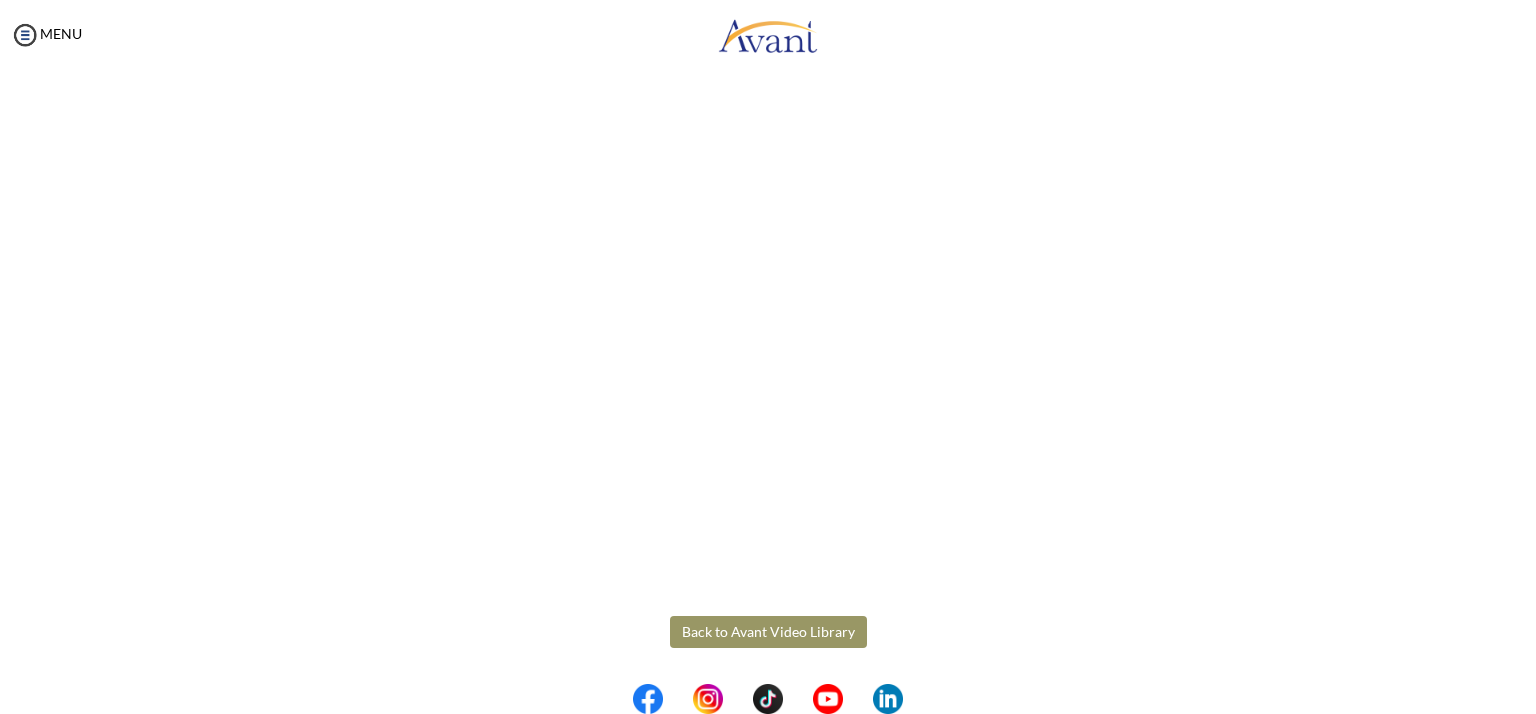 click on "Back to Avant Video Library" at bounding box center [768, 632] 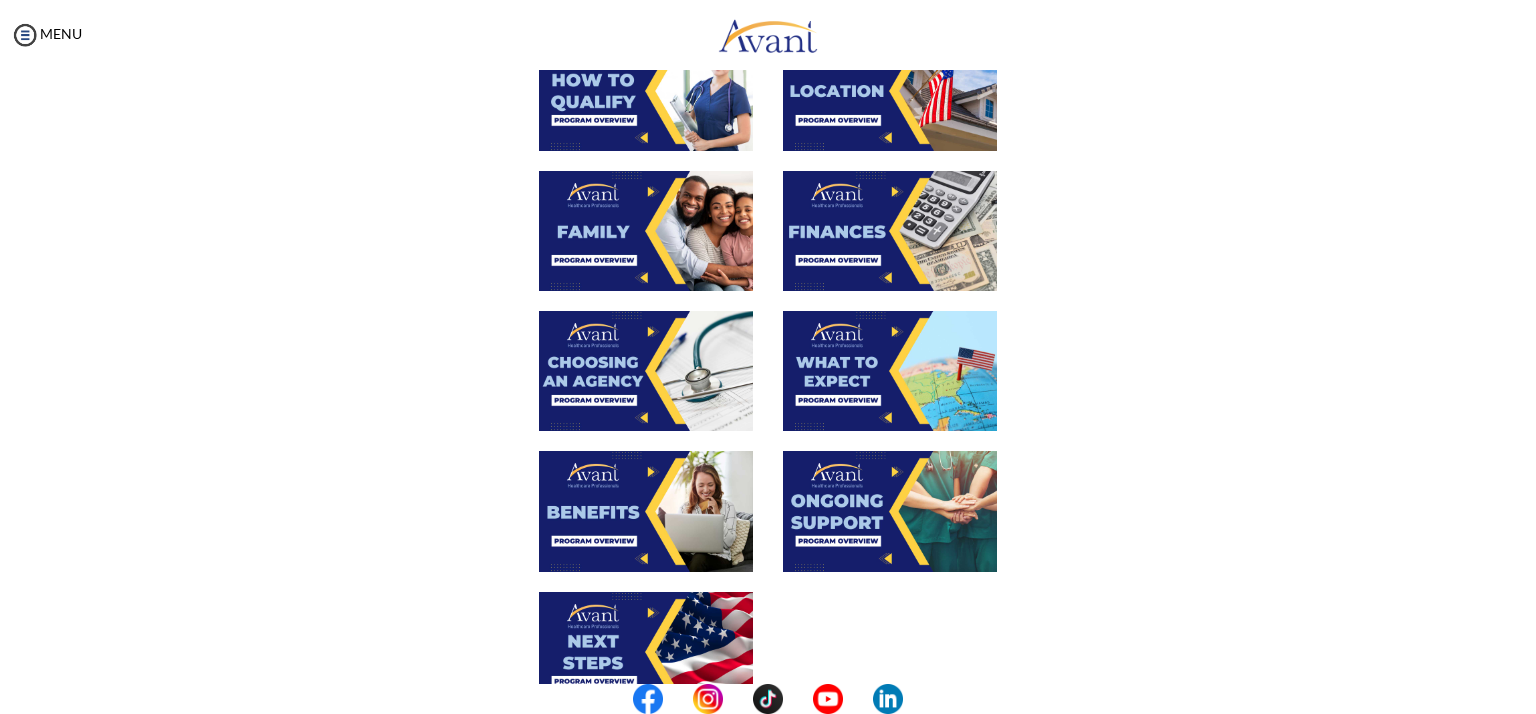 scroll, scrollTop: 444, scrollLeft: 0, axis: vertical 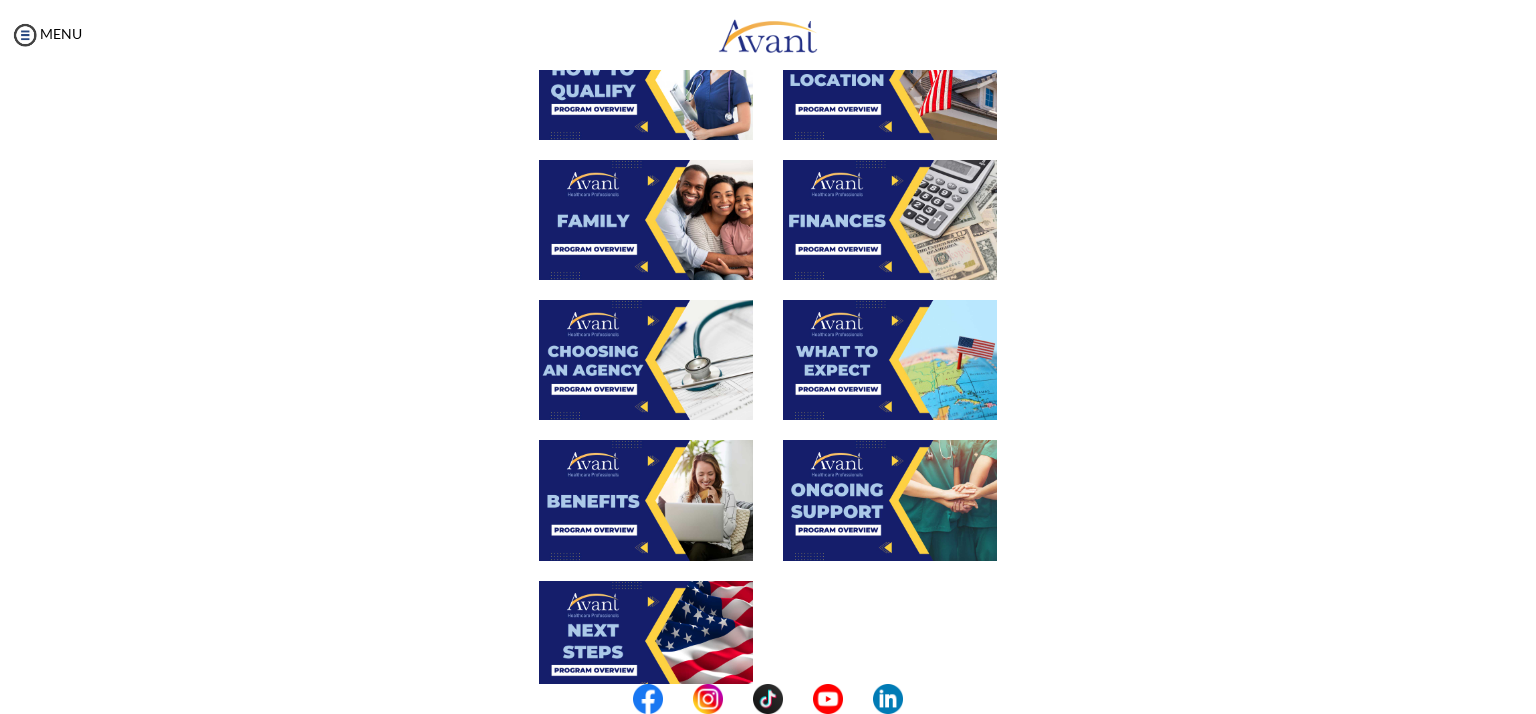 click at bounding box center [646, 360] 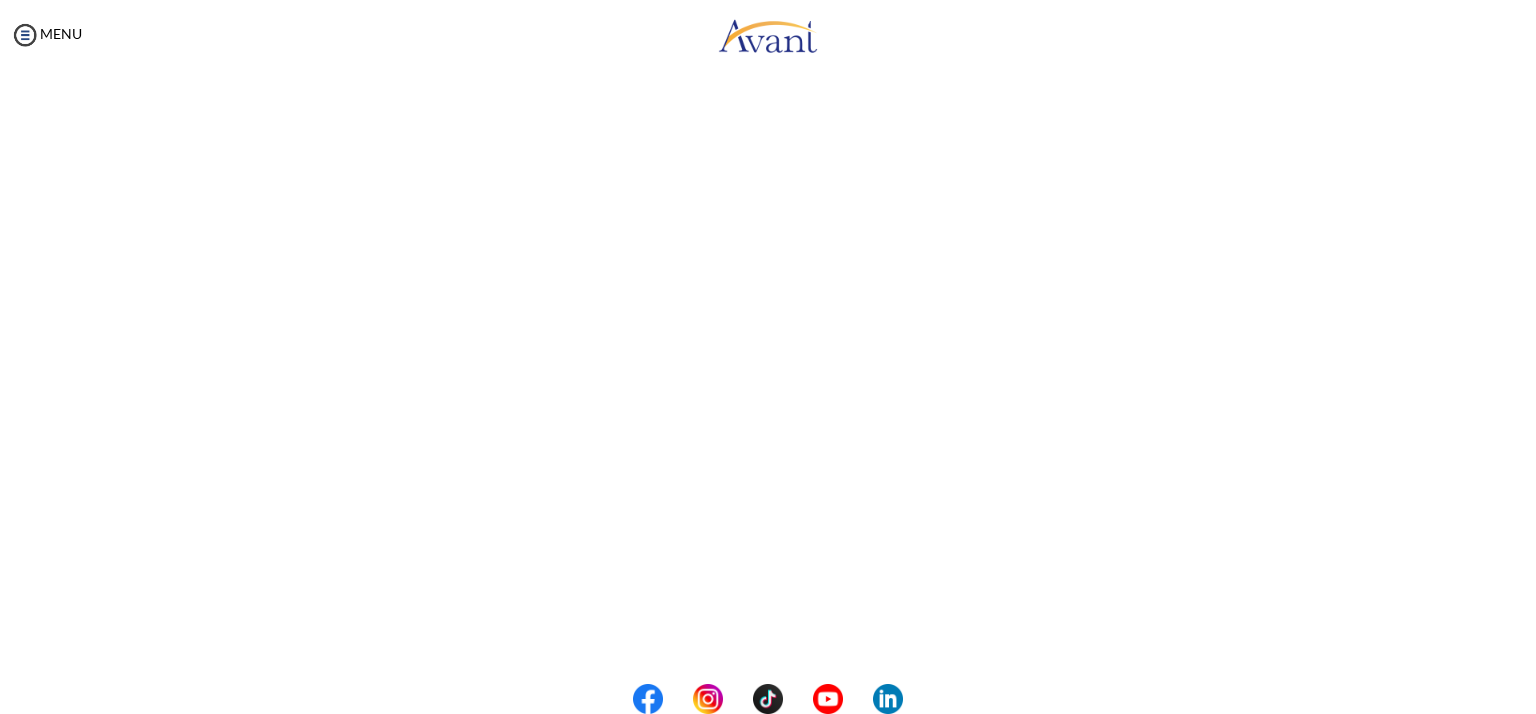 scroll, scrollTop: 291, scrollLeft: 0, axis: vertical 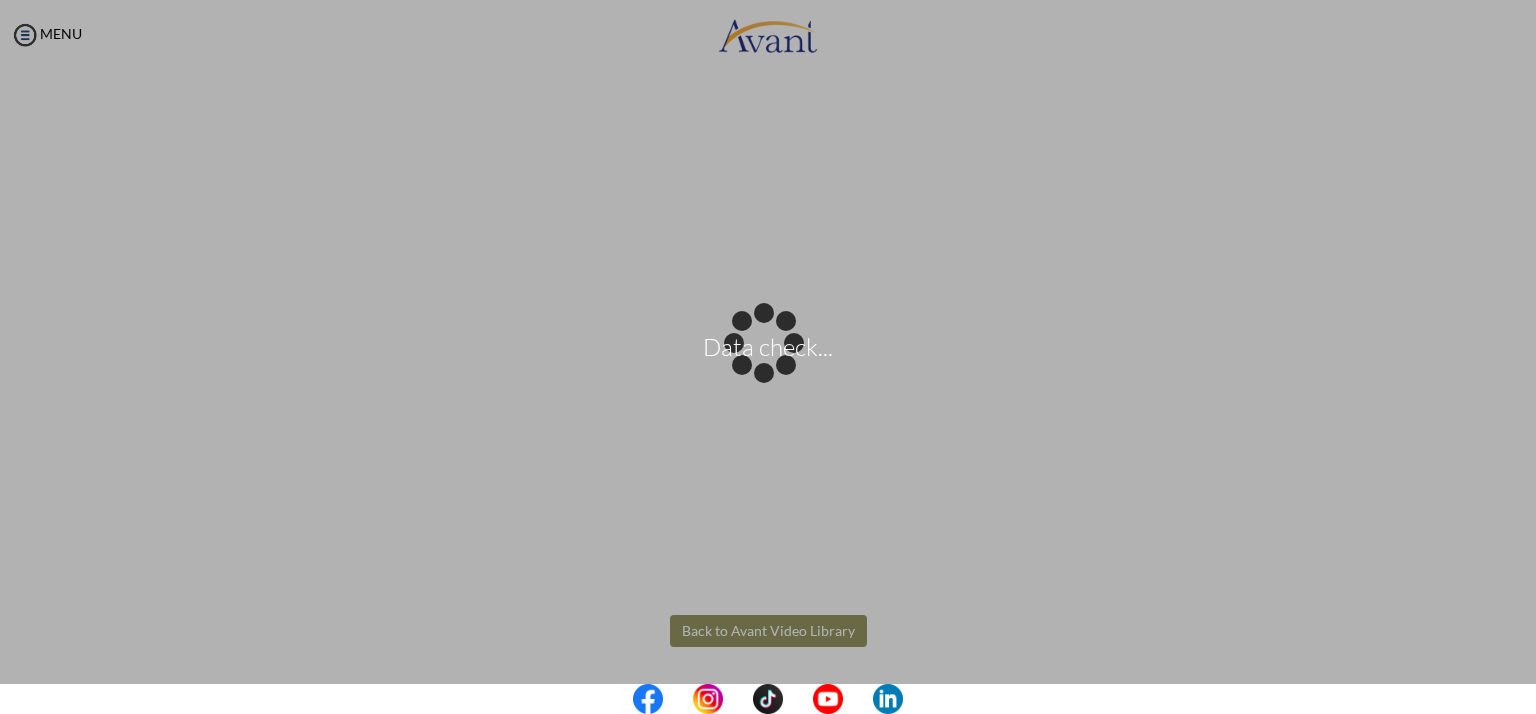 click on "Data check...
Maintenance break. Please come back in 2 hours.
MENU
My Status
What is the next step?
We would like you to watch the introductory video Begin with Avant
We would like you to watch the program video Watch Program Video
We would like you to complete English exam Take Language Test
We would like you to complete clinical assessment Take Clinical Test
We would like you to complete qualification survey Take Qualification Survey
We would like you to watch expectations video Watch Expectations Video
You will be contacted by recruiter to schedule a call.
Your application is being reviewed. Please check your email regularly.
Process Overview
Check off each step as you go to track your progress!" at bounding box center (768, 357) 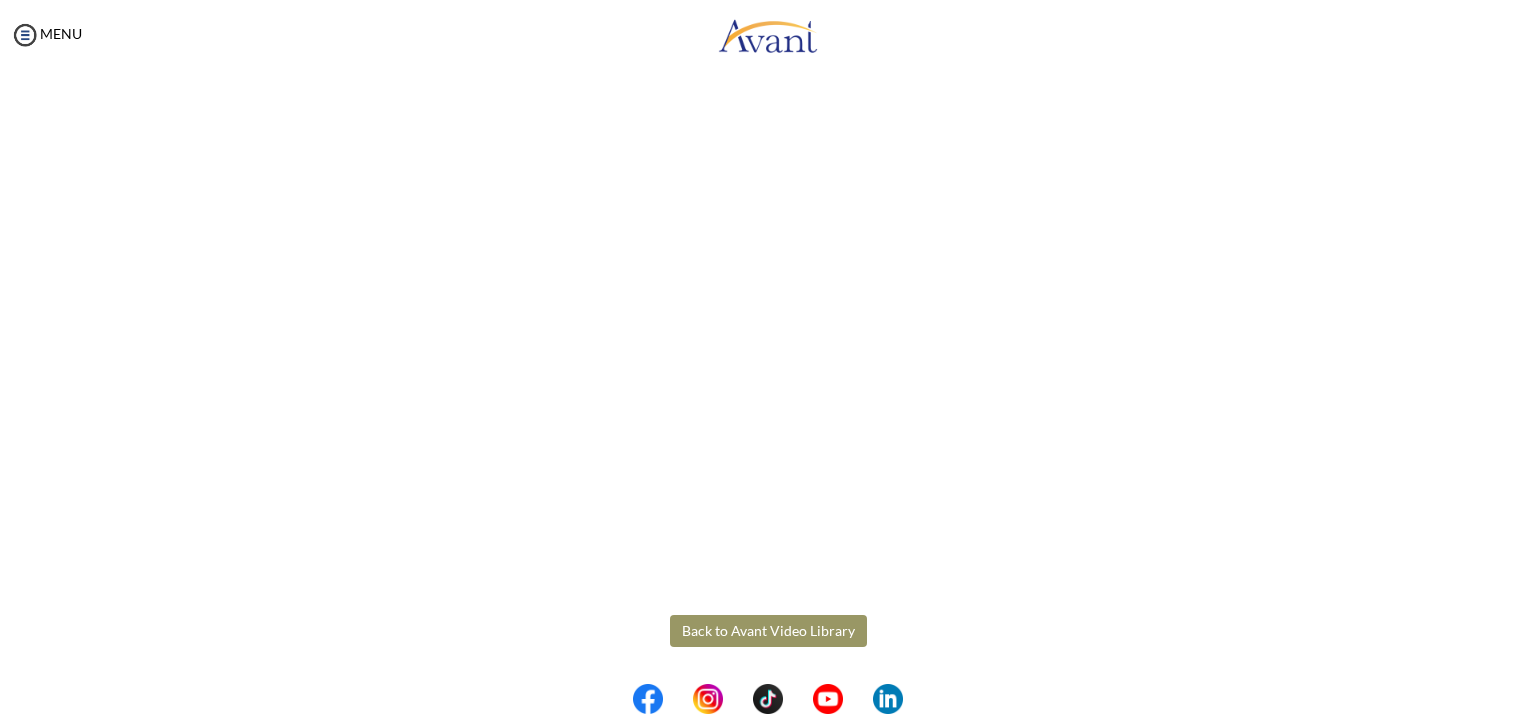 click on "Back to Avant Video Library" at bounding box center (768, 631) 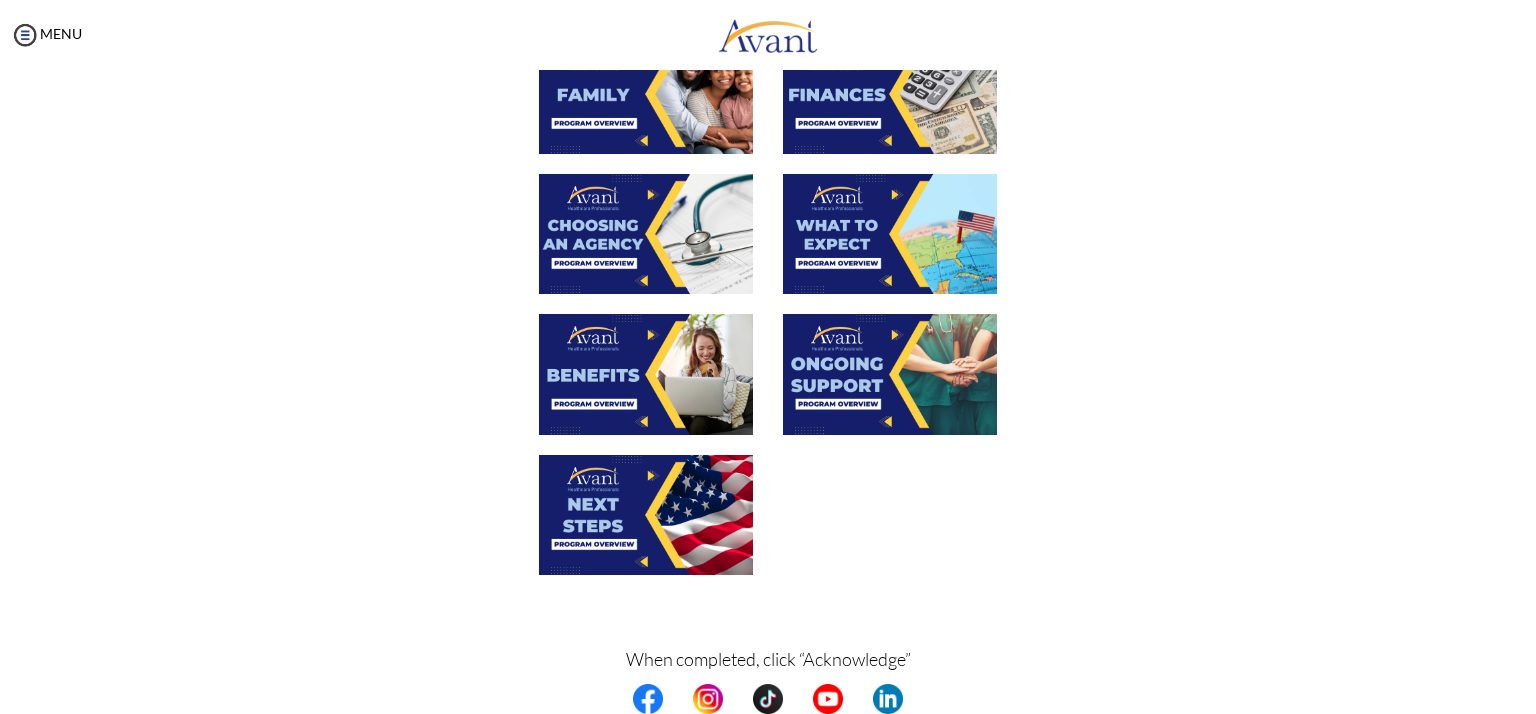 scroll, scrollTop: 557, scrollLeft: 0, axis: vertical 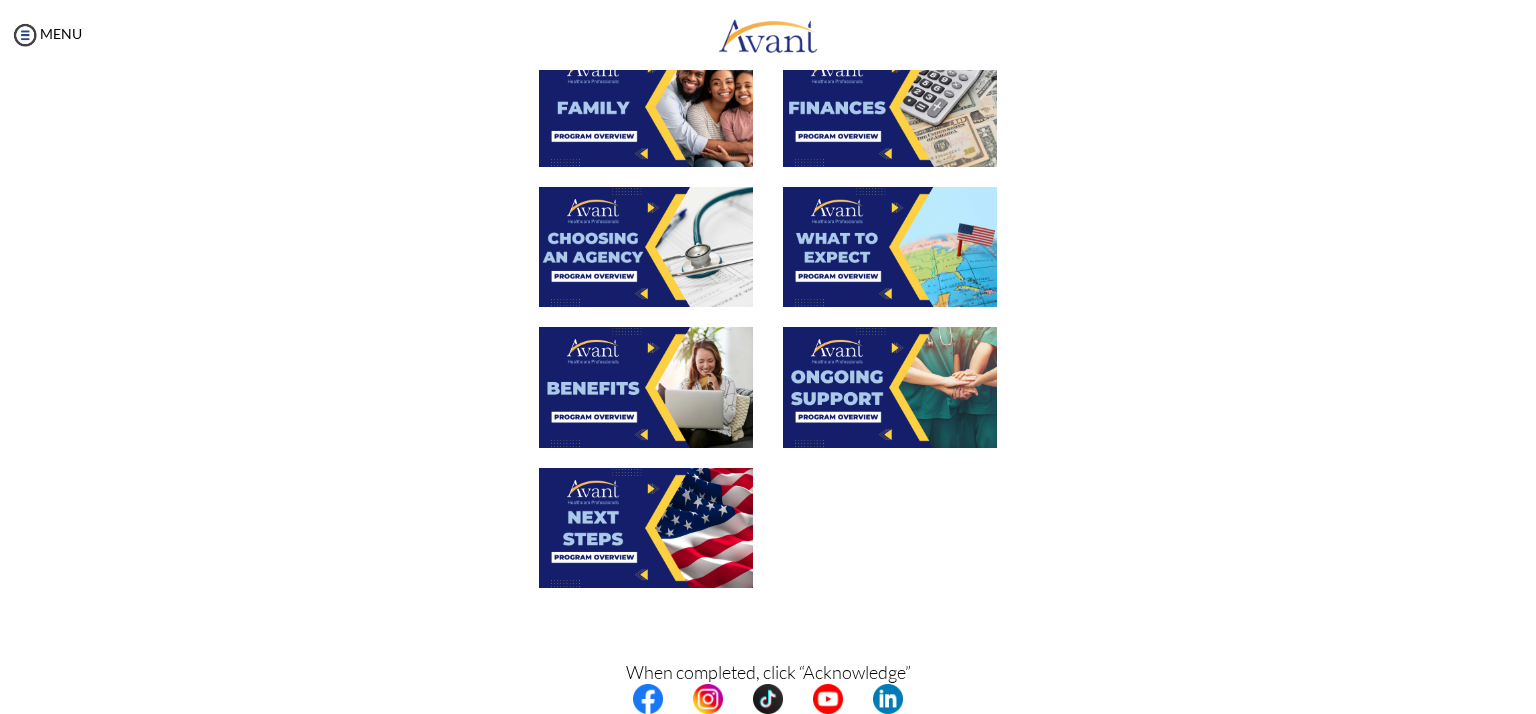 click at bounding box center (890, 247) 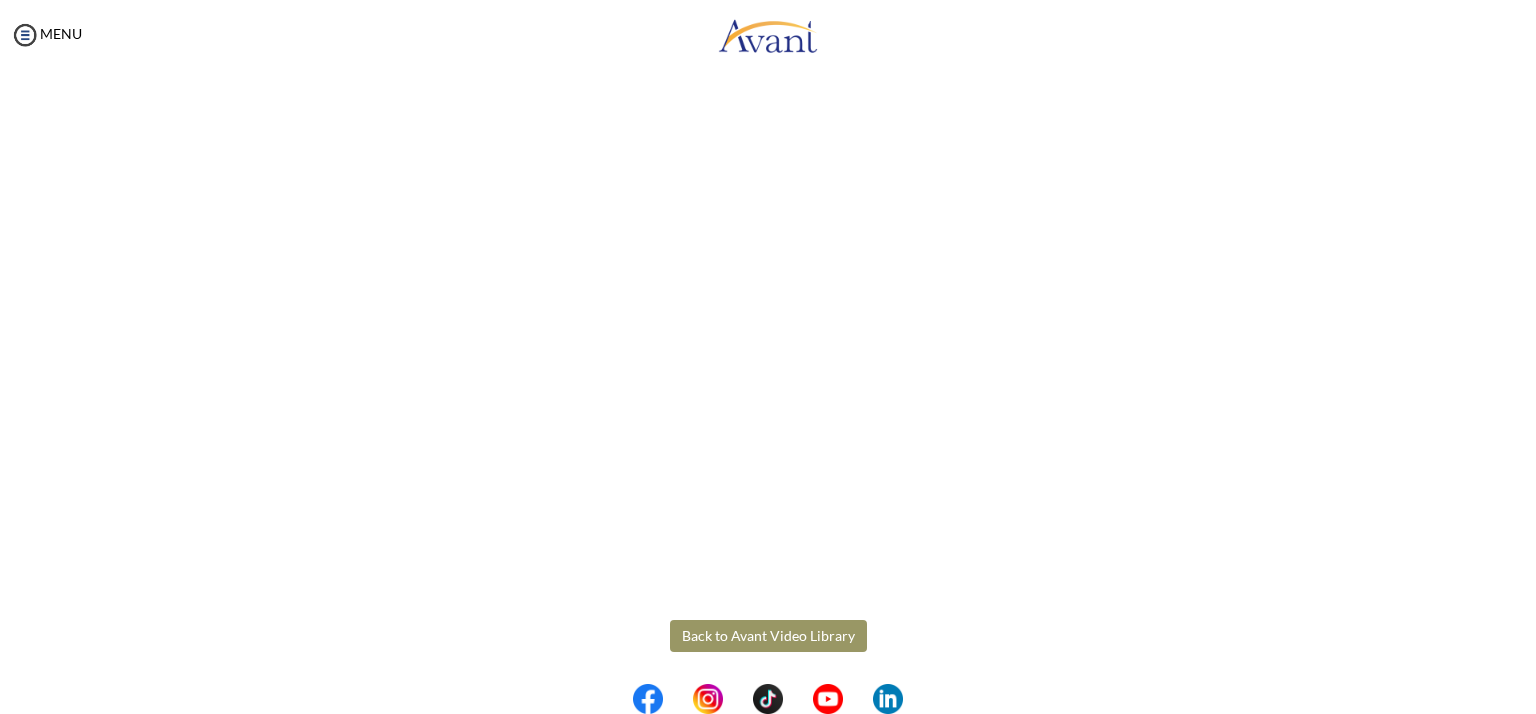 scroll, scrollTop: 483, scrollLeft: 0, axis: vertical 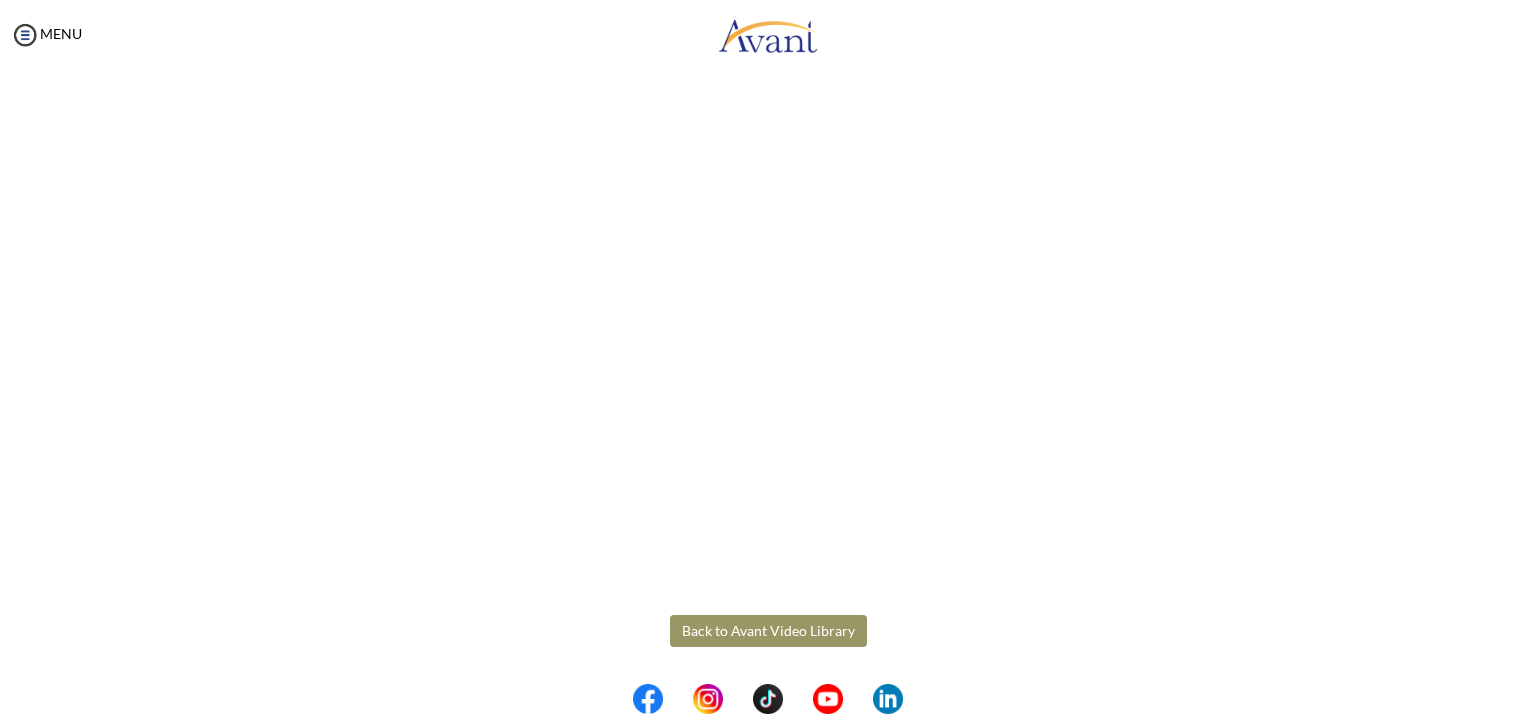 click on "Maintenance break. Please come back in 2 hours.
MENU
My Status
What is the next step?
We would like you to watch the introductory video Begin with Avant
We would like you to watch the program video Watch Program Video
We would like you to complete English exam Take Language Test
We would like you to complete clinical assessment Take Clinical Test
We would like you to complete qualification survey Take Qualification Survey
We would like you to watch expectations video Watch Expectations Video
You will be contacted by recruiter to schedule a call.
Your application is being reviewed. Please check your email regularly.
Process Overview
Check off each step as you go to track your progress!
1" at bounding box center [768, 357] 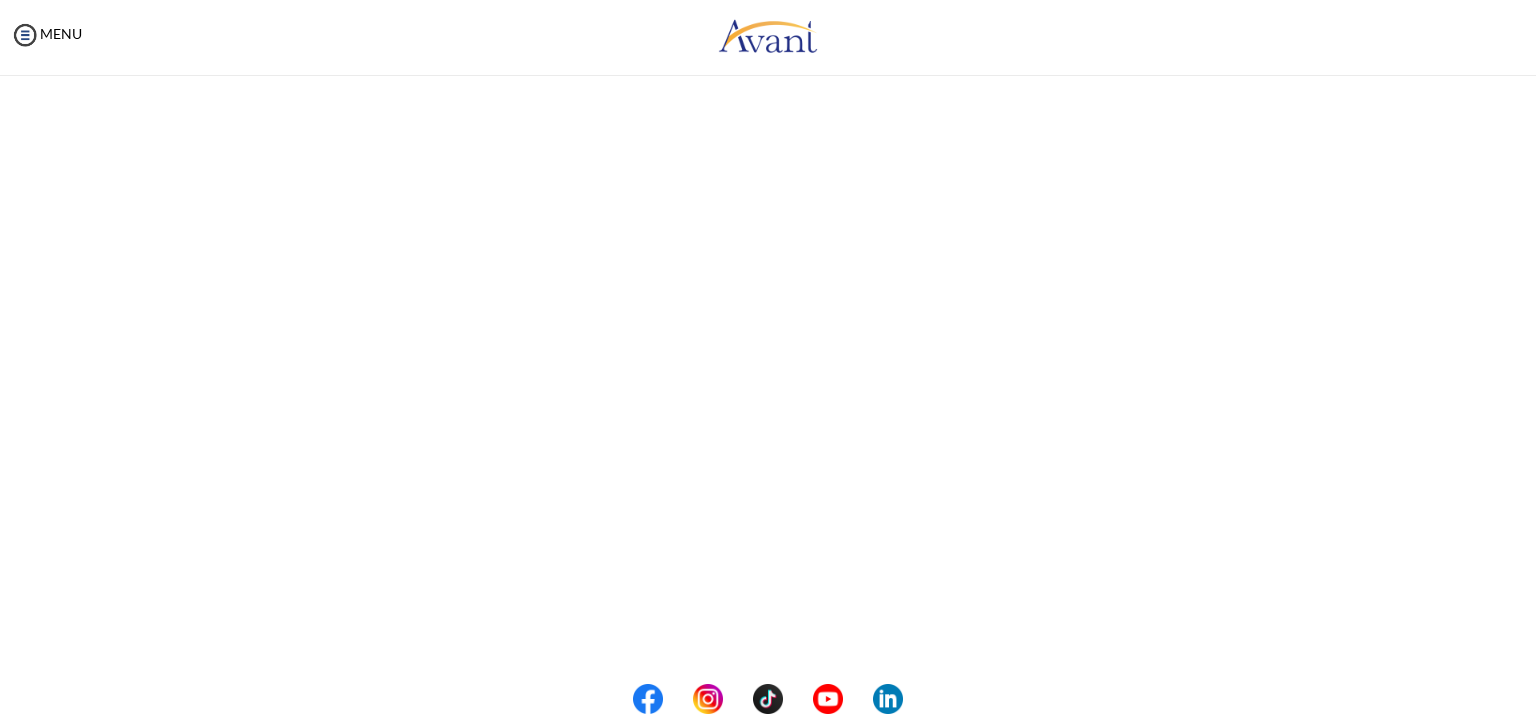 scroll, scrollTop: 0, scrollLeft: 0, axis: both 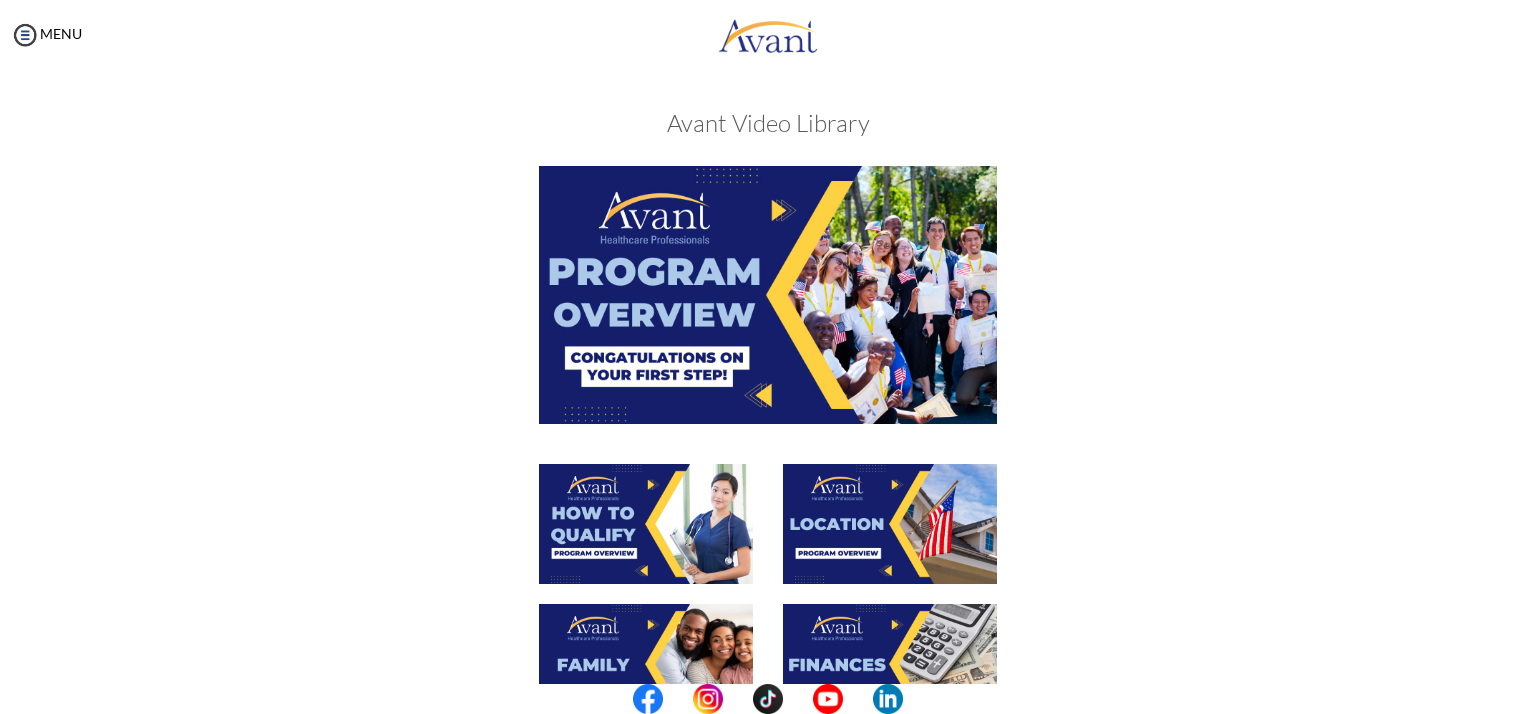 click on "My Status
What is the next step?
We would like you to watch the introductory video Begin with Avant
We would like you to watch the program video Watch Program Video
We would like you to complete English exam Take Language Test
We would like you to complete clinical assessment Take Clinical Test
We would like you to complete qualification survey Take Qualification Survey
We would like you to watch expectations video Watch Expectations Video
You will be contacted by recruiter to schedule a call.
Your application is being reviewed. Please check your email regularly.
Process Overview
Check off each step as you go to track your progress!
Application review
1 Watch the Avant Video Library ├ Avant Video Library
Interview
1 Complete the Pre-Interview Survey ├
2 ├" at bounding box center [768, 427] 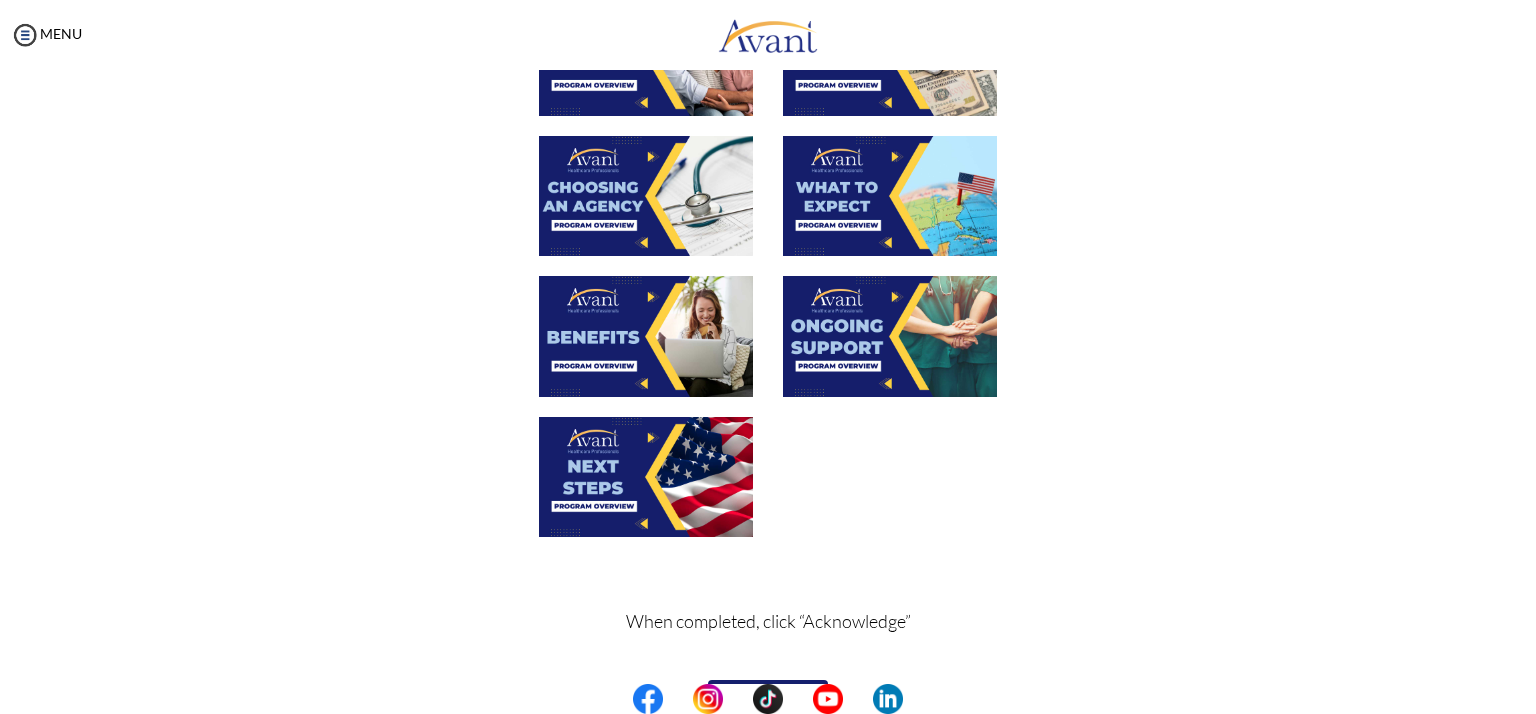 scroll, scrollTop: 636, scrollLeft: 0, axis: vertical 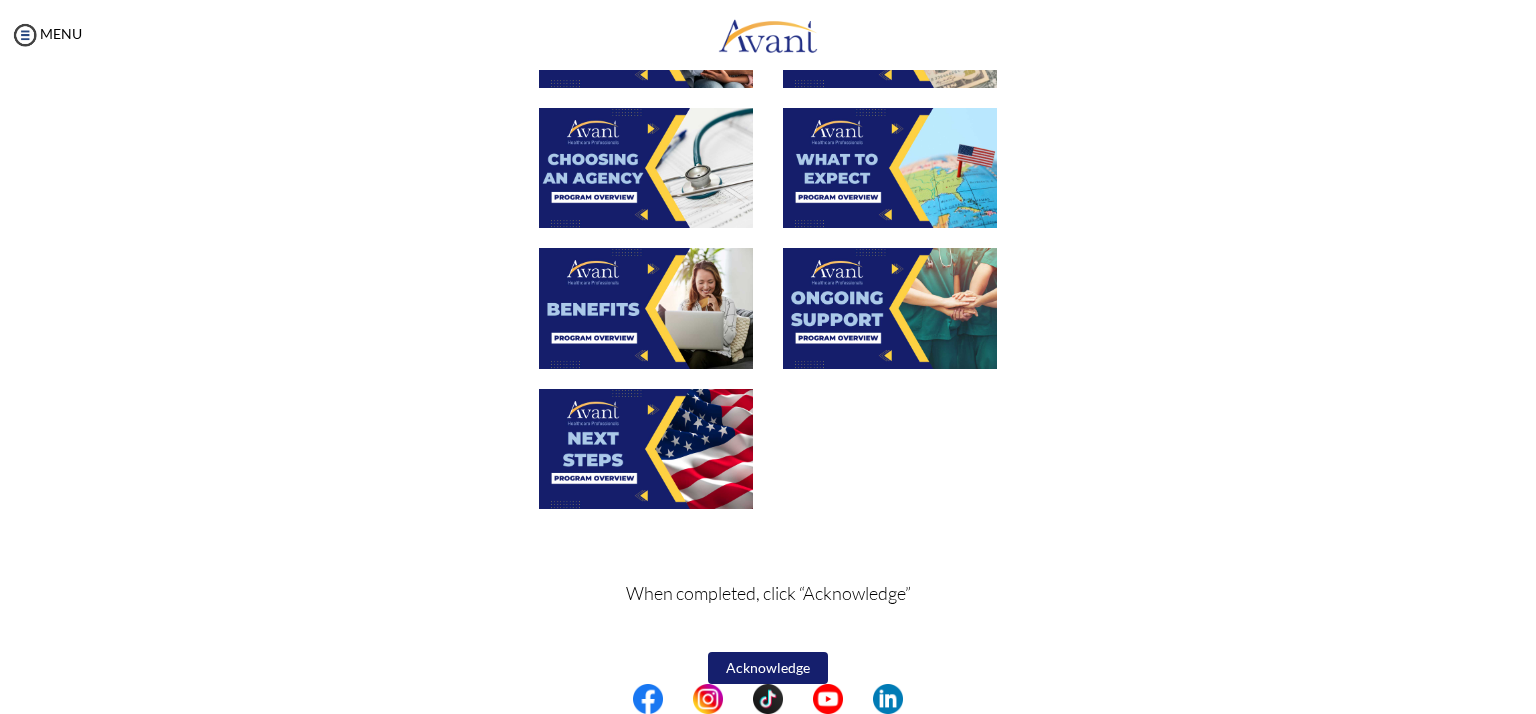 click at bounding box center (646, 308) 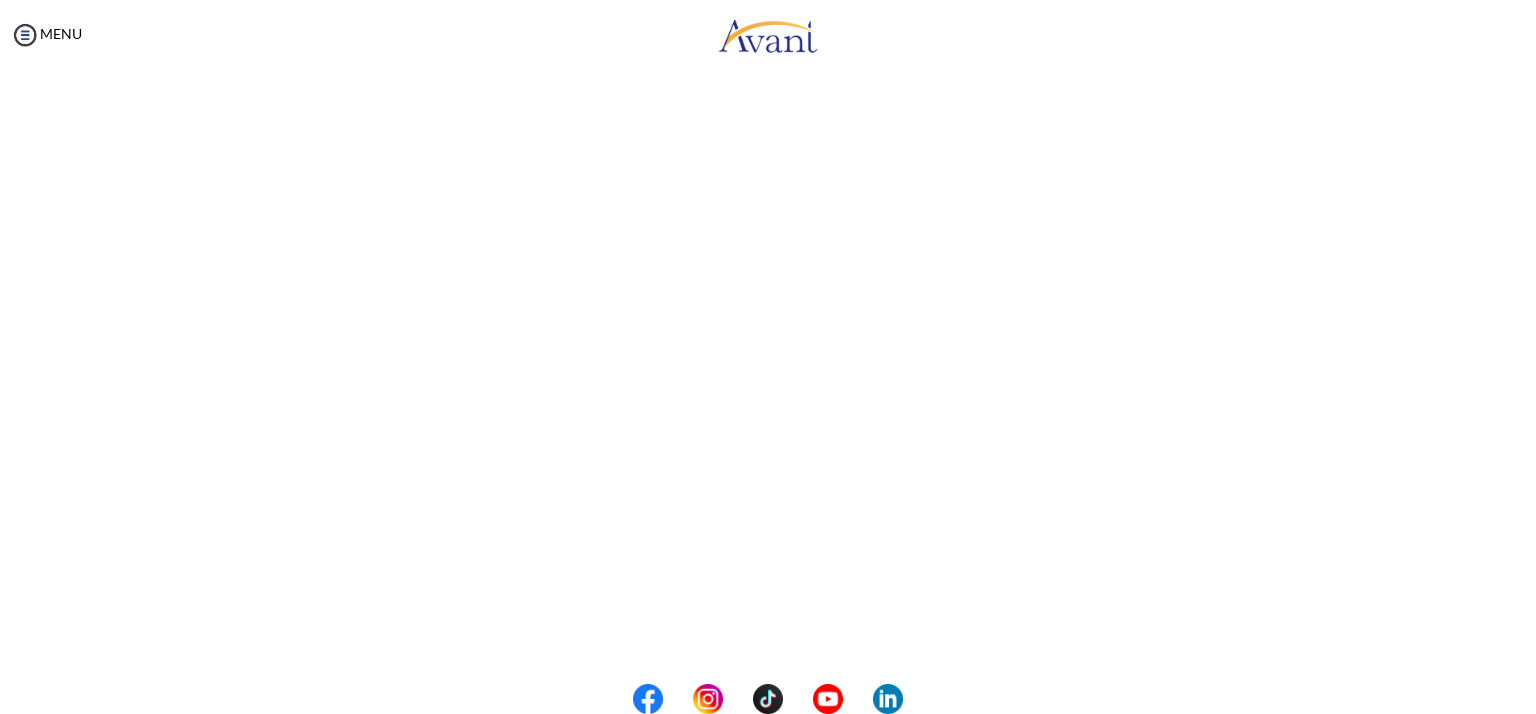 scroll, scrollTop: 263, scrollLeft: 0, axis: vertical 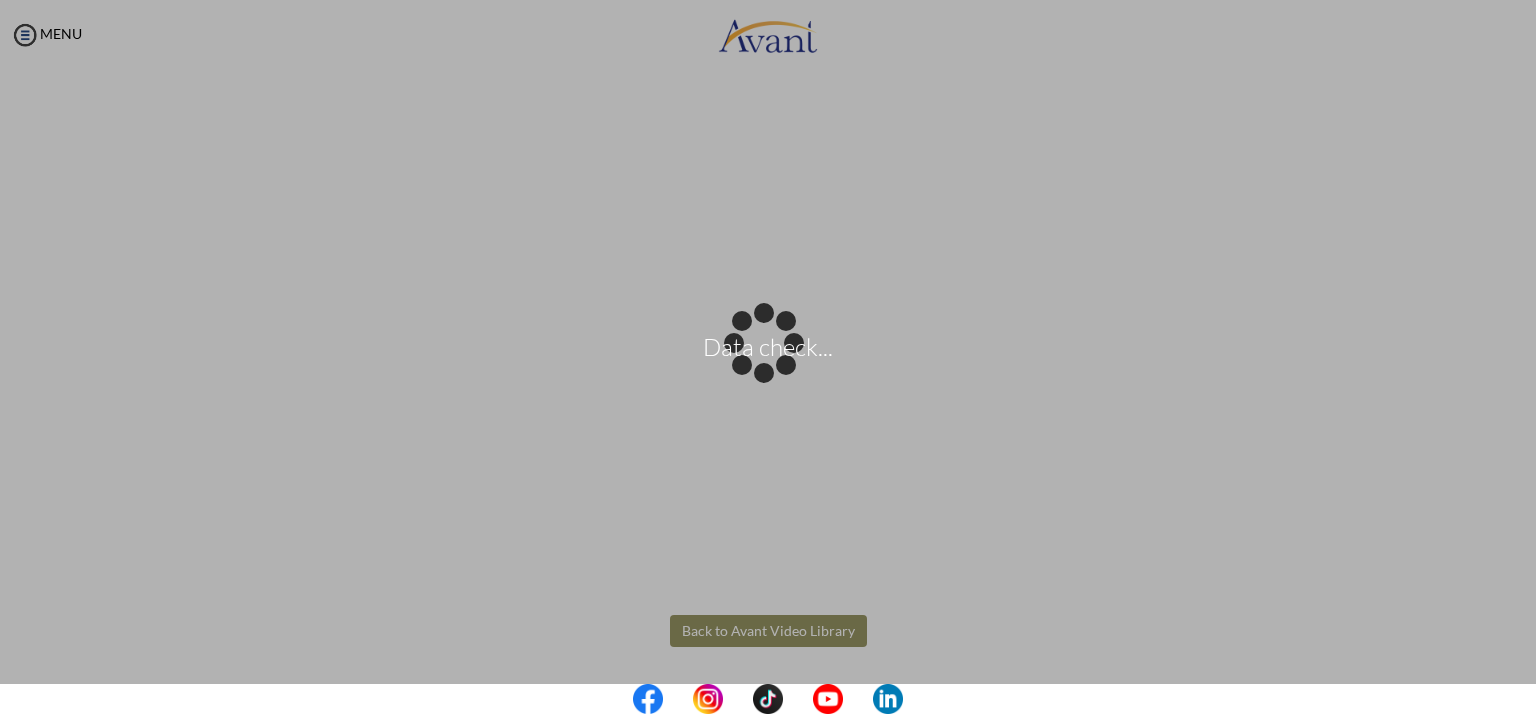 click on "Data check...
Maintenance break. Please come back in 2 hours.
MENU
My Status
What is the next step?
We would like you to watch the introductory video Begin with Avant
We would like you to watch the program video Watch Program Video
We would like you to complete English exam Take Language Test
We would like you to complete clinical assessment Take Clinical Test
We would like you to complete qualification survey Take Qualification Survey
We would like you to watch expectations video Watch Expectations Video
You will be contacted by recruiter to schedule a call.
Your application is being reviewed. Please check your email regularly.
Process Overview
Check off each step as you go to track your progress!" at bounding box center (768, 357) 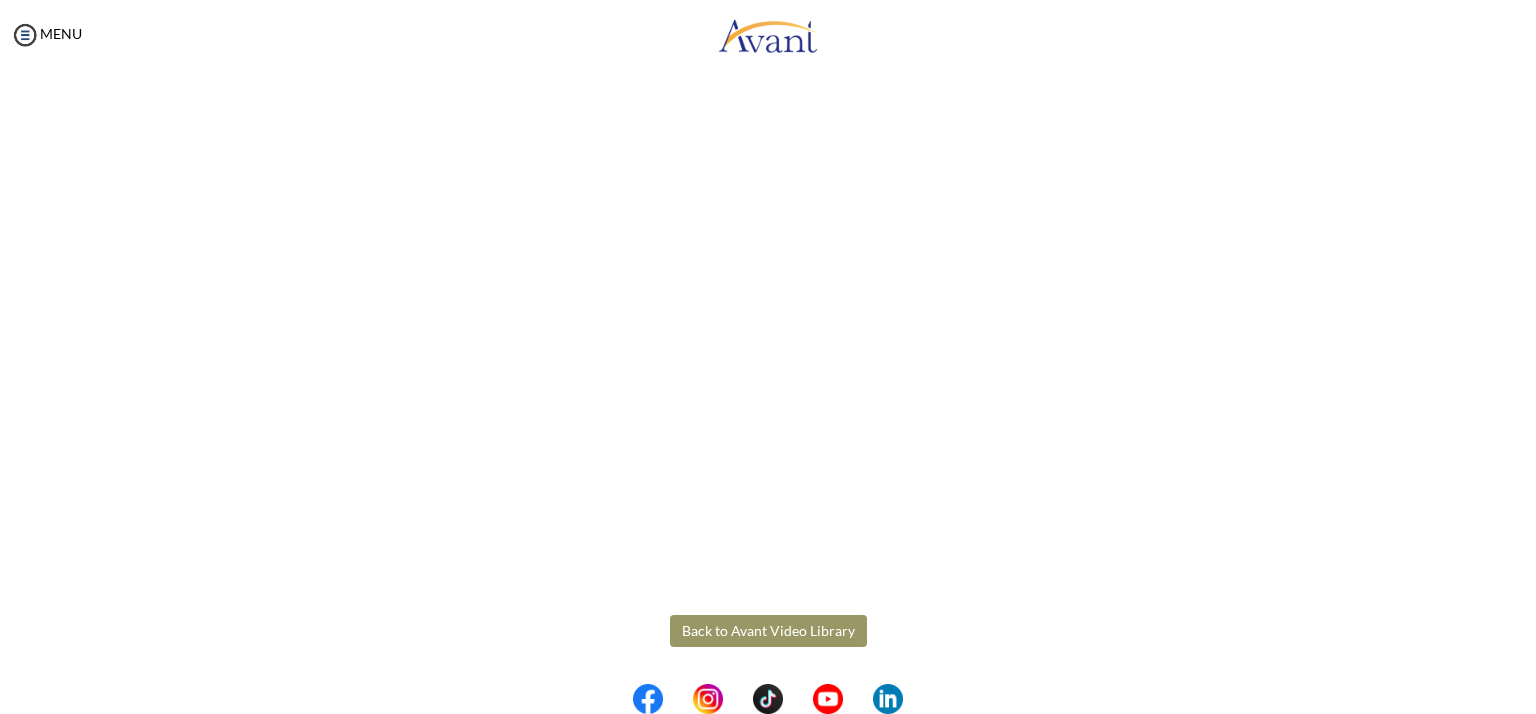 click on "Back to Avant Video Library" at bounding box center [768, 631] 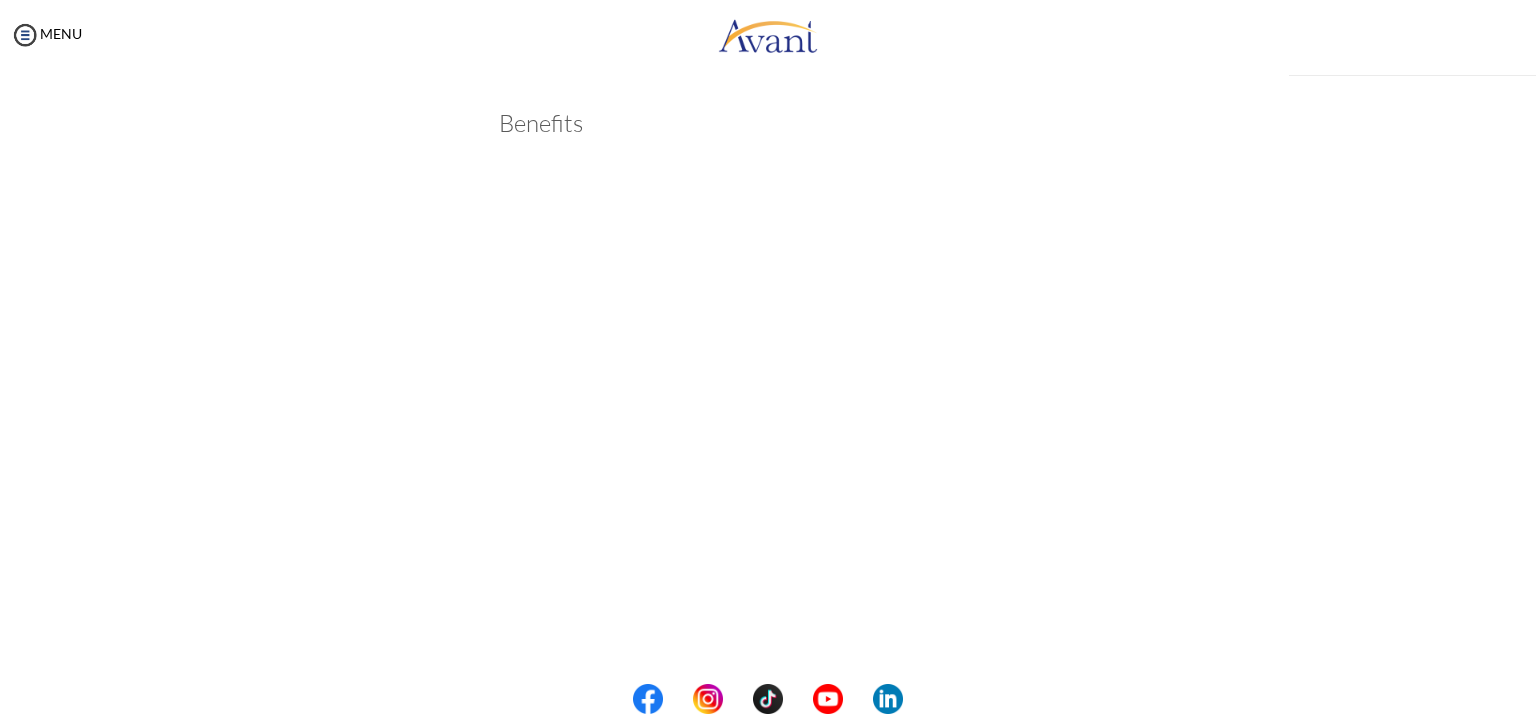 scroll, scrollTop: 483, scrollLeft: 0, axis: vertical 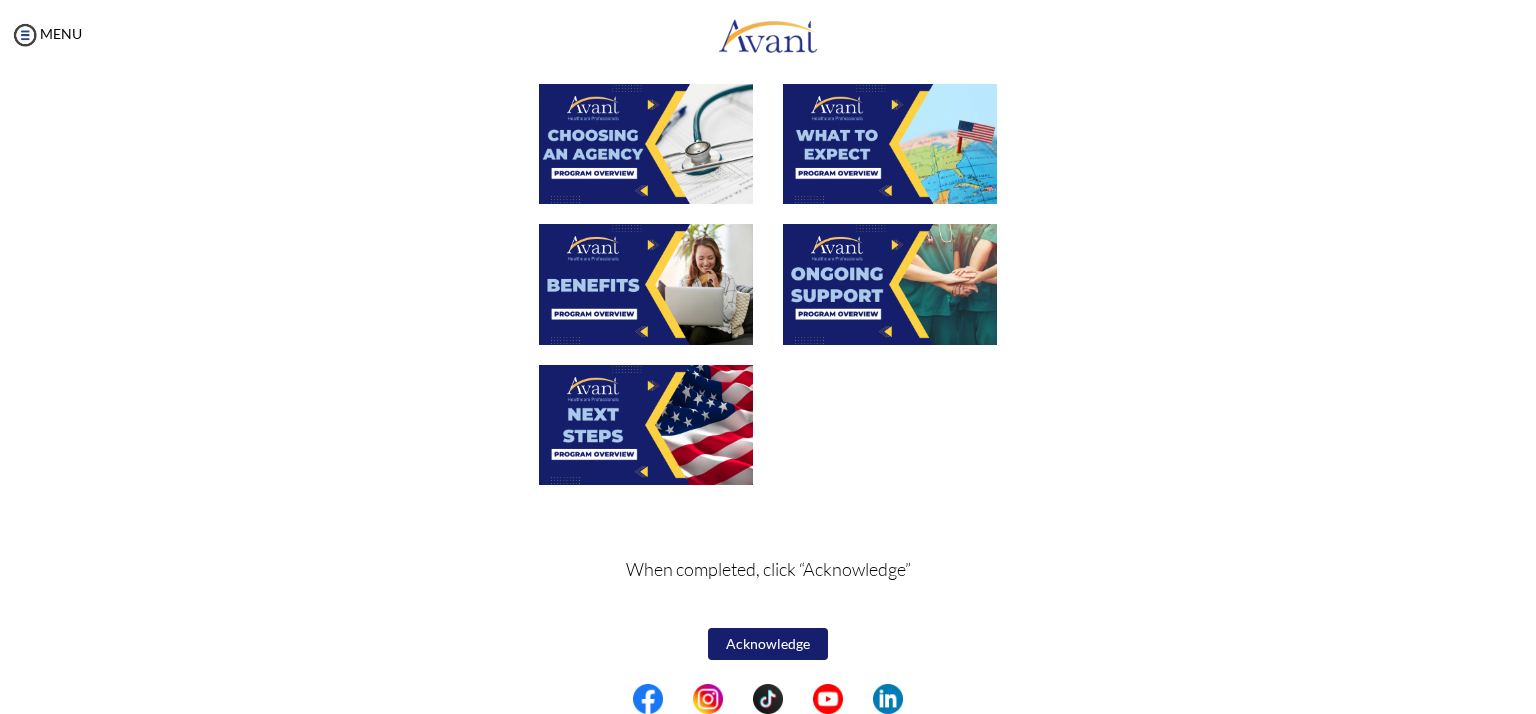 click at bounding box center [890, 284] 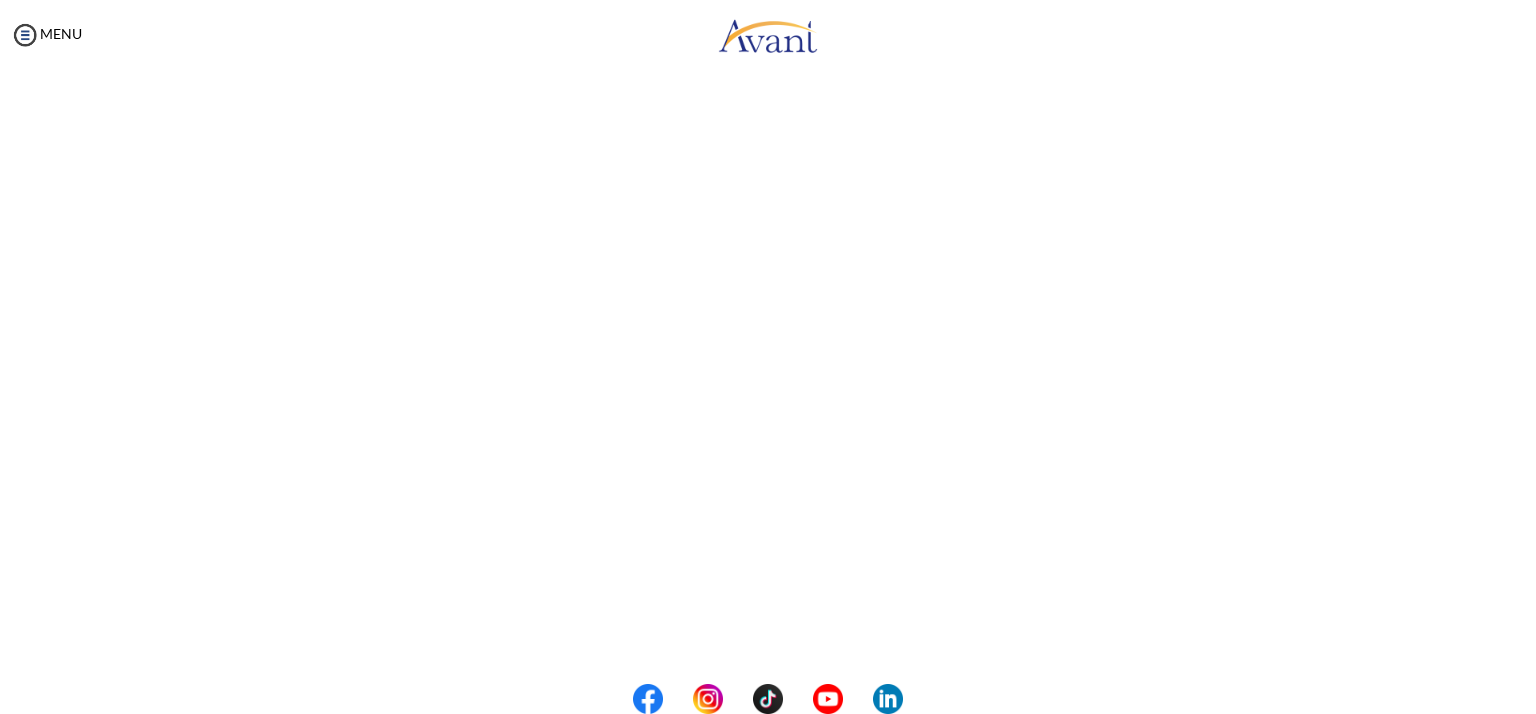 scroll, scrollTop: 116, scrollLeft: 0, axis: vertical 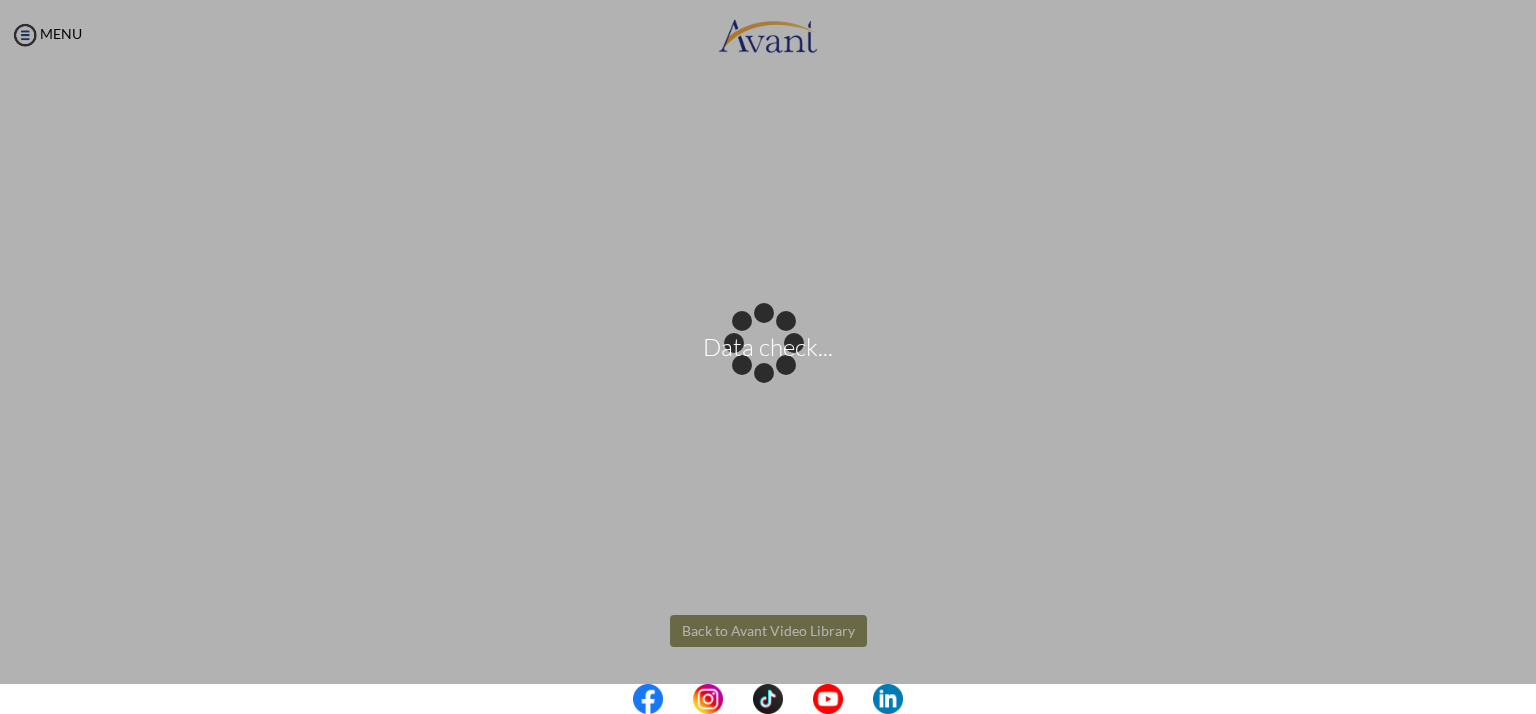 click on "Data check...
Maintenance break. Please come back in 2 hours.
MENU
My Status
What is the next step?
We would like you to watch the introductory video Begin with Avant
We would like you to watch the program video Watch Program Video
We would like you to complete English exam Take Language Test
We would like you to complete clinical assessment Take Clinical Test
We would like you to complete qualification survey Take Qualification Survey
We would like you to watch expectations video Watch Expectations Video
You will be contacted by recruiter to schedule a call.
Your application is being reviewed. Please check your email regularly.
Process Overview
Check off each step as you go to track your progress!" at bounding box center (768, 357) 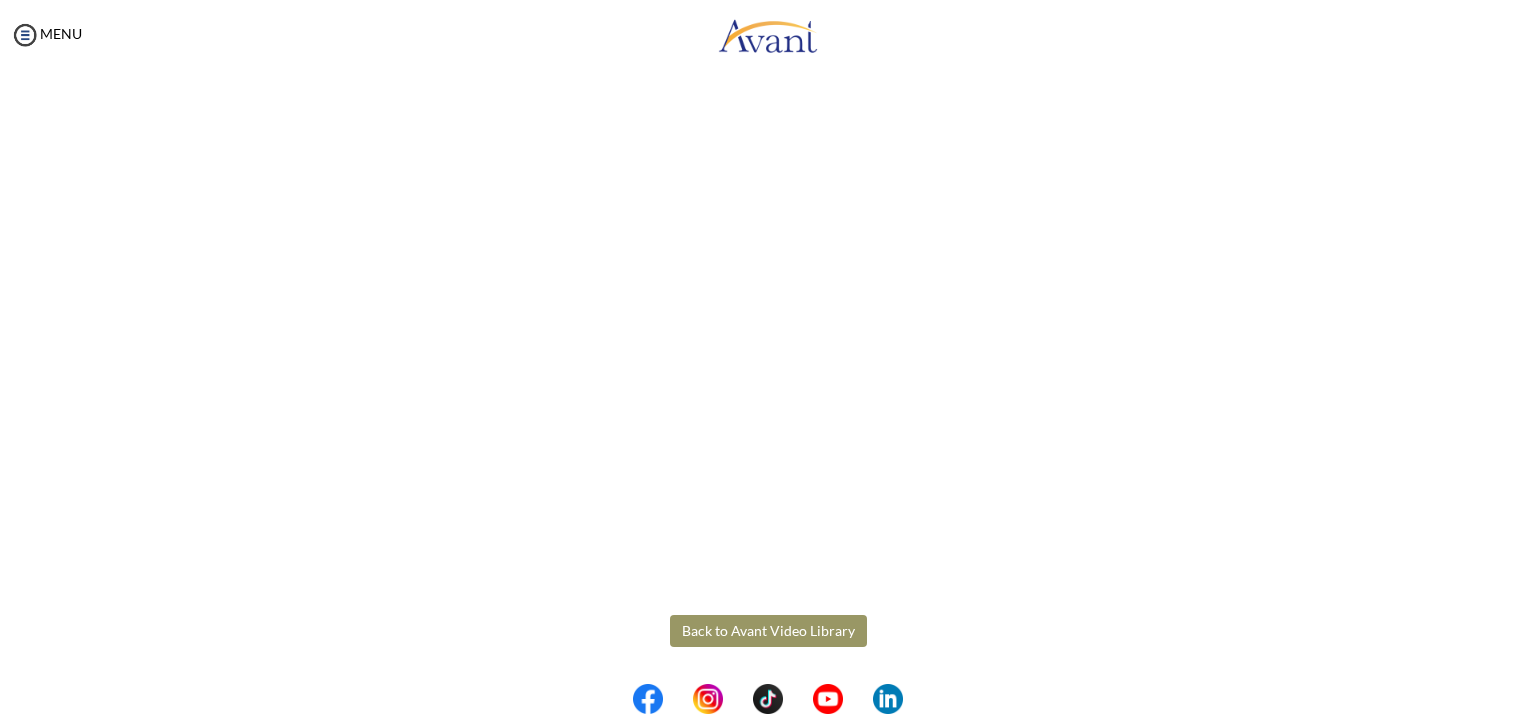 click on "Back to Avant Video Library" at bounding box center (768, 631) 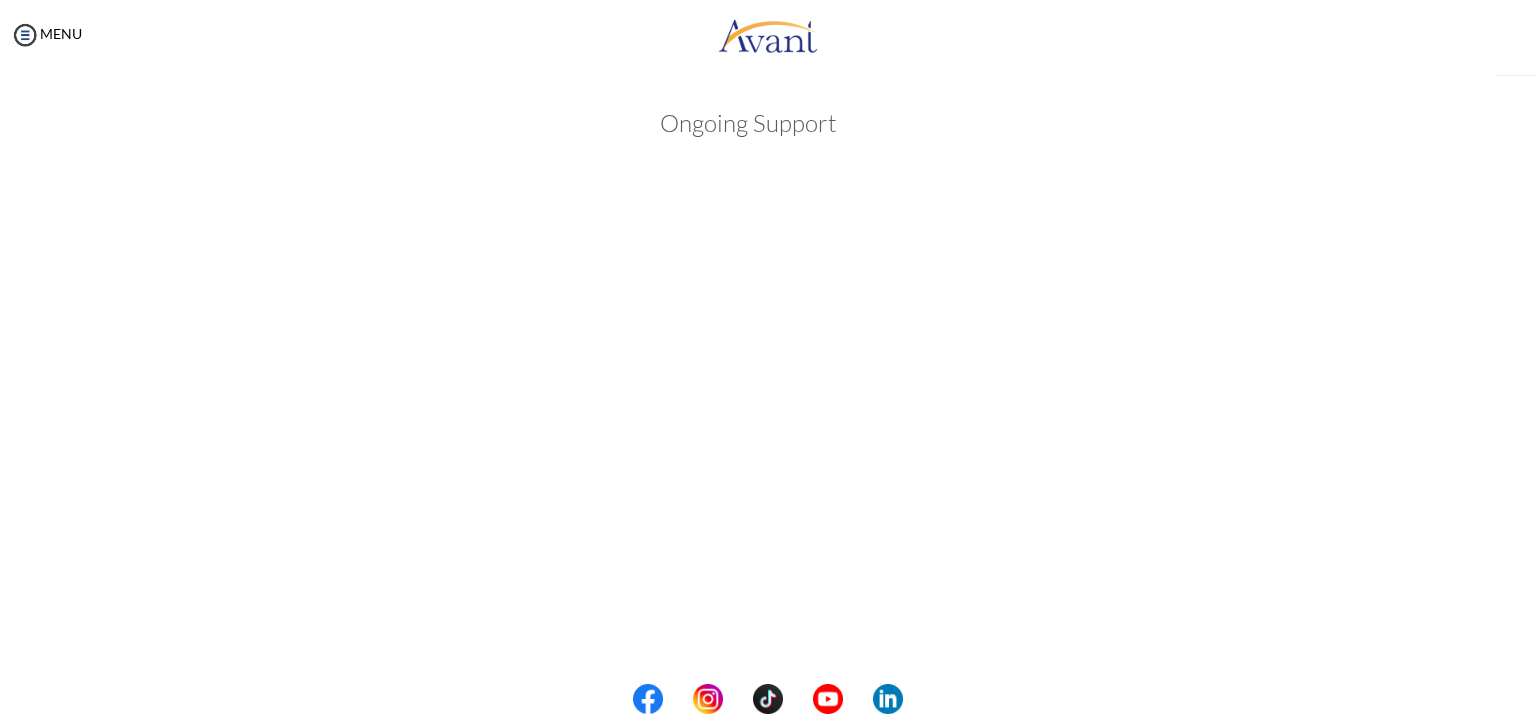 scroll, scrollTop: 483, scrollLeft: 0, axis: vertical 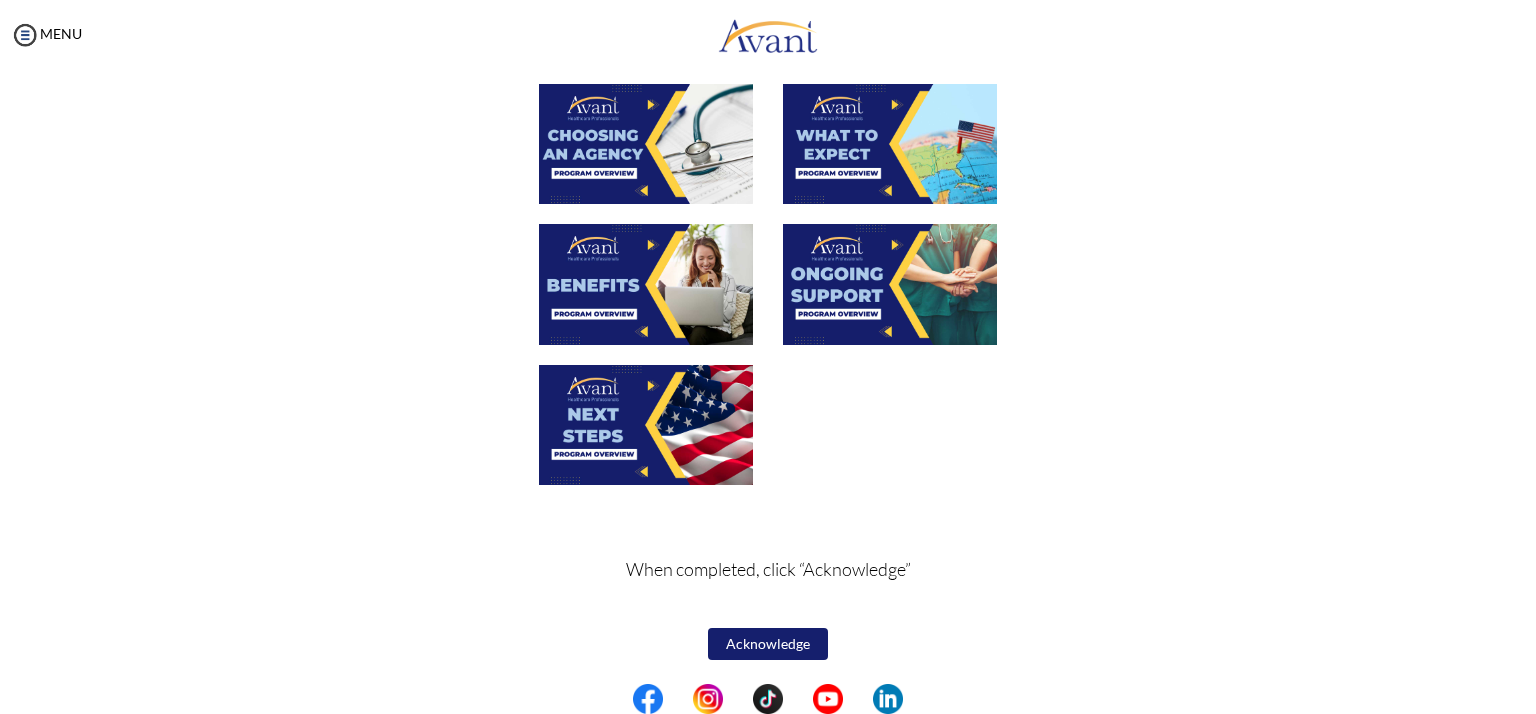 click at bounding box center (646, 425) 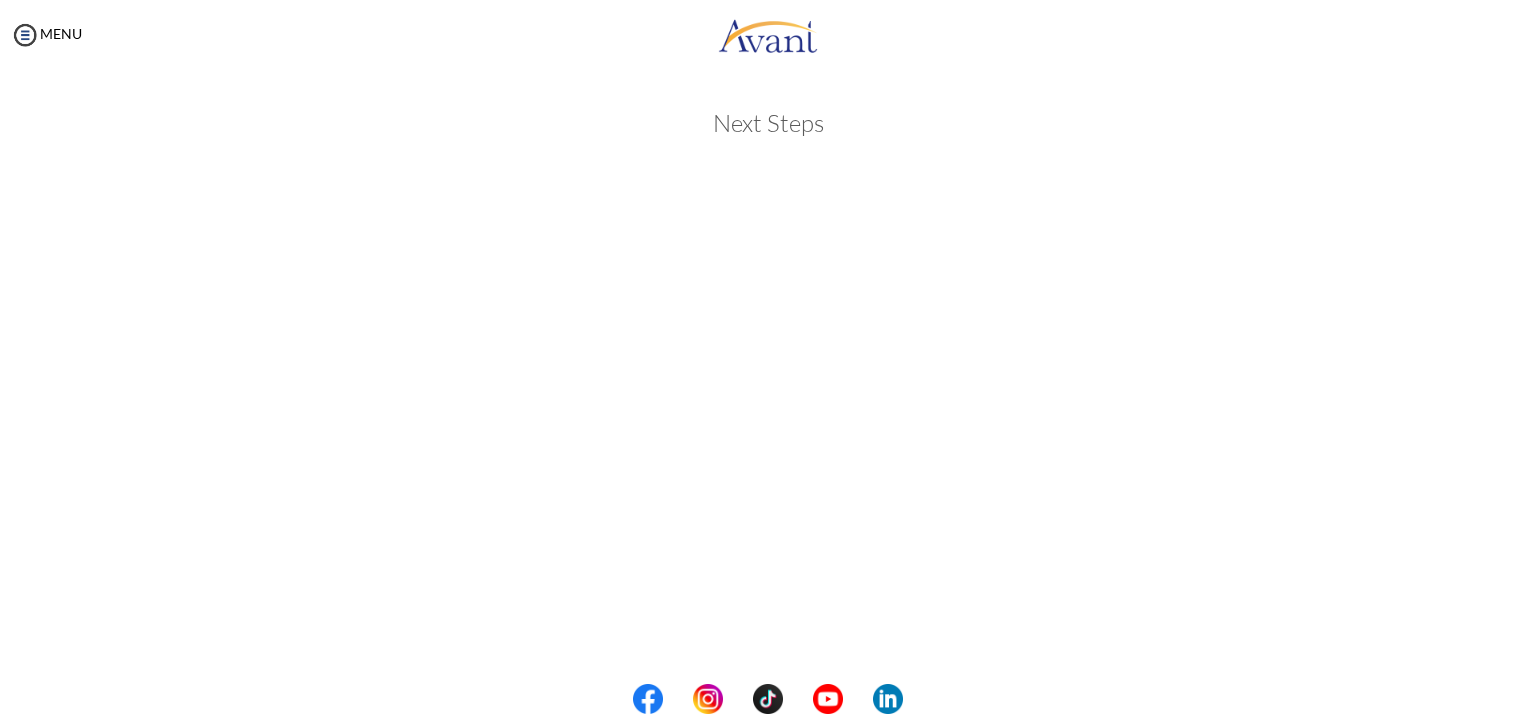 scroll, scrollTop: 483, scrollLeft: 0, axis: vertical 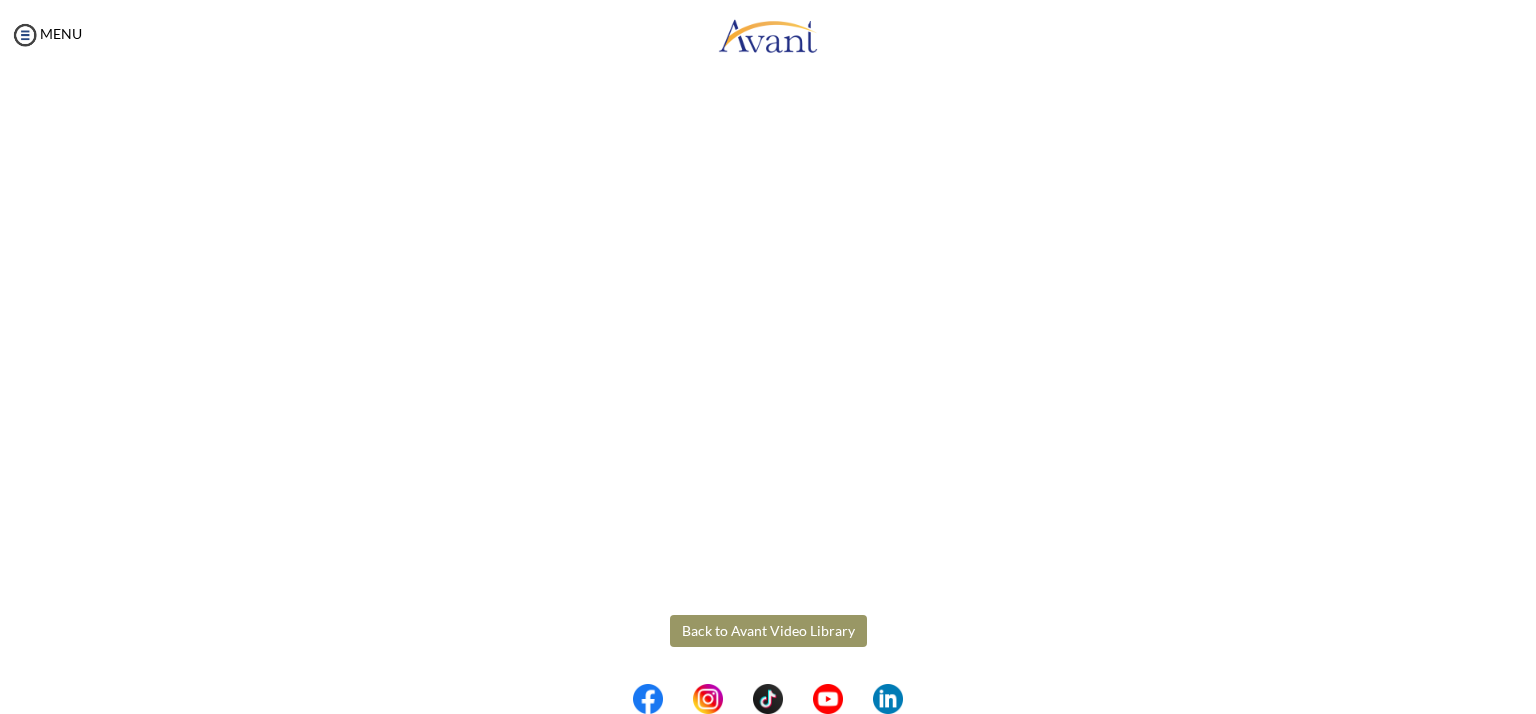 click on "Maintenance break. Please come back in 2 hours.
MENU
My Status
What is the next step?
We would like you to watch the introductory video Begin with Avant
We would like you to watch the program video Watch Program Video
We would like you to complete English exam Take Language Test
We would like you to complete clinical assessment Take Clinical Test
We would like you to complete qualification survey Take Qualification Survey
We would like you to watch expectations video Watch Expectations Video
You will be contacted by recruiter to schedule a call.
Your application is being reviewed. Please check your email regularly.
Process Overview
Check off each step as you go to track your progress!
1" at bounding box center [768, 357] 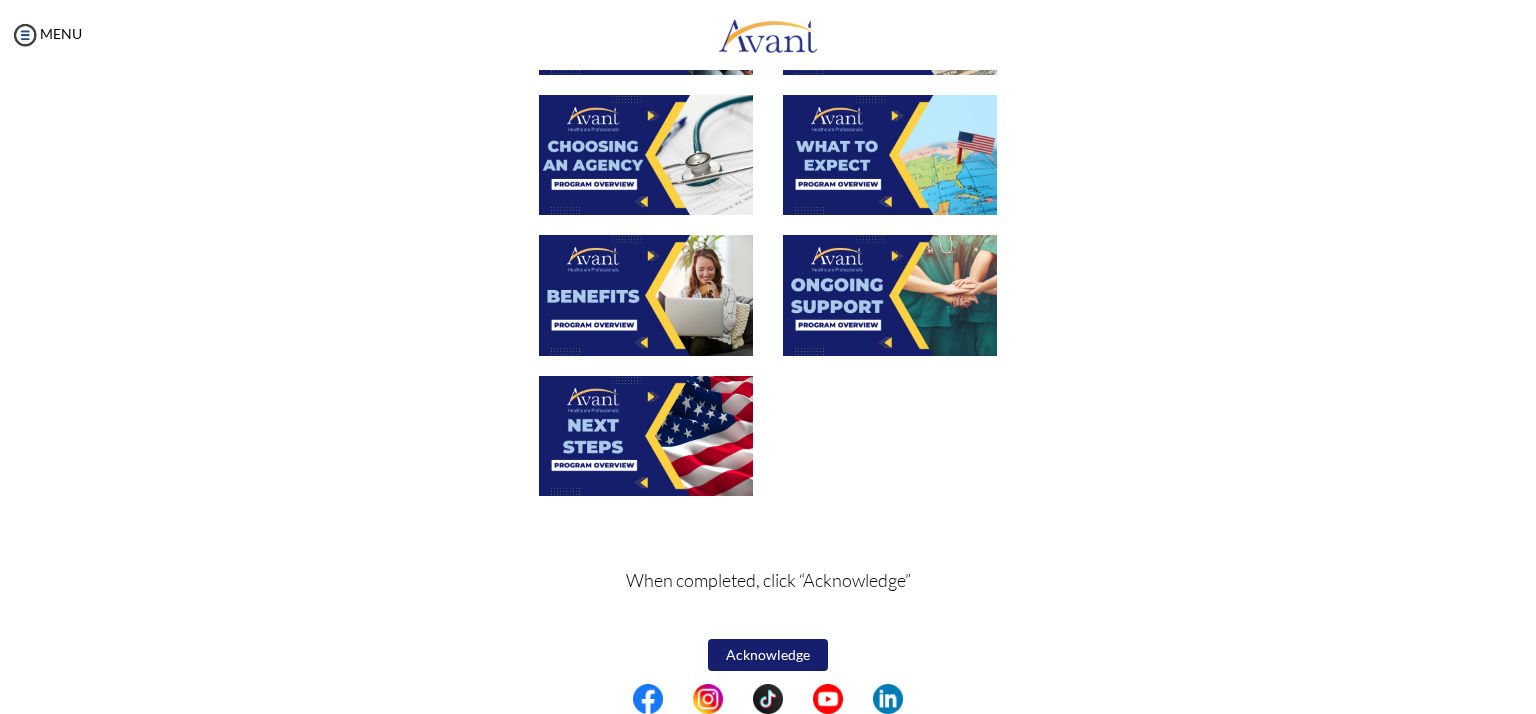 scroll, scrollTop: 660, scrollLeft: 0, axis: vertical 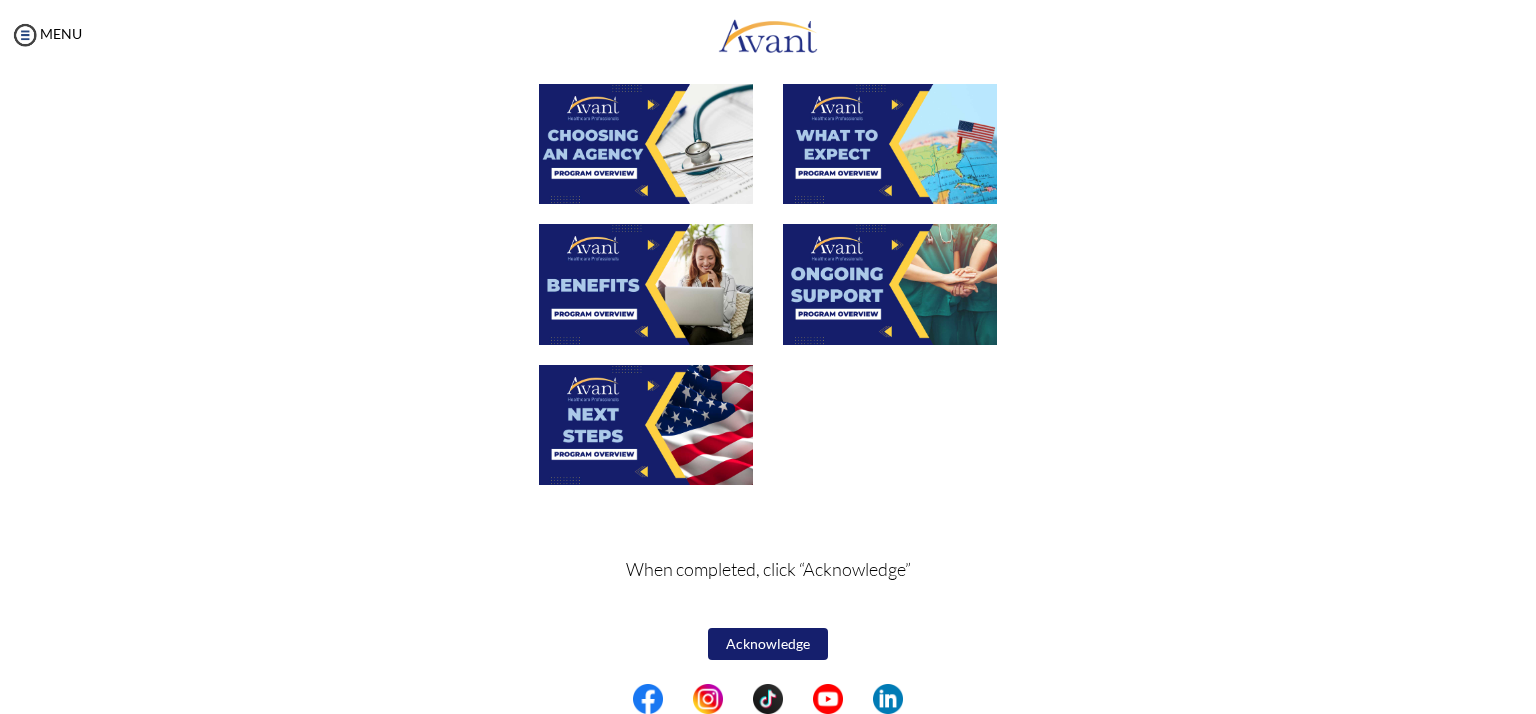 click on "Acknowledge" at bounding box center (768, 644) 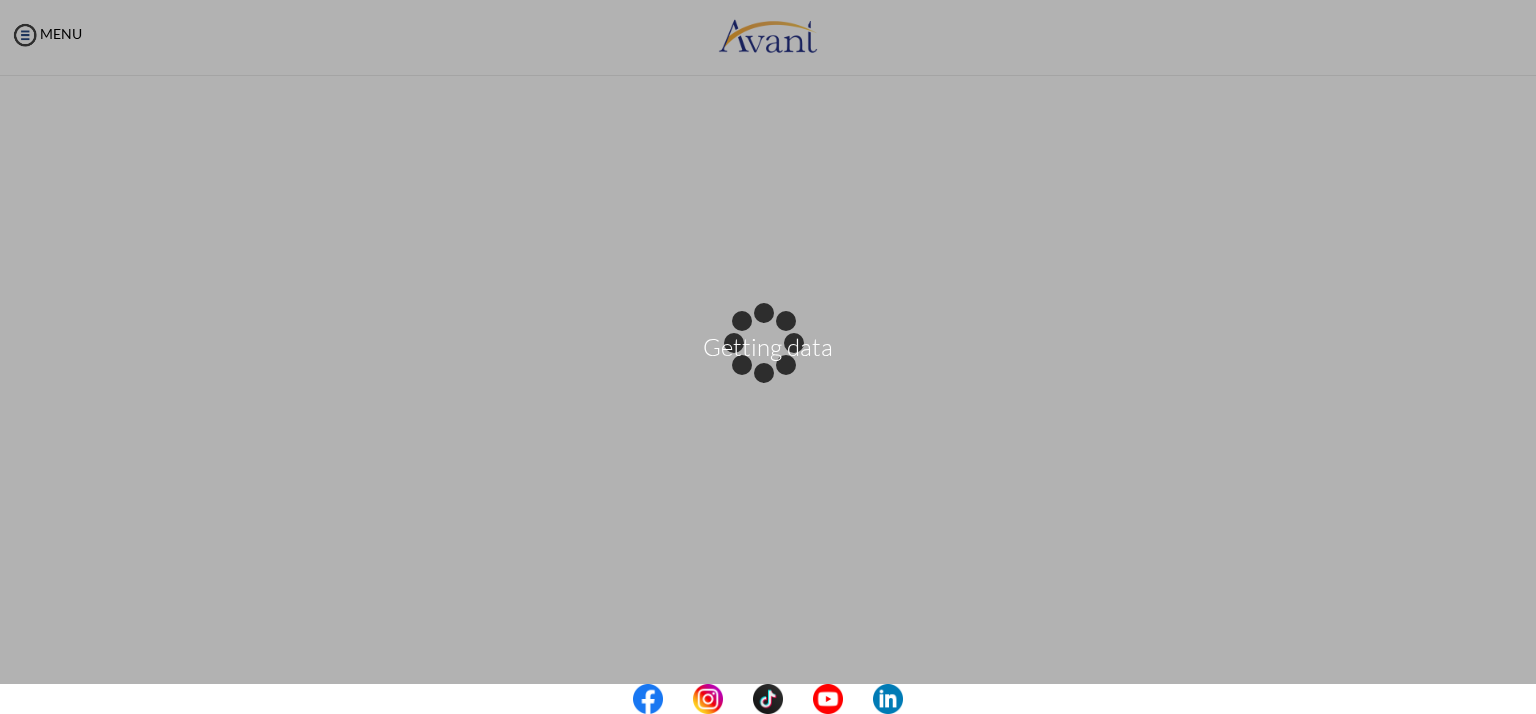 scroll, scrollTop: 662, scrollLeft: 0, axis: vertical 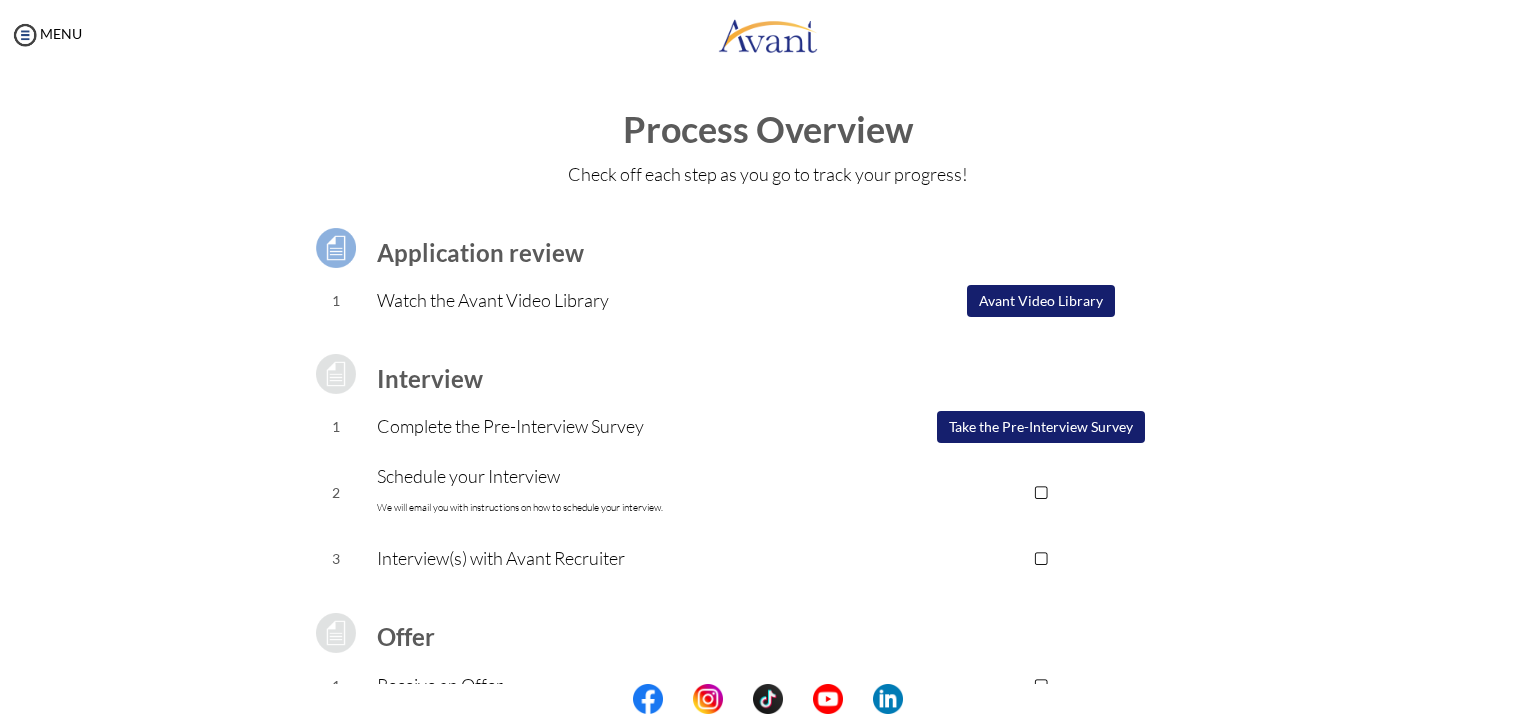 click on "Take the Pre-Interview Survey" at bounding box center (1041, 427) 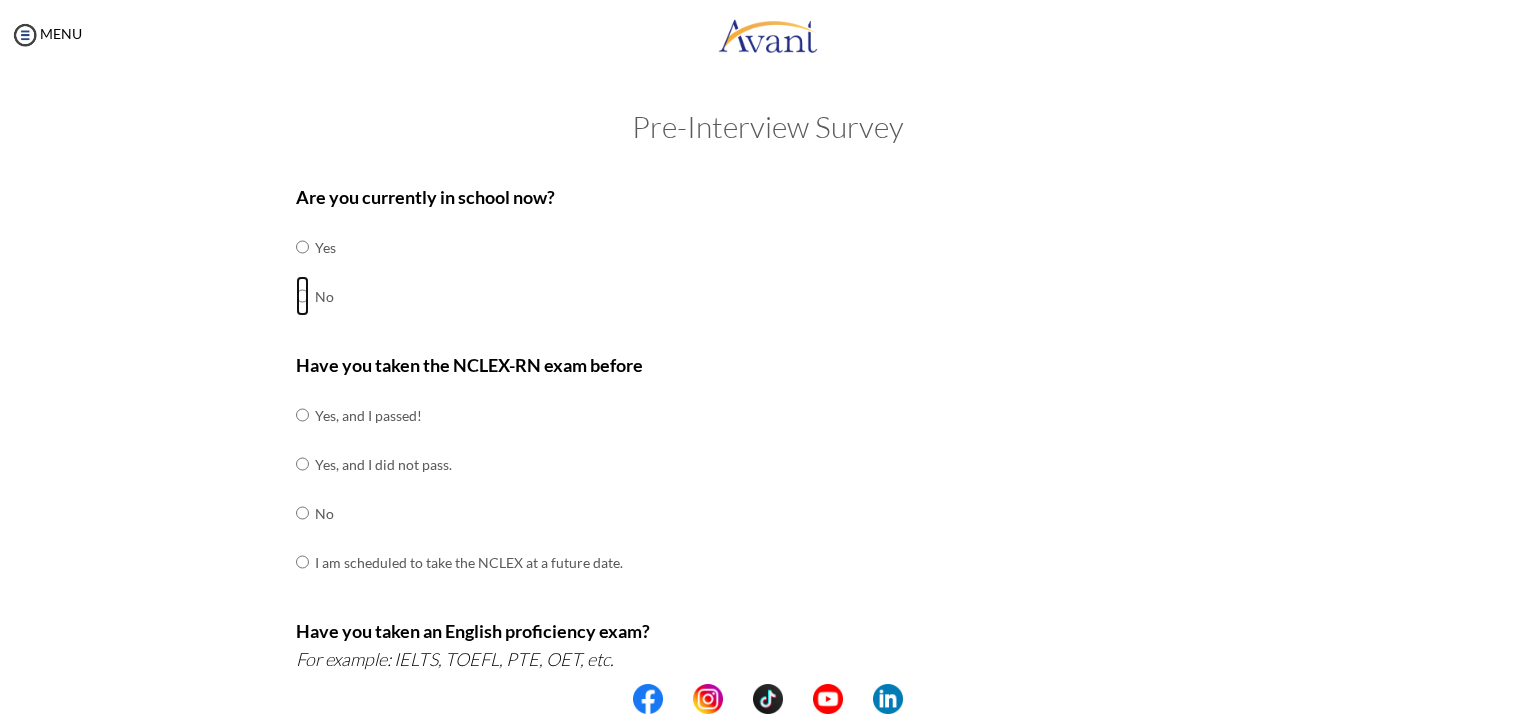 click at bounding box center (302, 247) 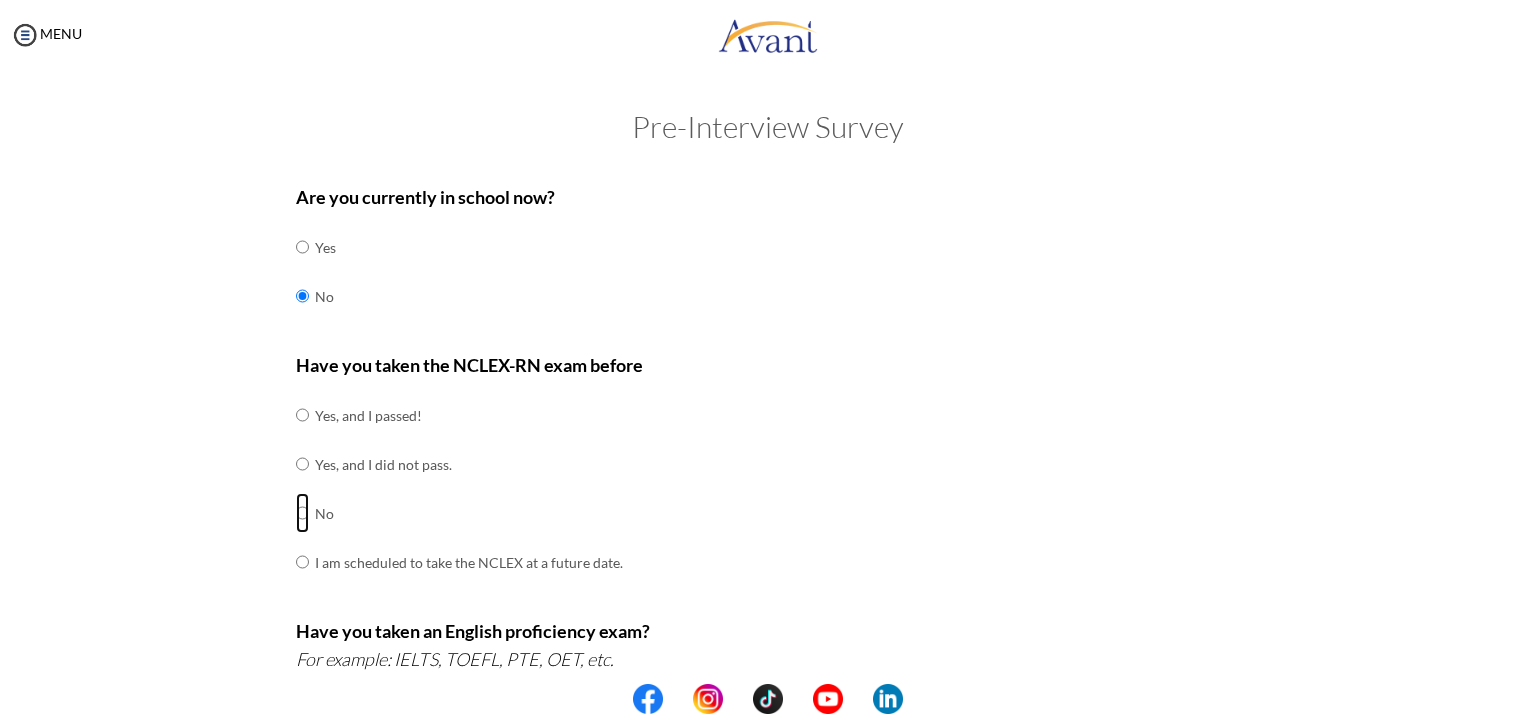 click at bounding box center [302, 415] 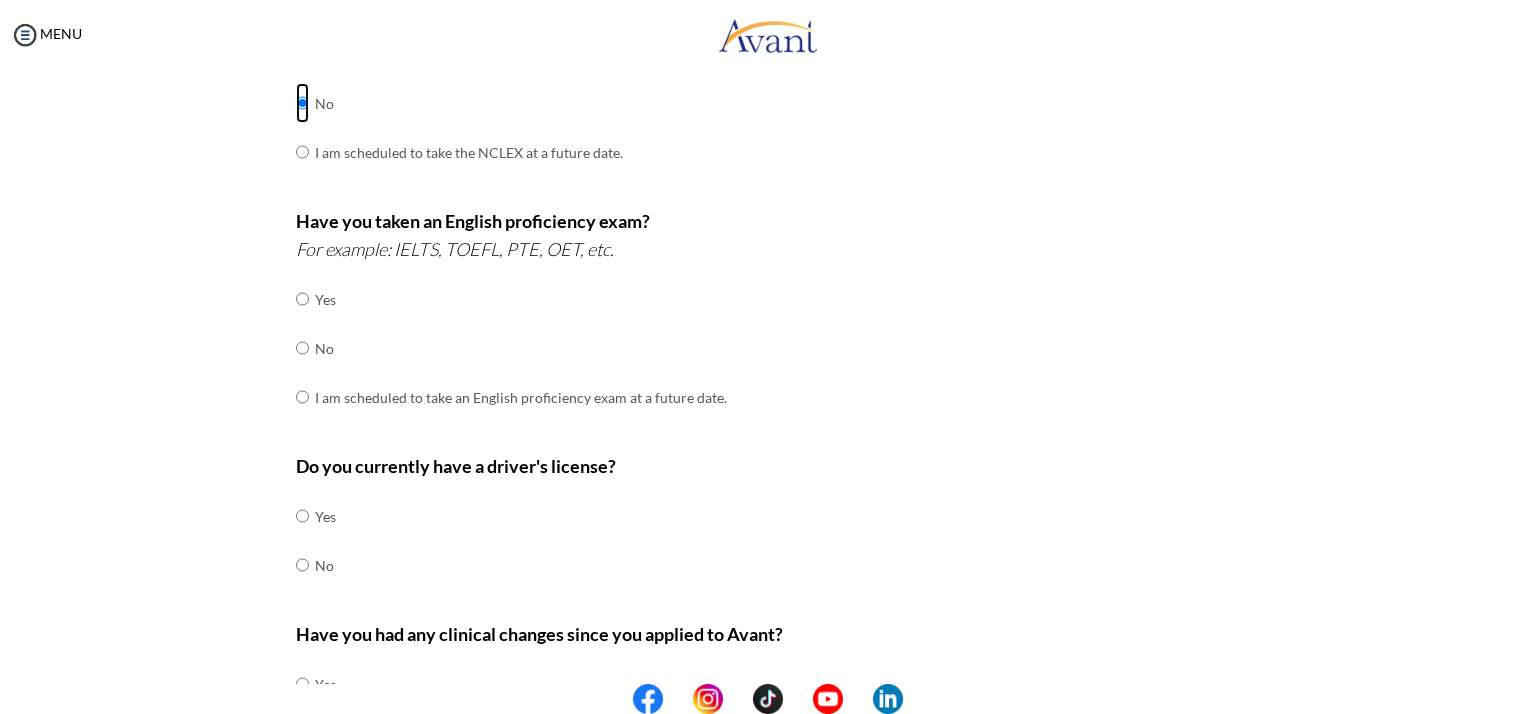 scroll, scrollTop: 467, scrollLeft: 0, axis: vertical 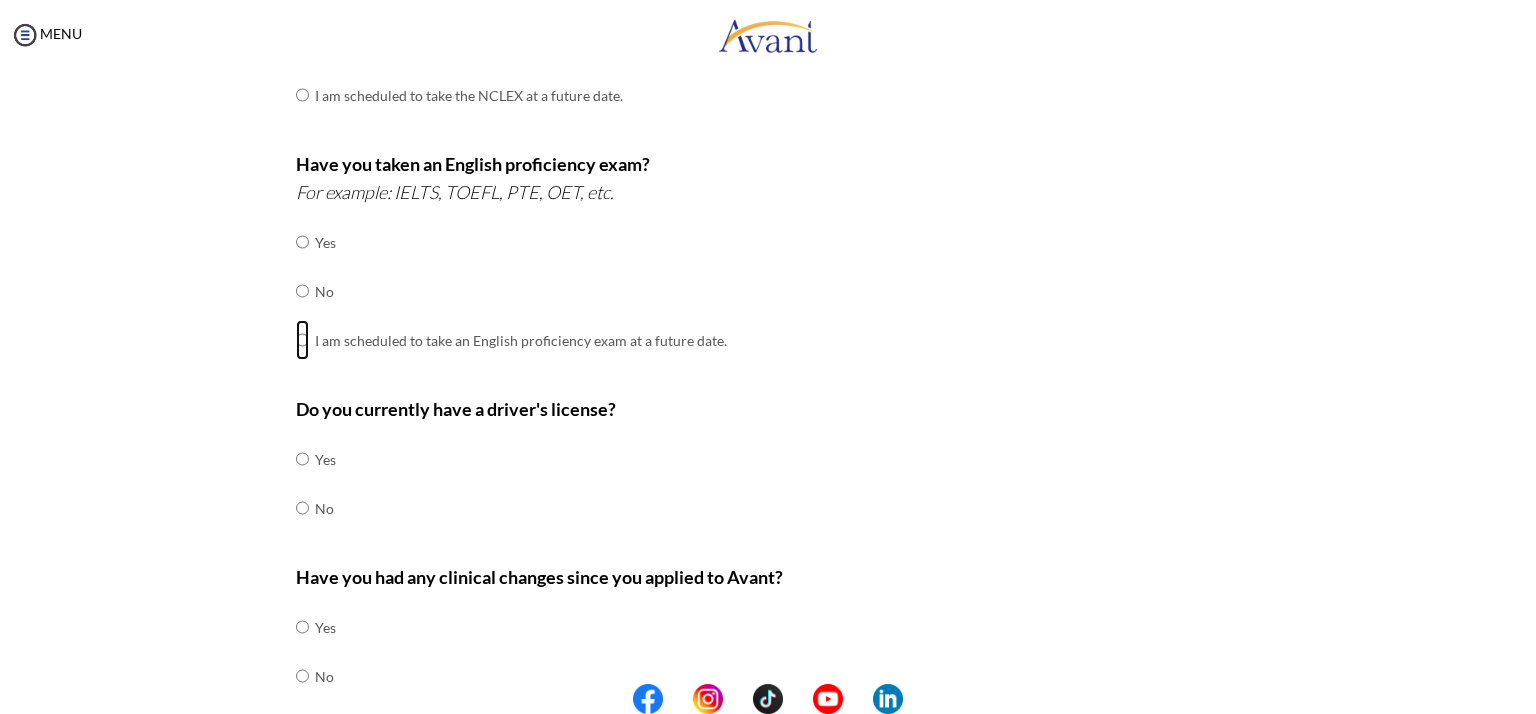 click at bounding box center (302, 242) 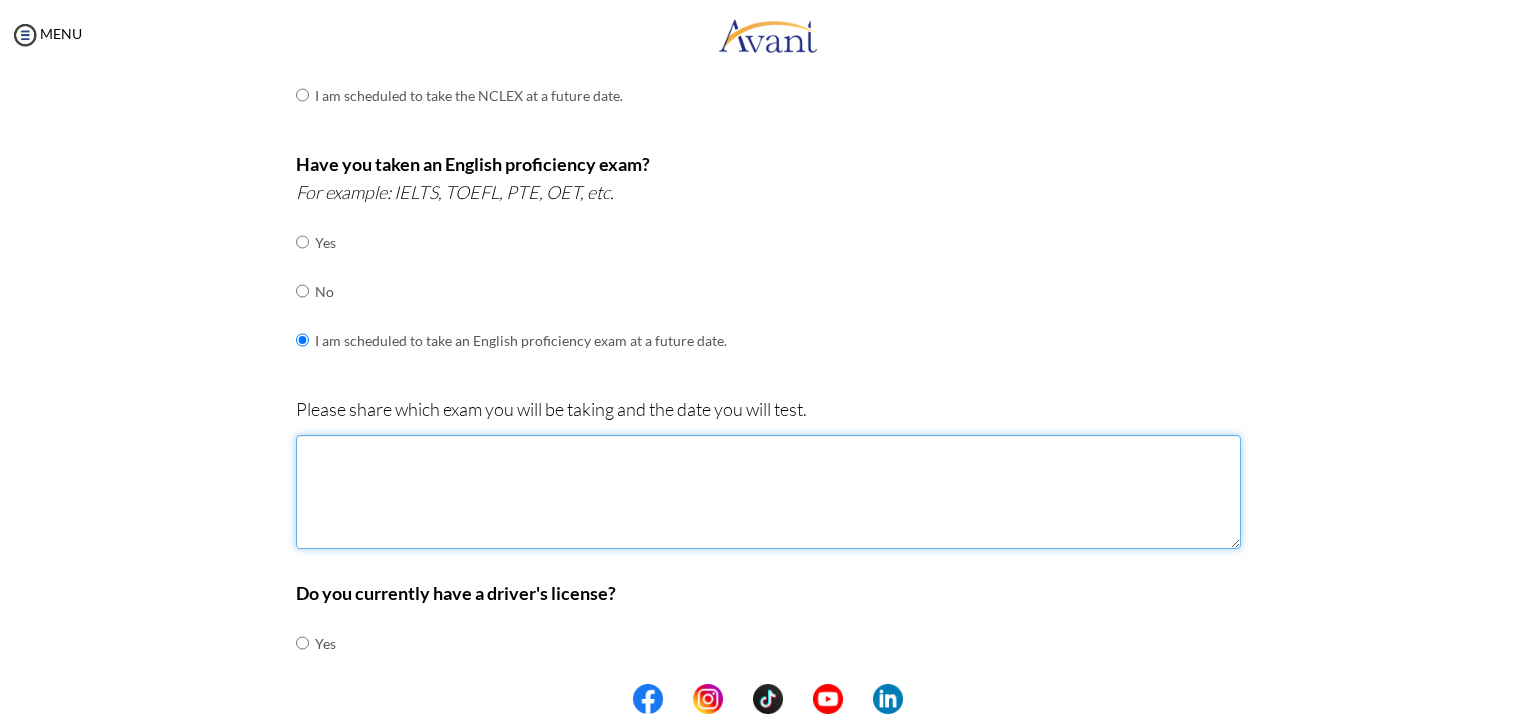 click at bounding box center [768, 492] 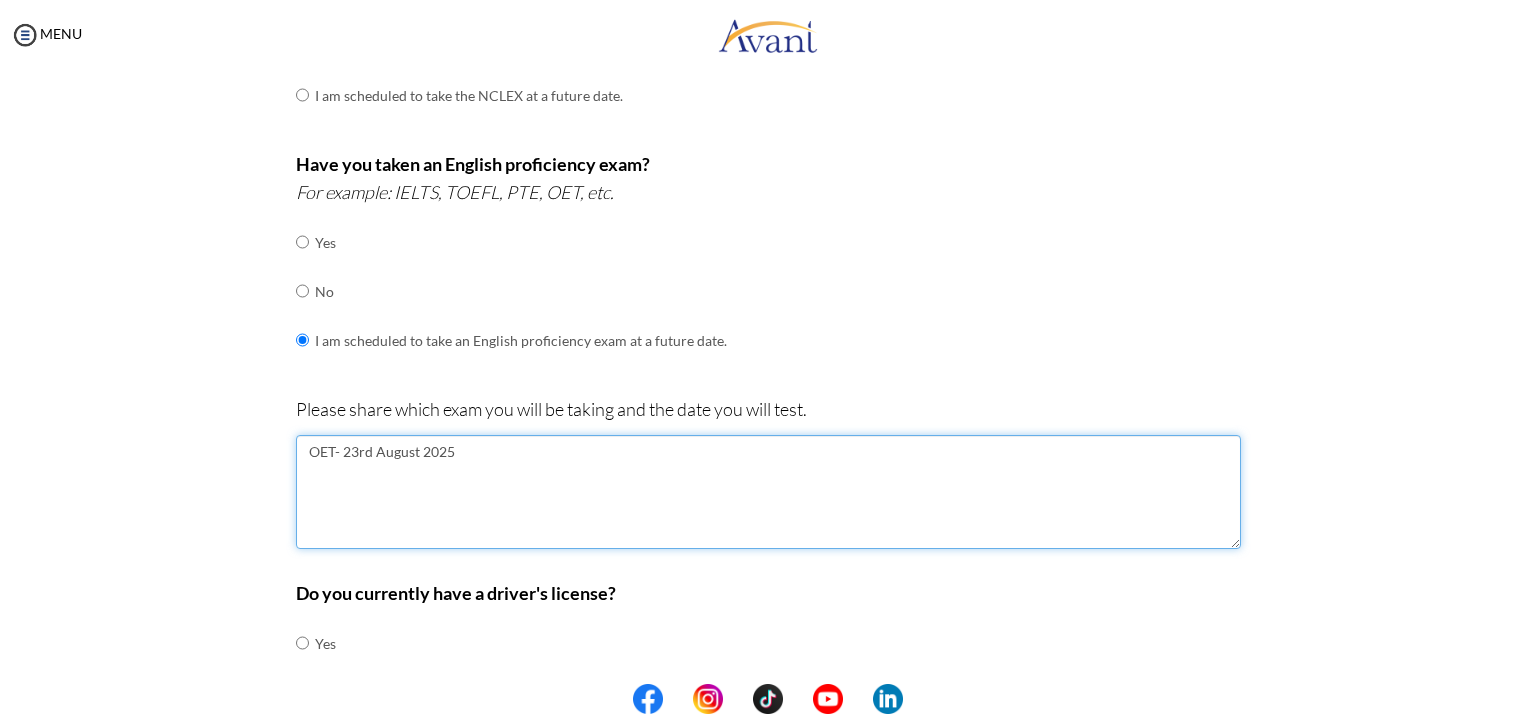 type on "OET- 23rd August 2025" 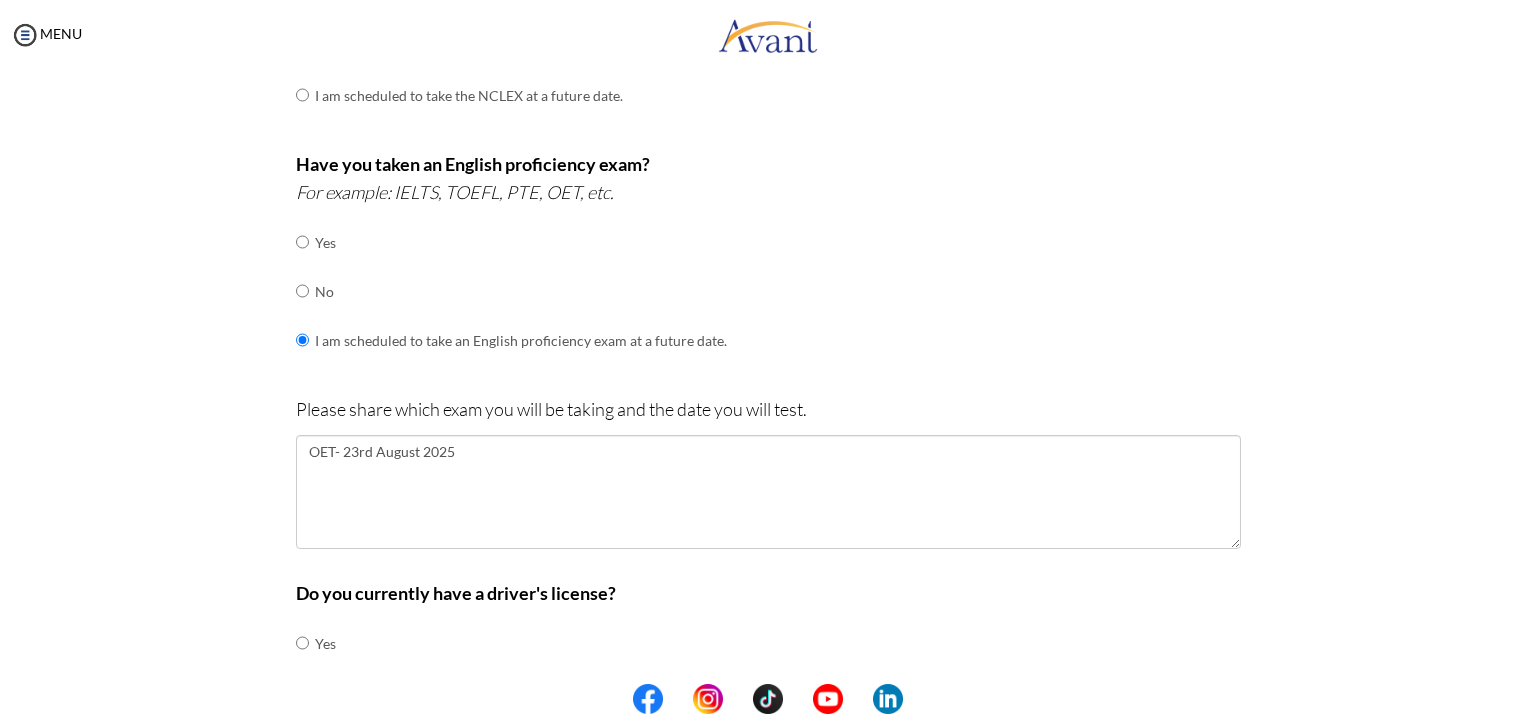 click on "Do you currently have a driver's license?
Yes
No" at bounding box center (768, 658) 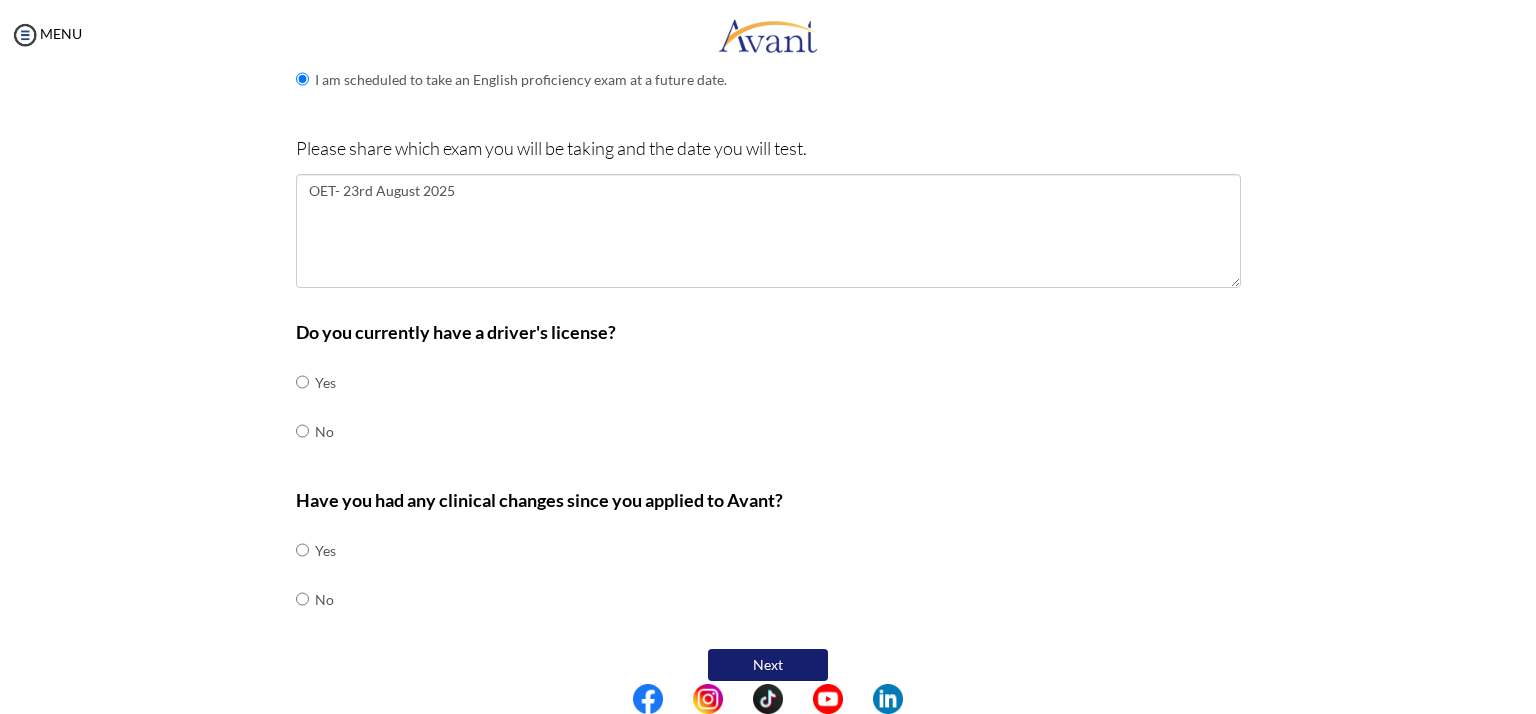 scroll, scrollTop: 734, scrollLeft: 0, axis: vertical 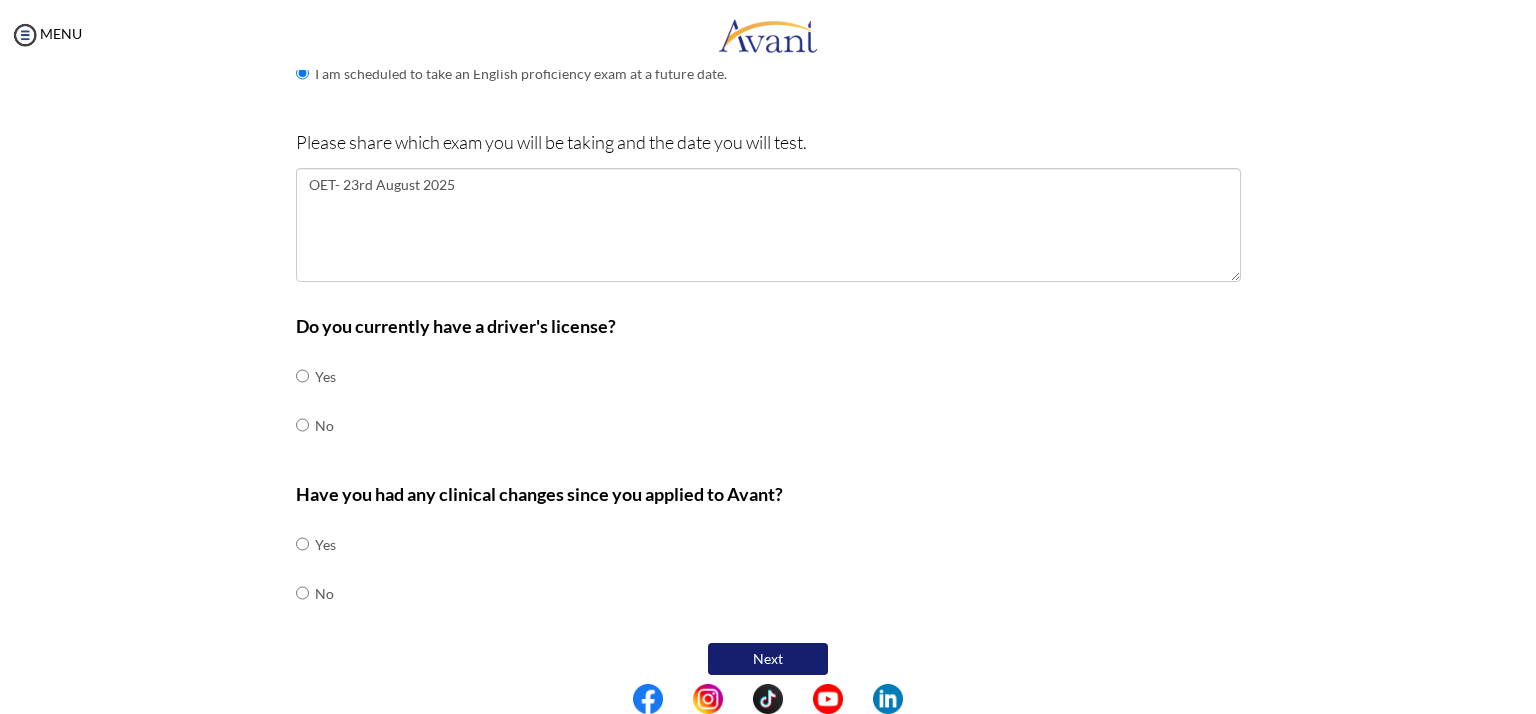 click at bounding box center (312, 376) 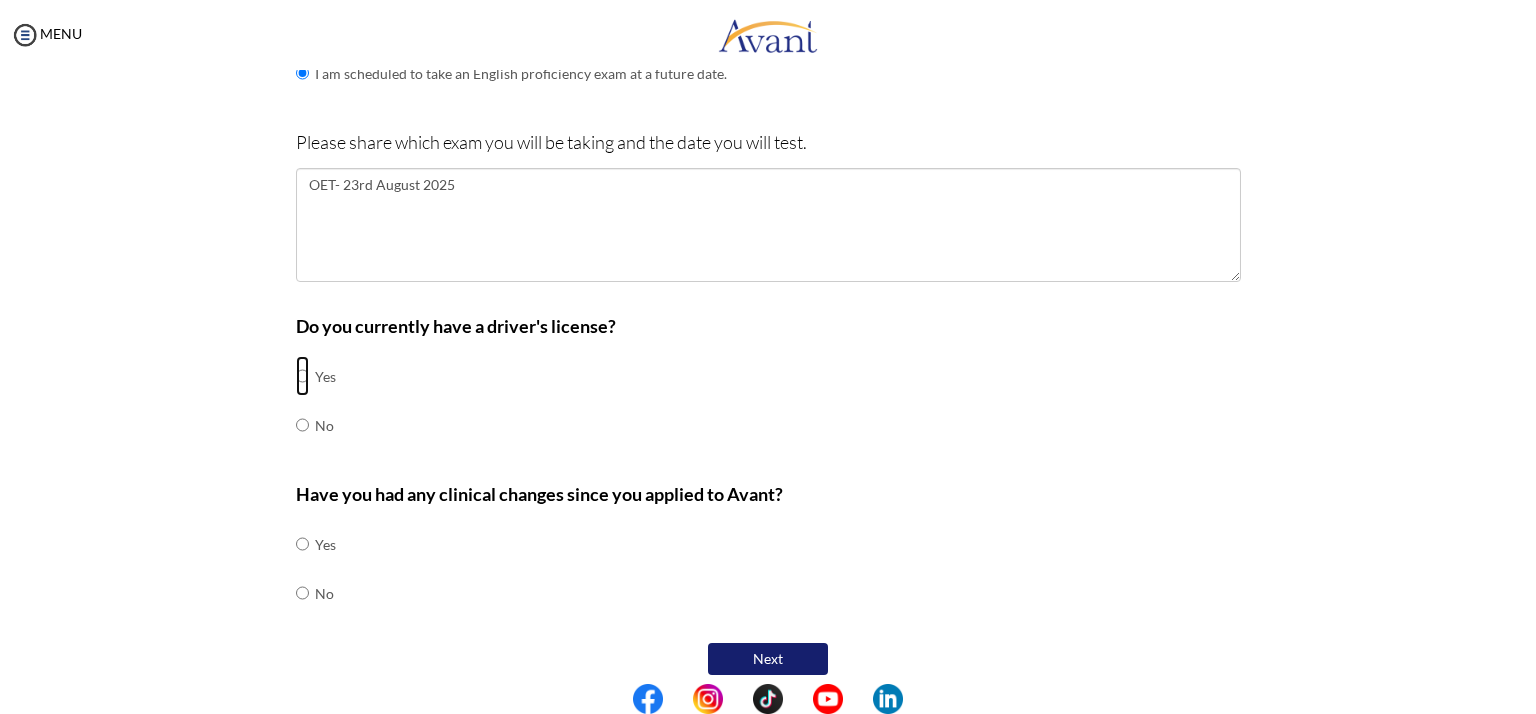 click at bounding box center [302, 376] 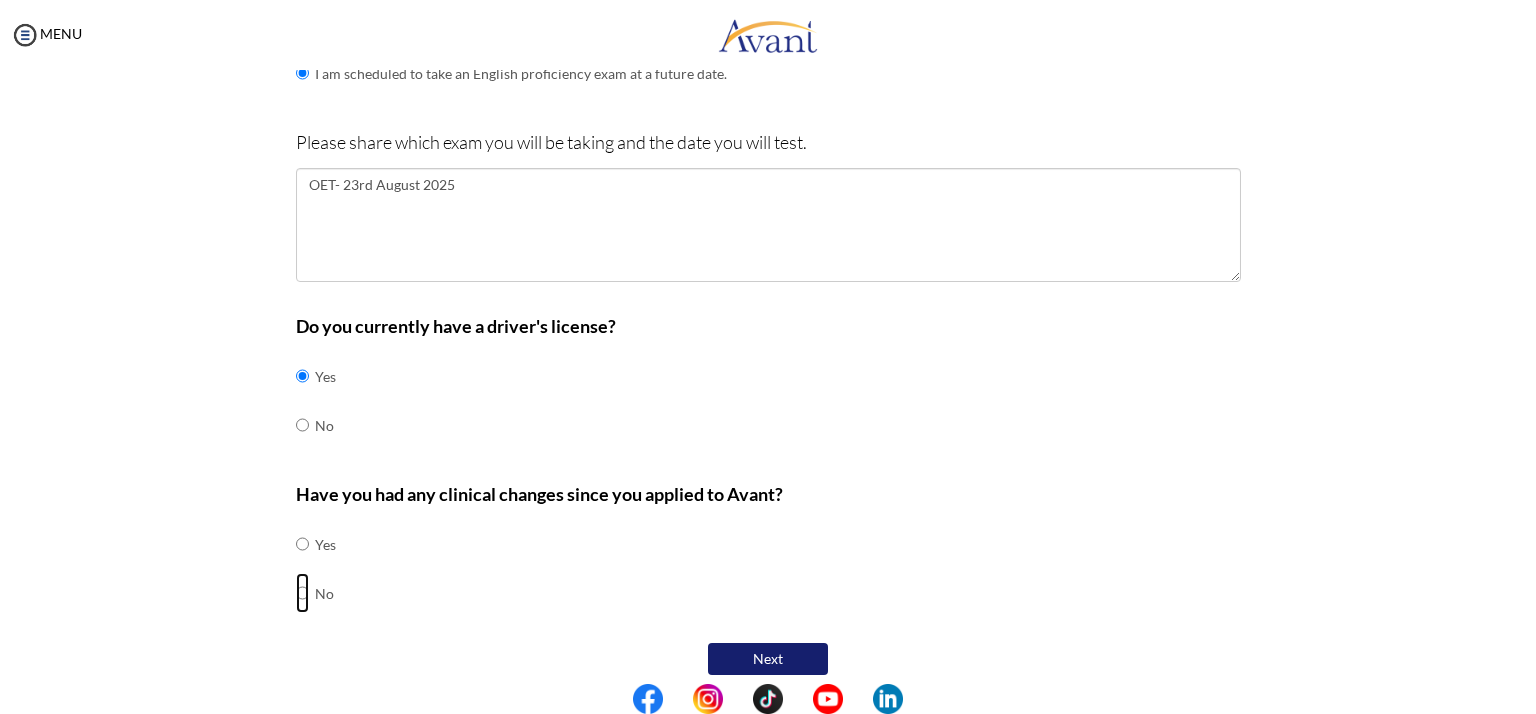 click at bounding box center (302, 544) 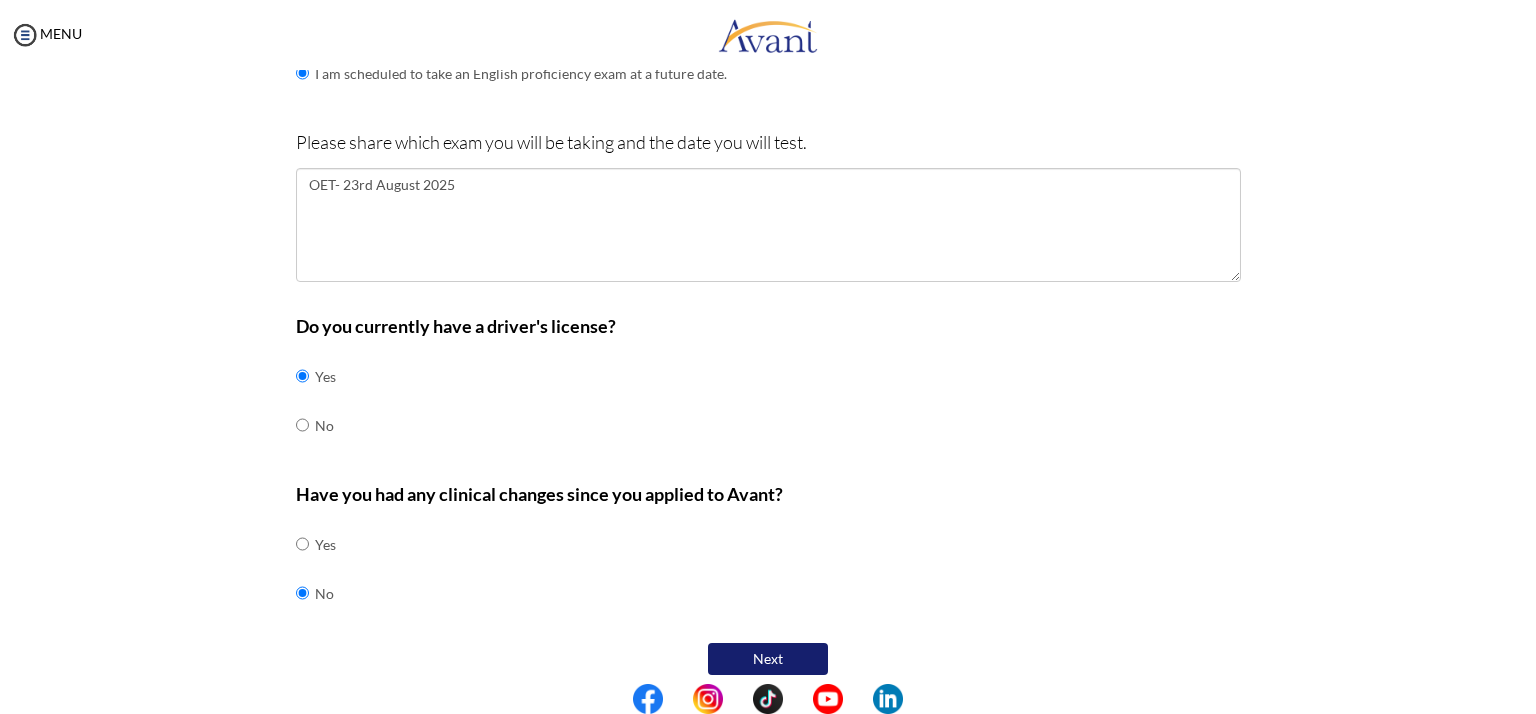 click on "Next" at bounding box center (768, 659) 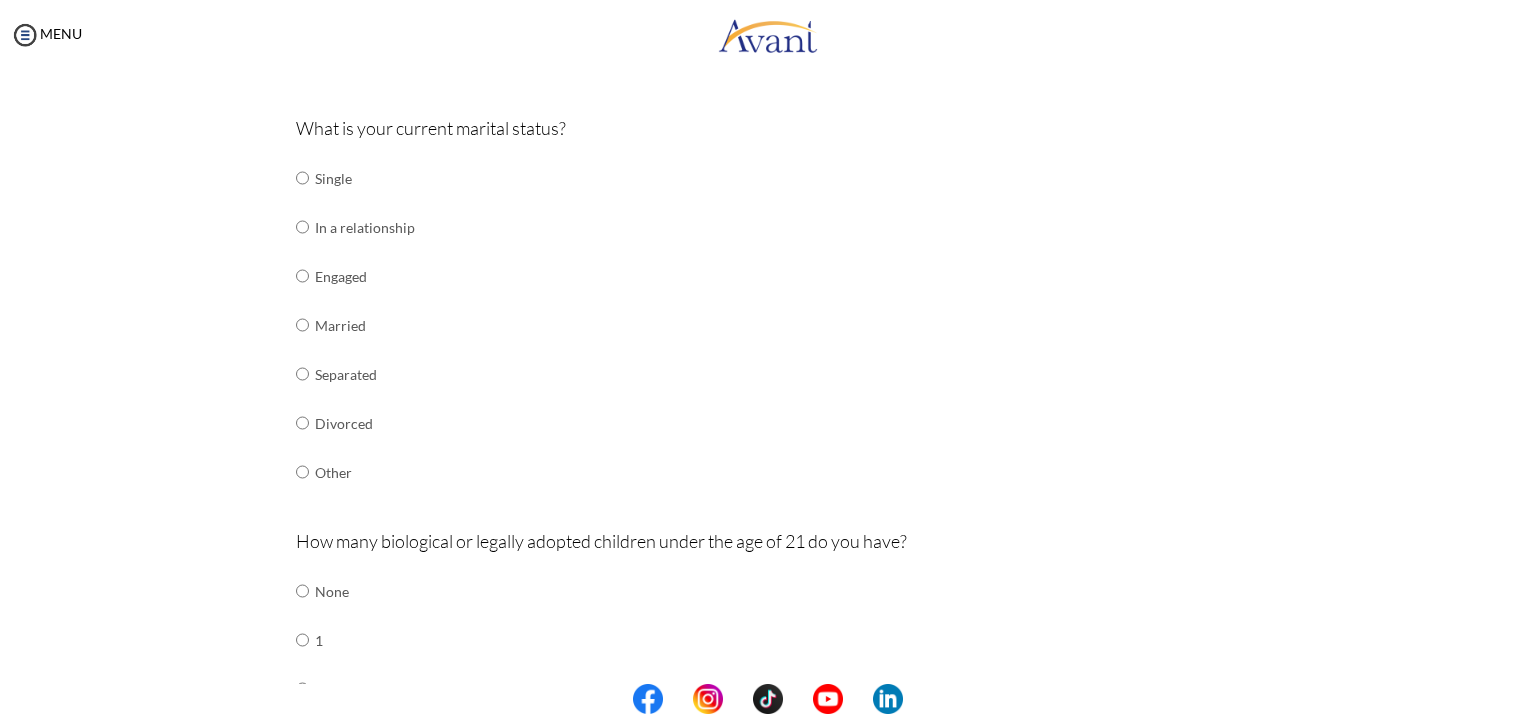 scroll, scrollTop: 224, scrollLeft: 0, axis: vertical 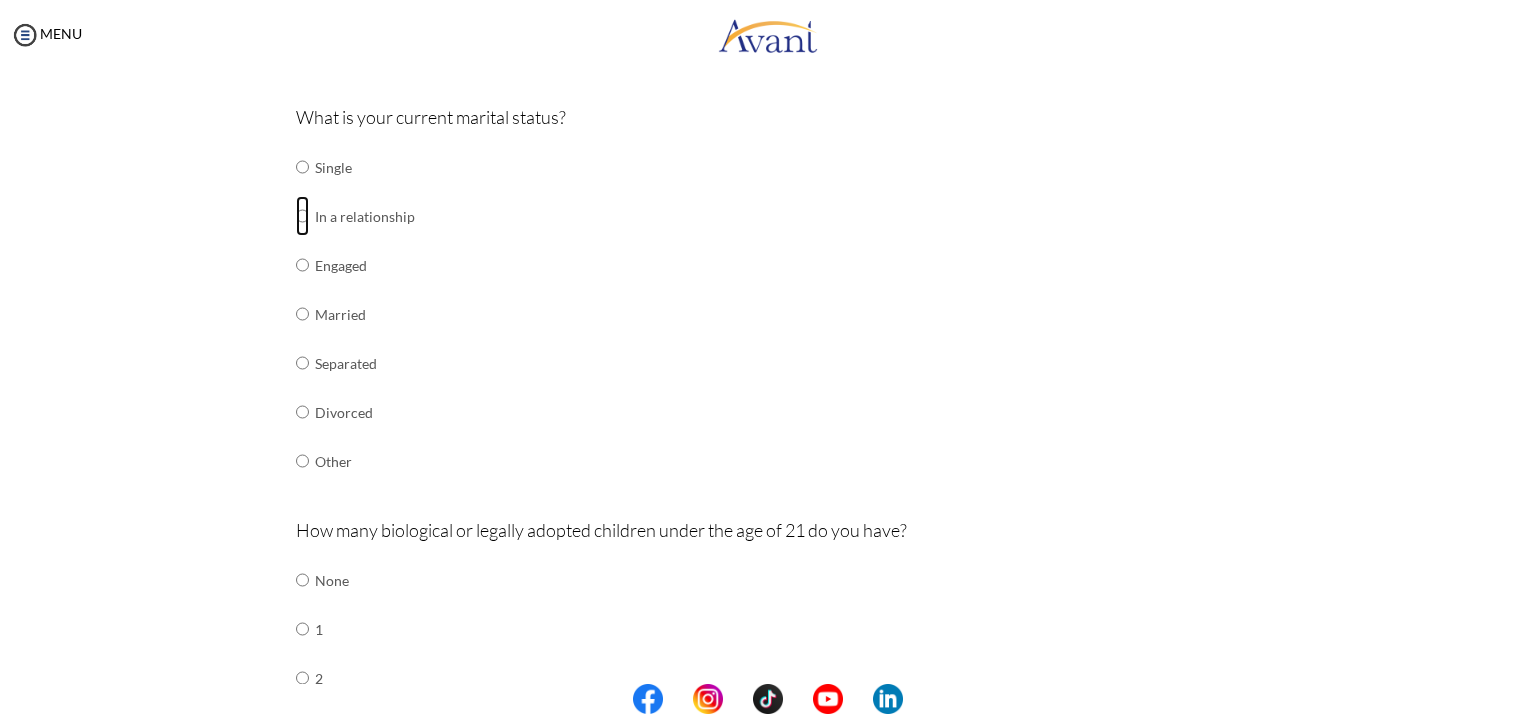 click at bounding box center [302, 167] 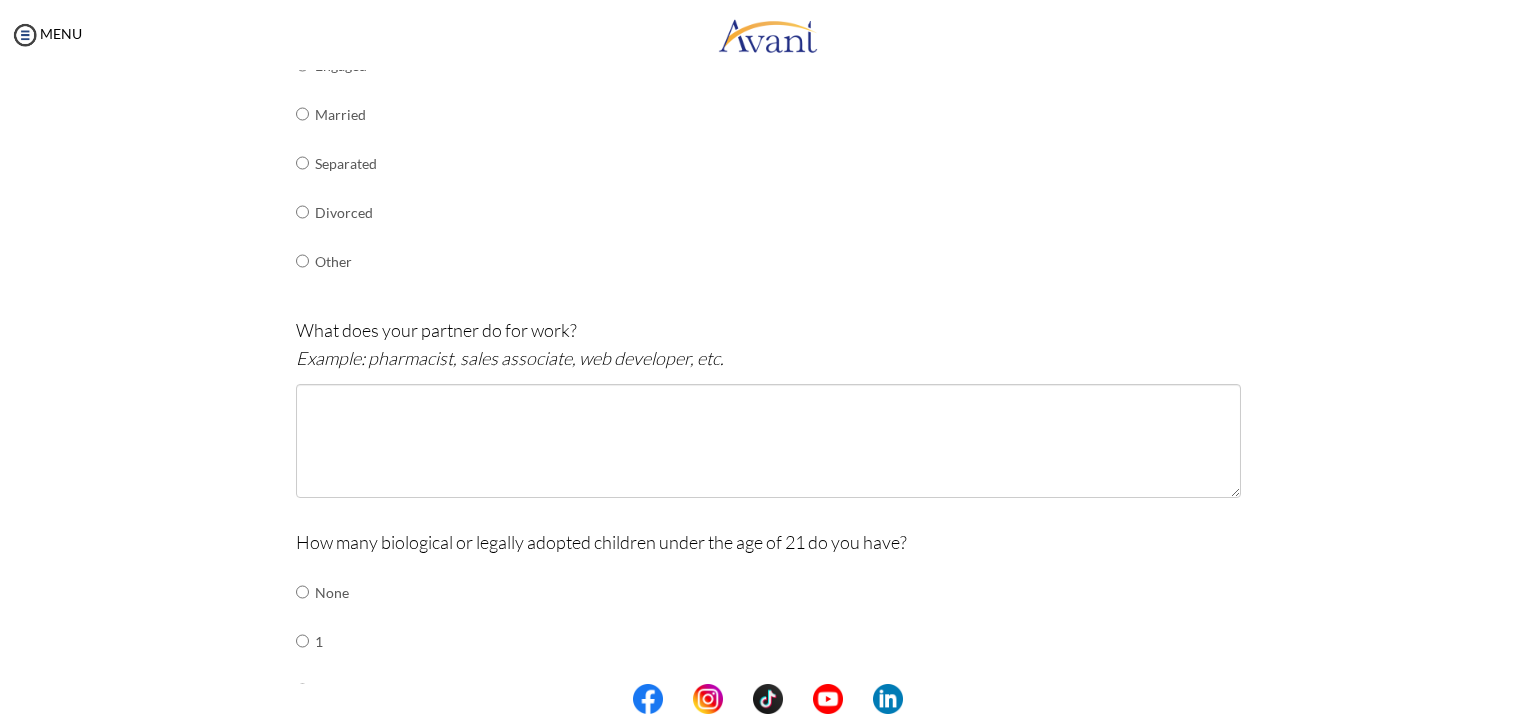 scroll, scrollTop: 492, scrollLeft: 0, axis: vertical 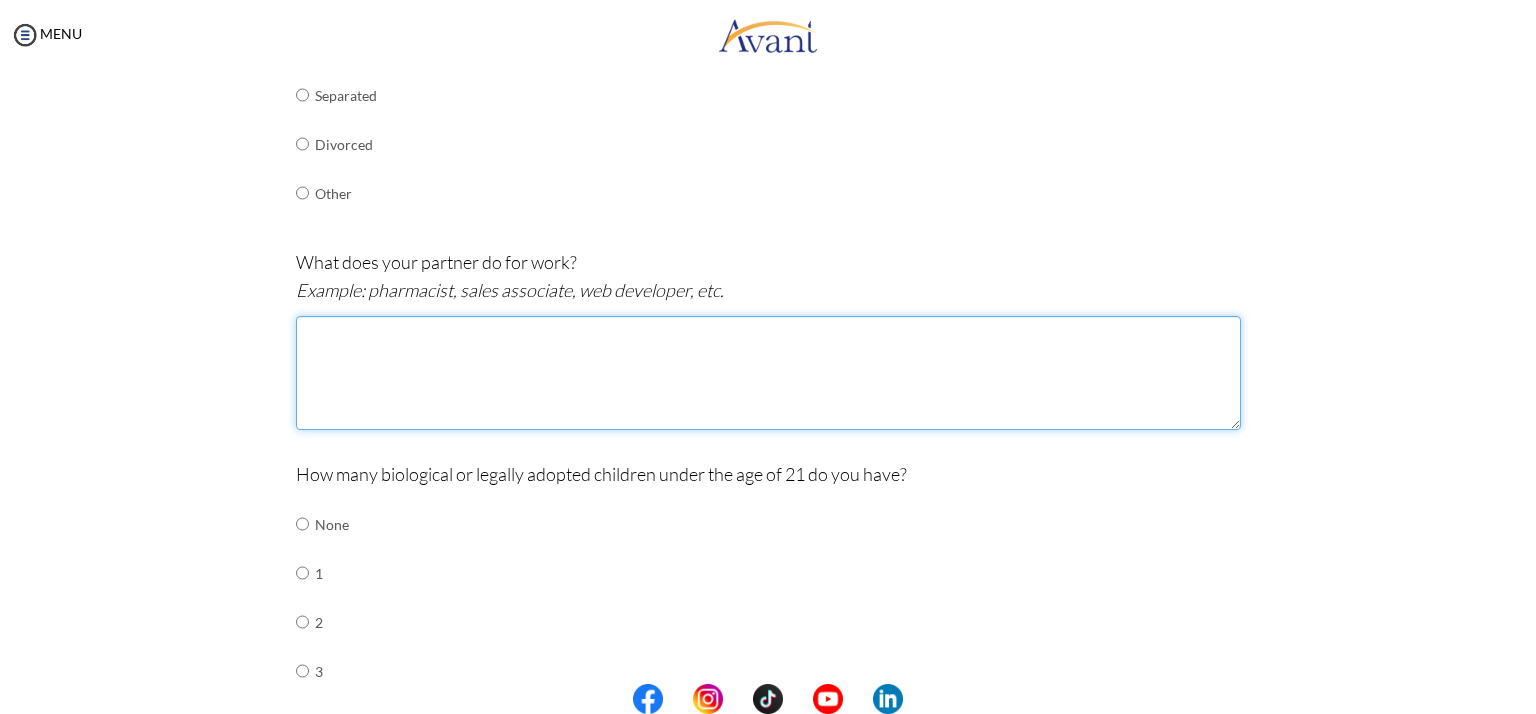 click at bounding box center [768, 373] 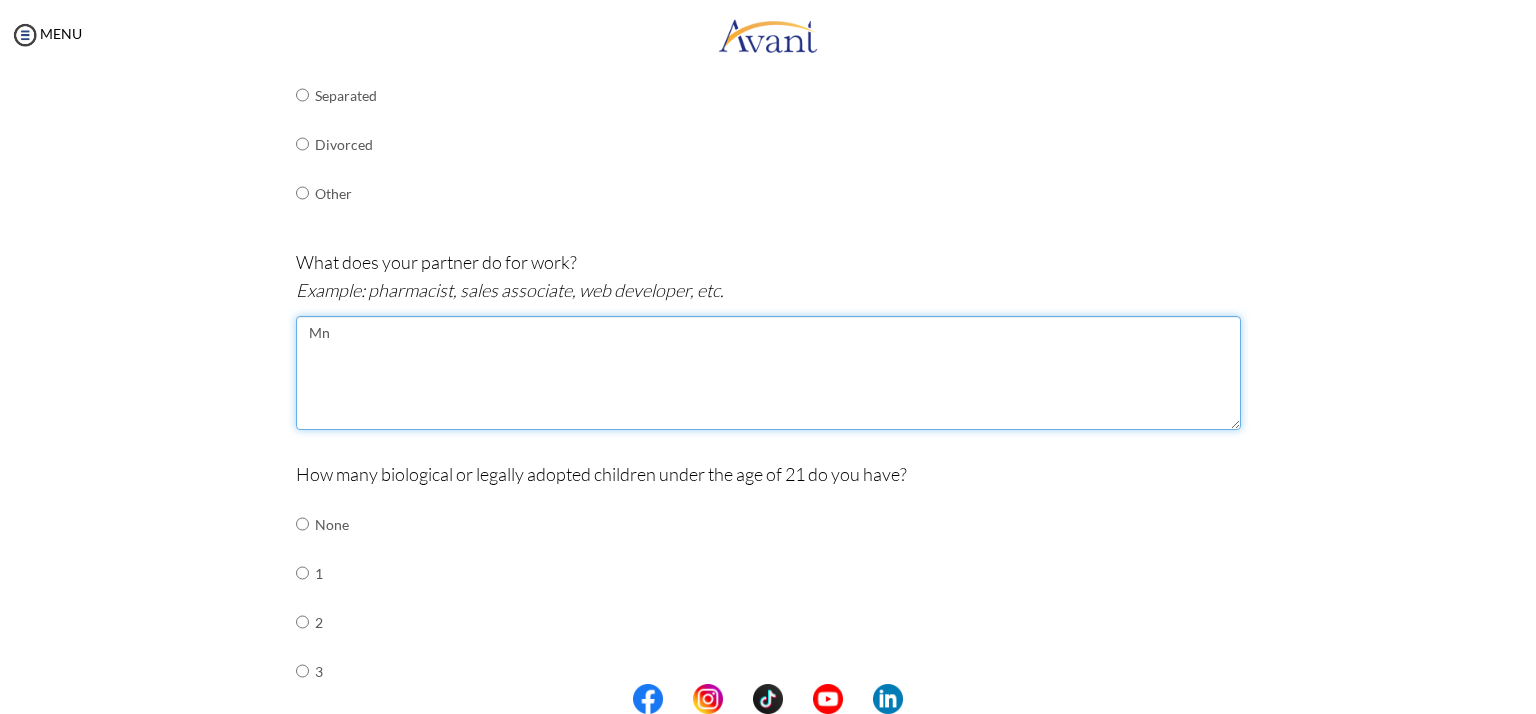 type on "M" 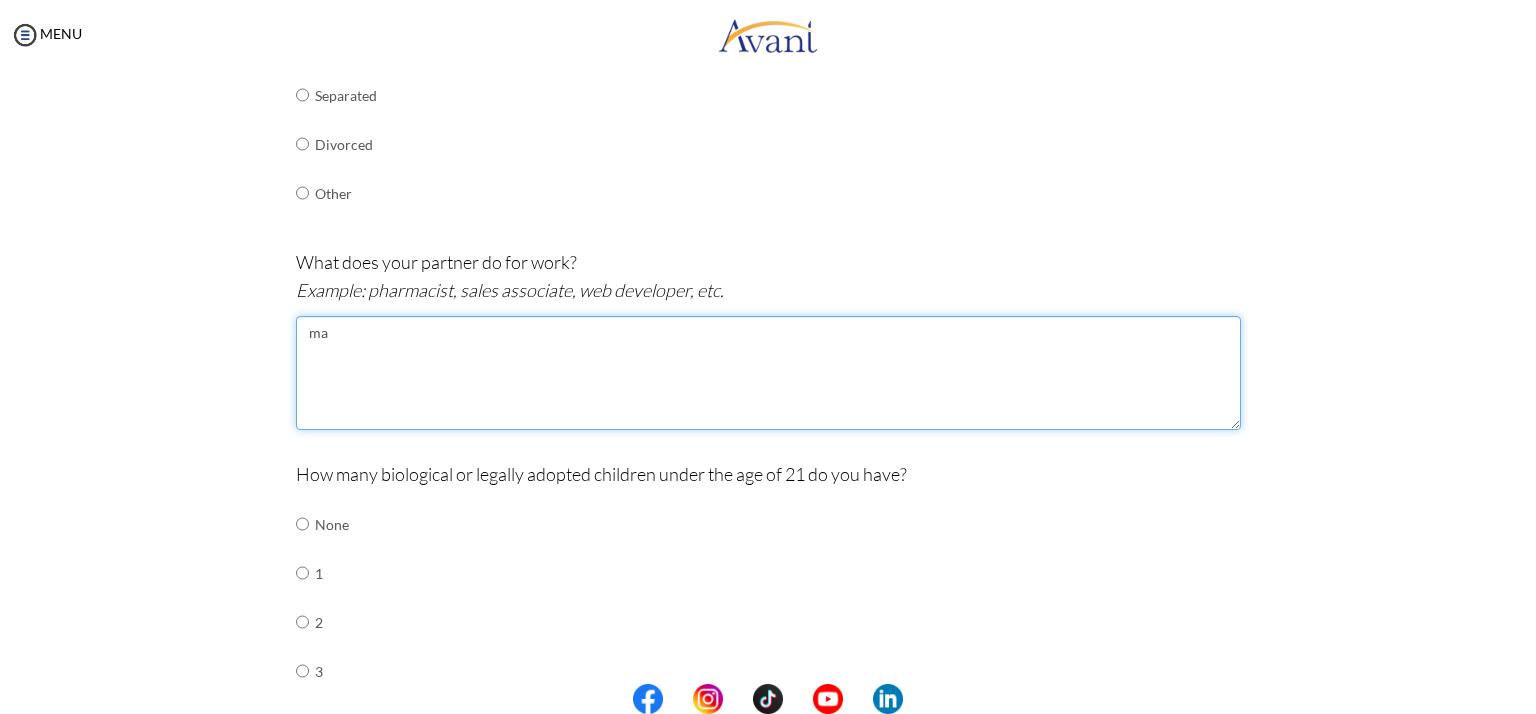 type on "m" 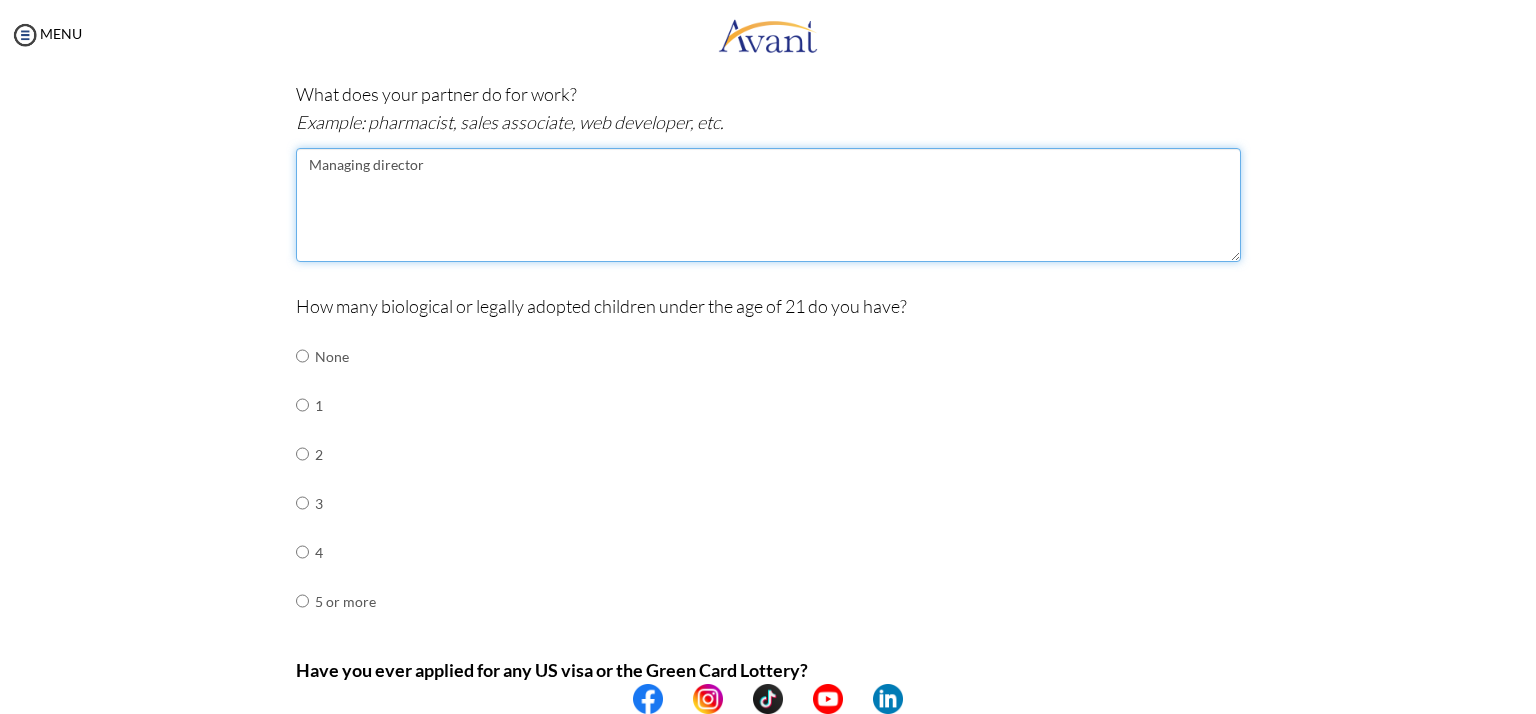 scroll, scrollTop: 752, scrollLeft: 0, axis: vertical 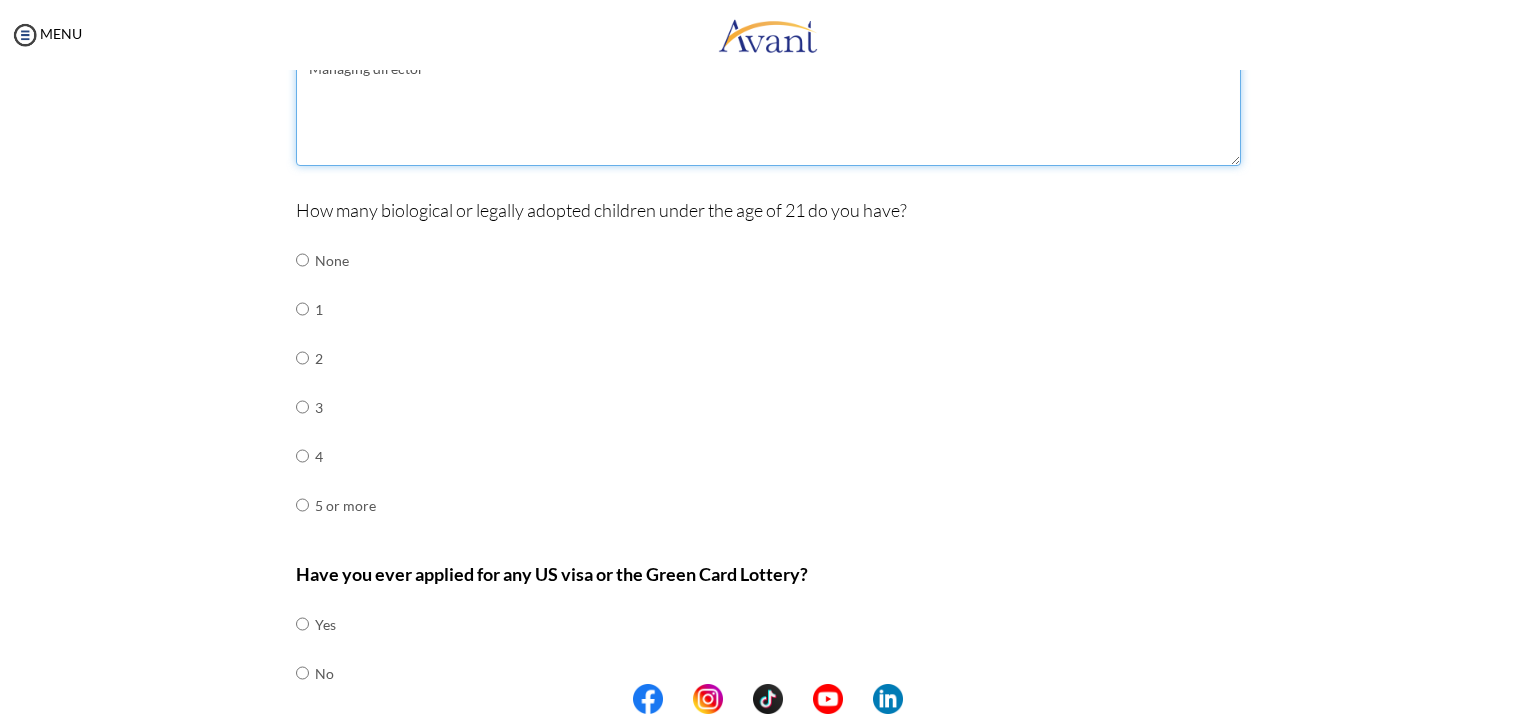 type on "Managing director" 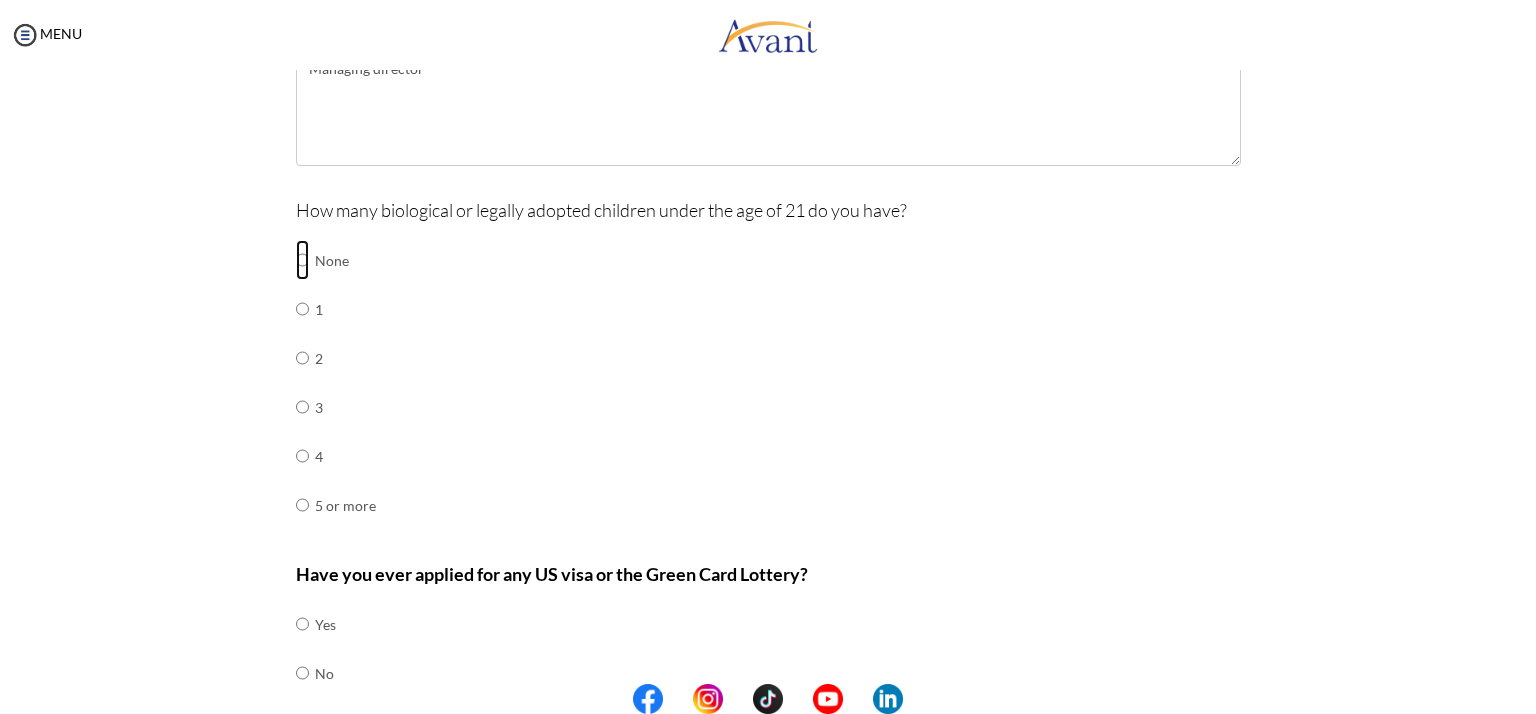click at bounding box center [302, 260] 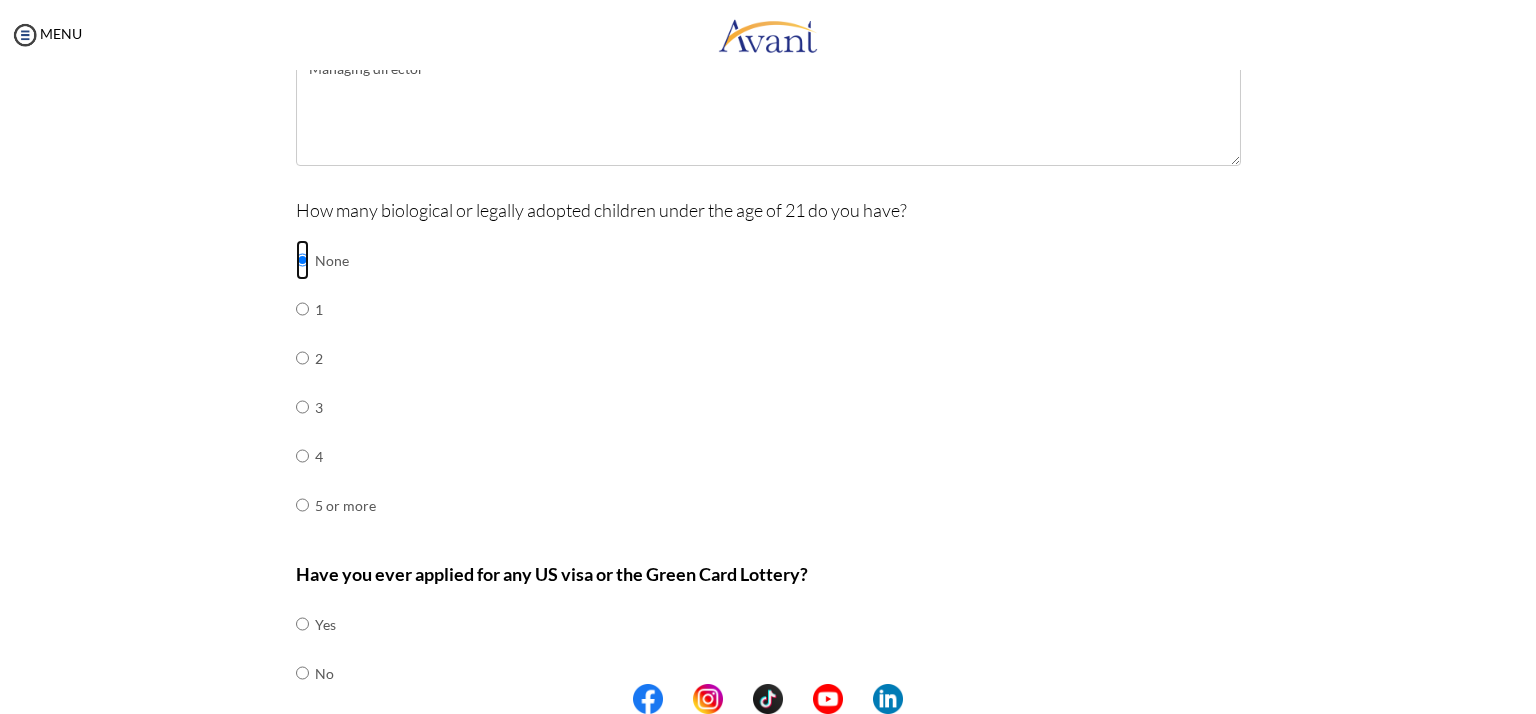scroll, scrollTop: 834, scrollLeft: 0, axis: vertical 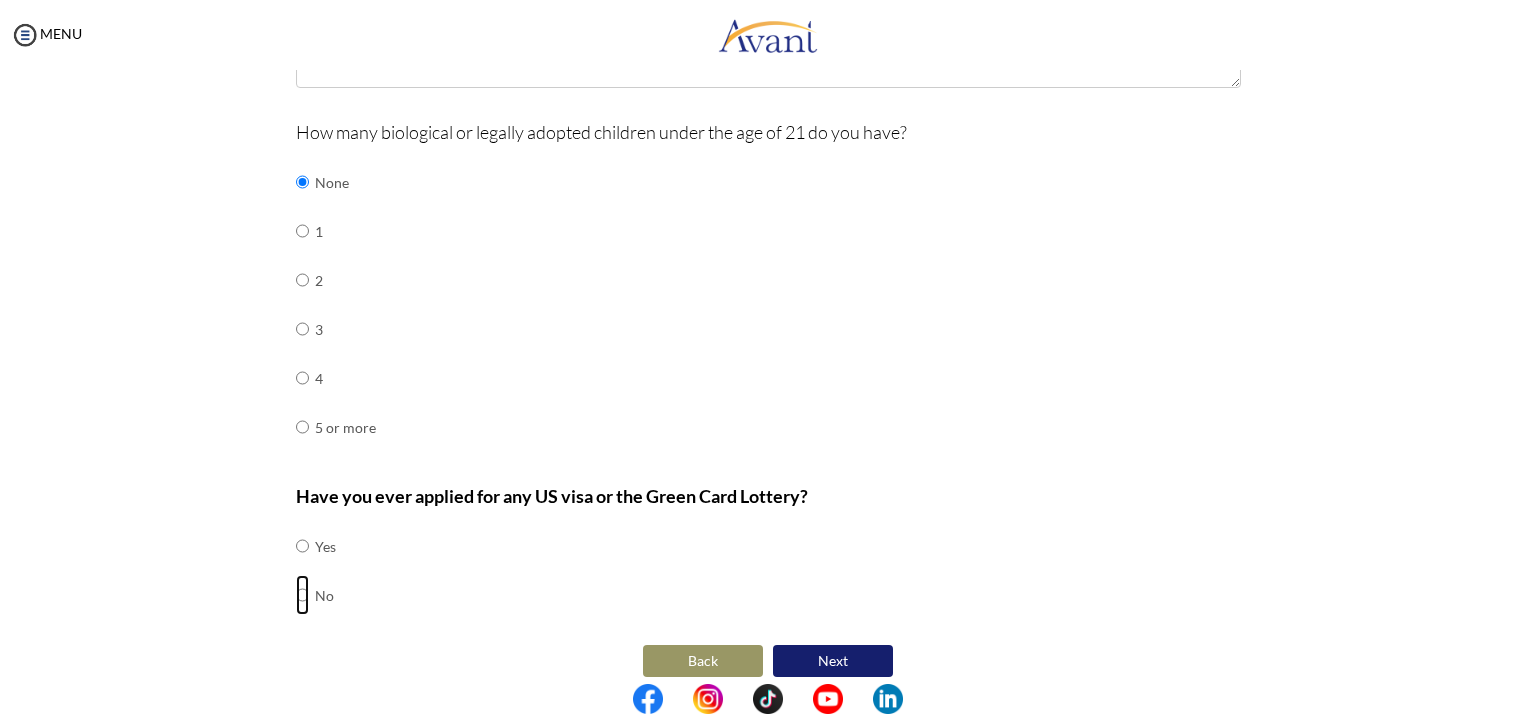 click at bounding box center [302, 546] 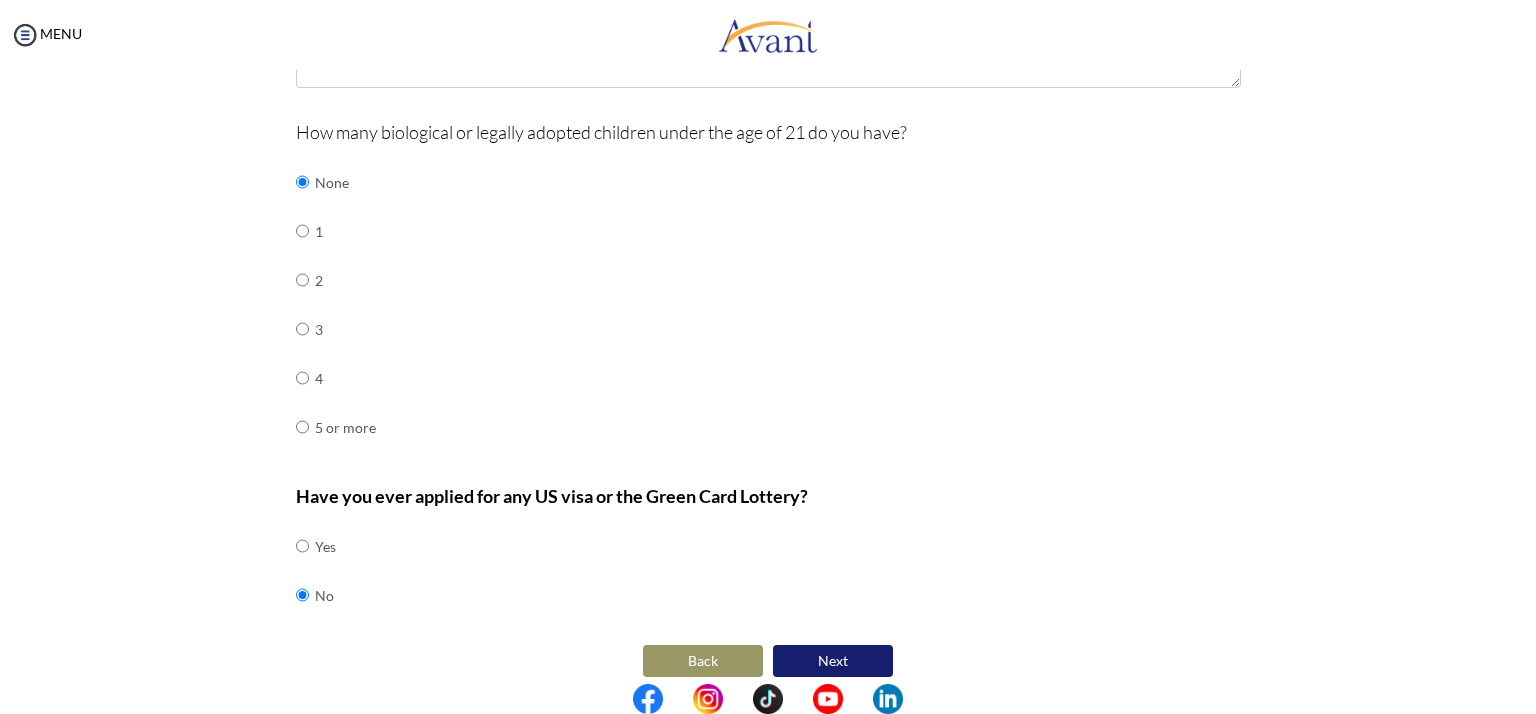click on "Next" at bounding box center (833, 661) 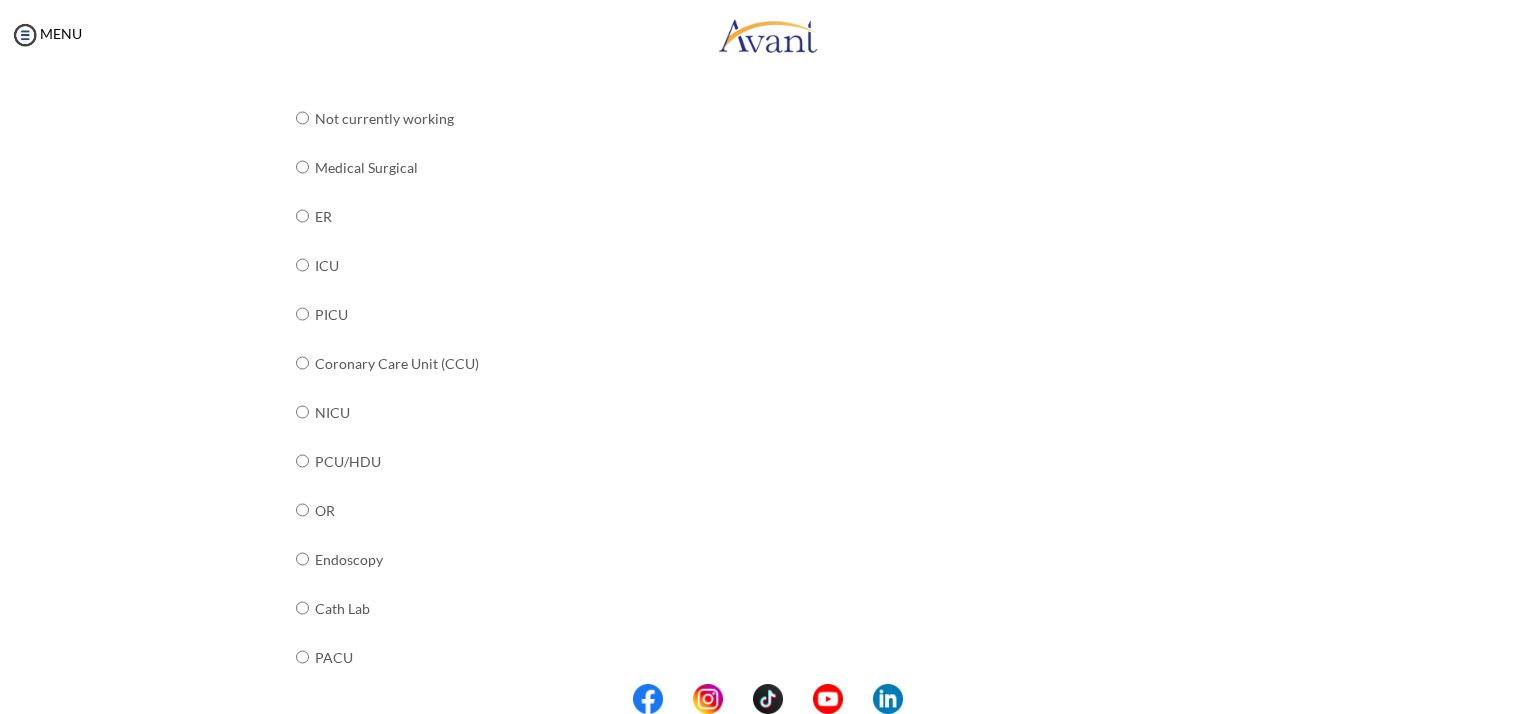 scroll, scrollTop: 267, scrollLeft: 0, axis: vertical 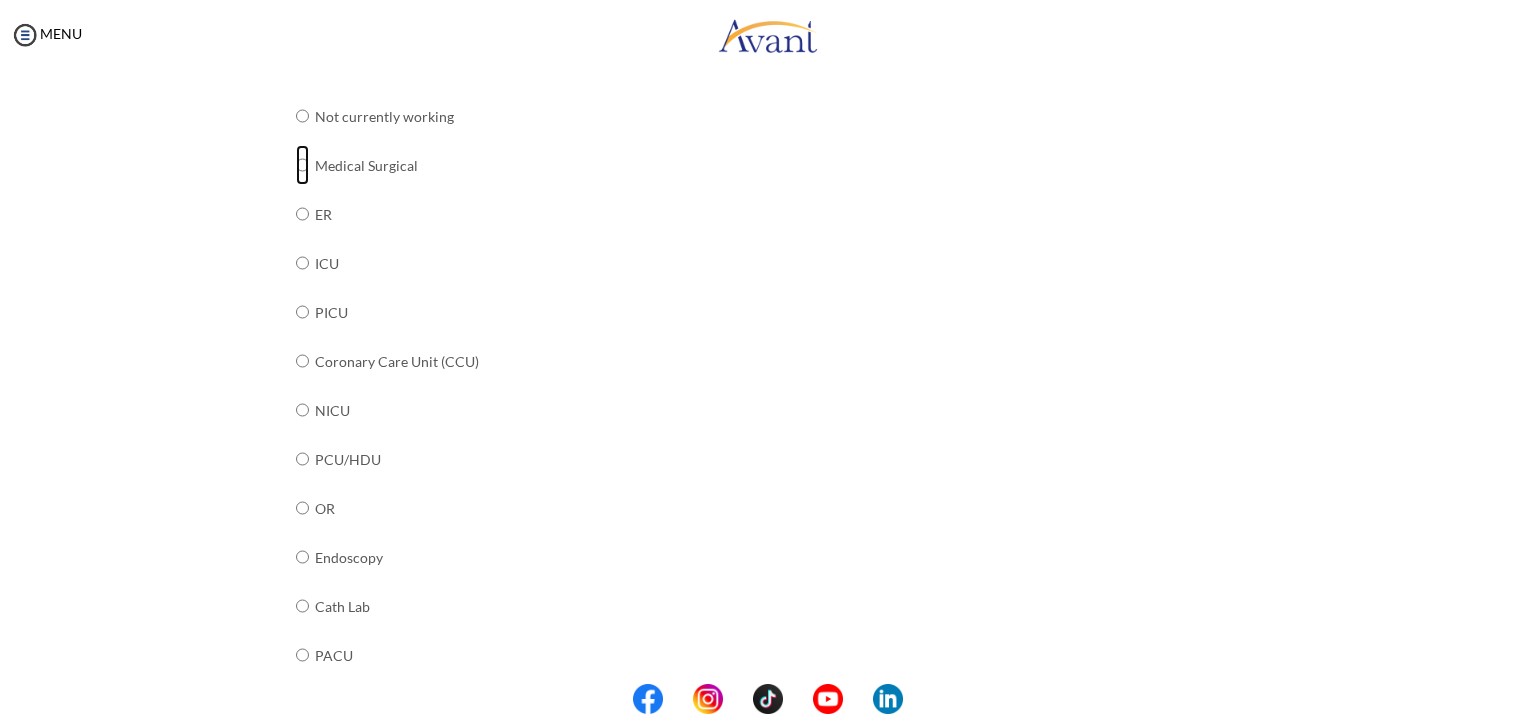 click at bounding box center (302, 116) 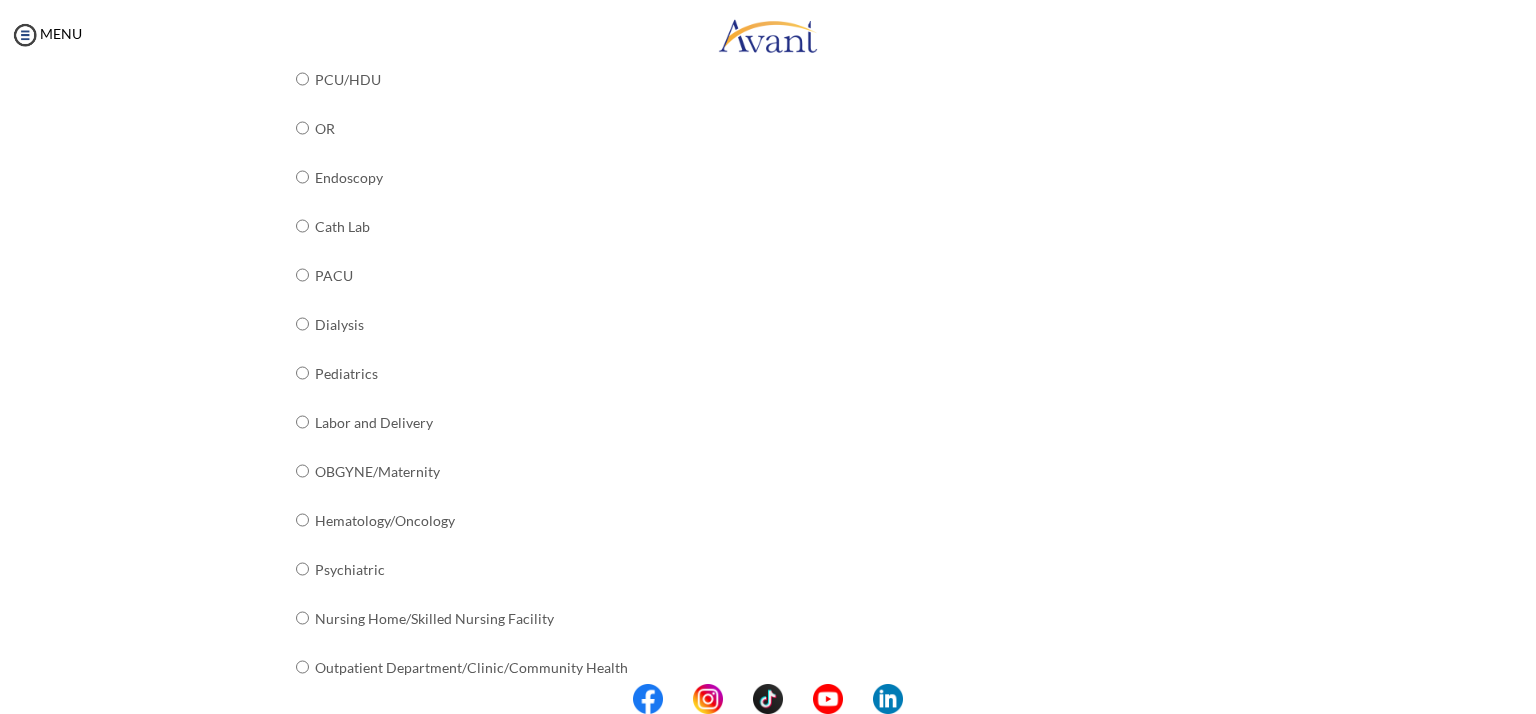 scroll, scrollTop: 713, scrollLeft: 0, axis: vertical 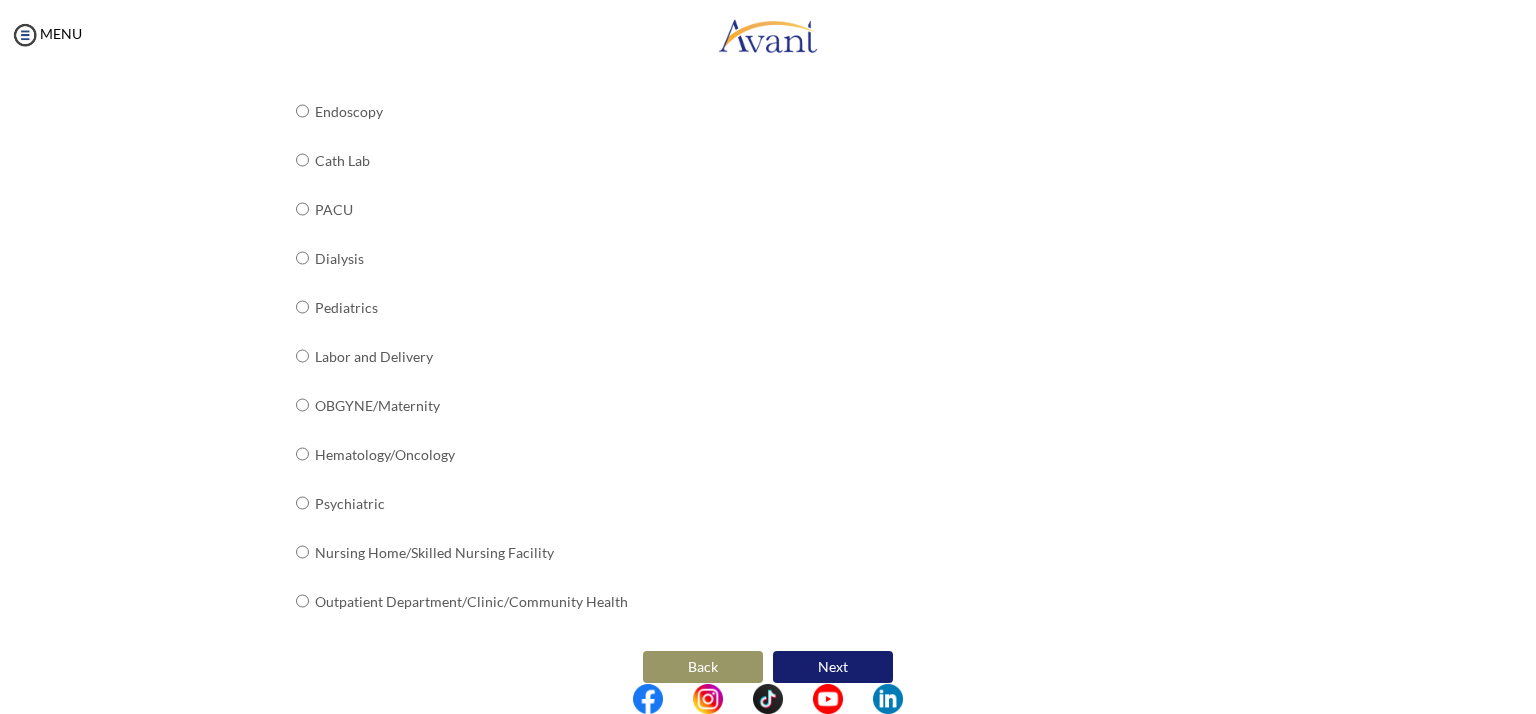 click on "Next" at bounding box center [833, 667] 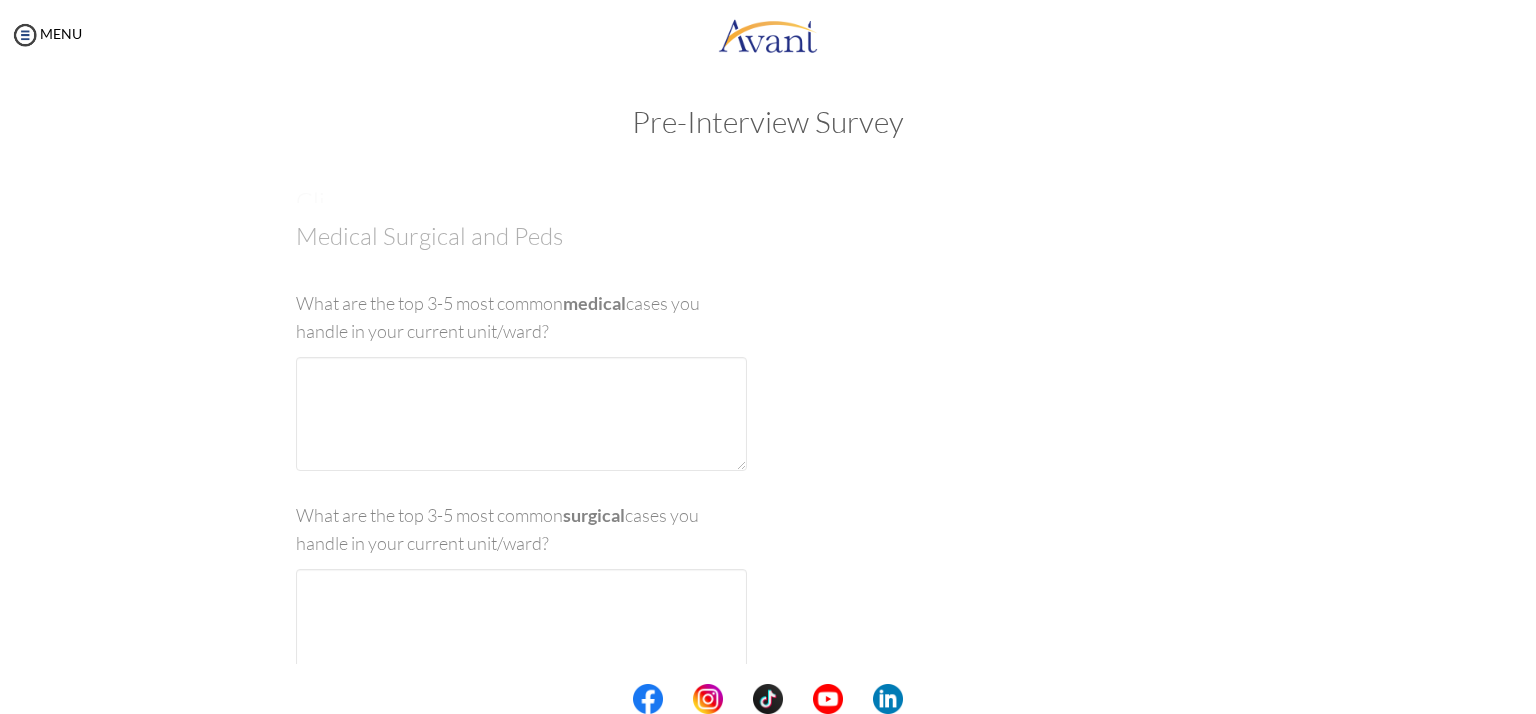 scroll, scrollTop: 4, scrollLeft: 0, axis: vertical 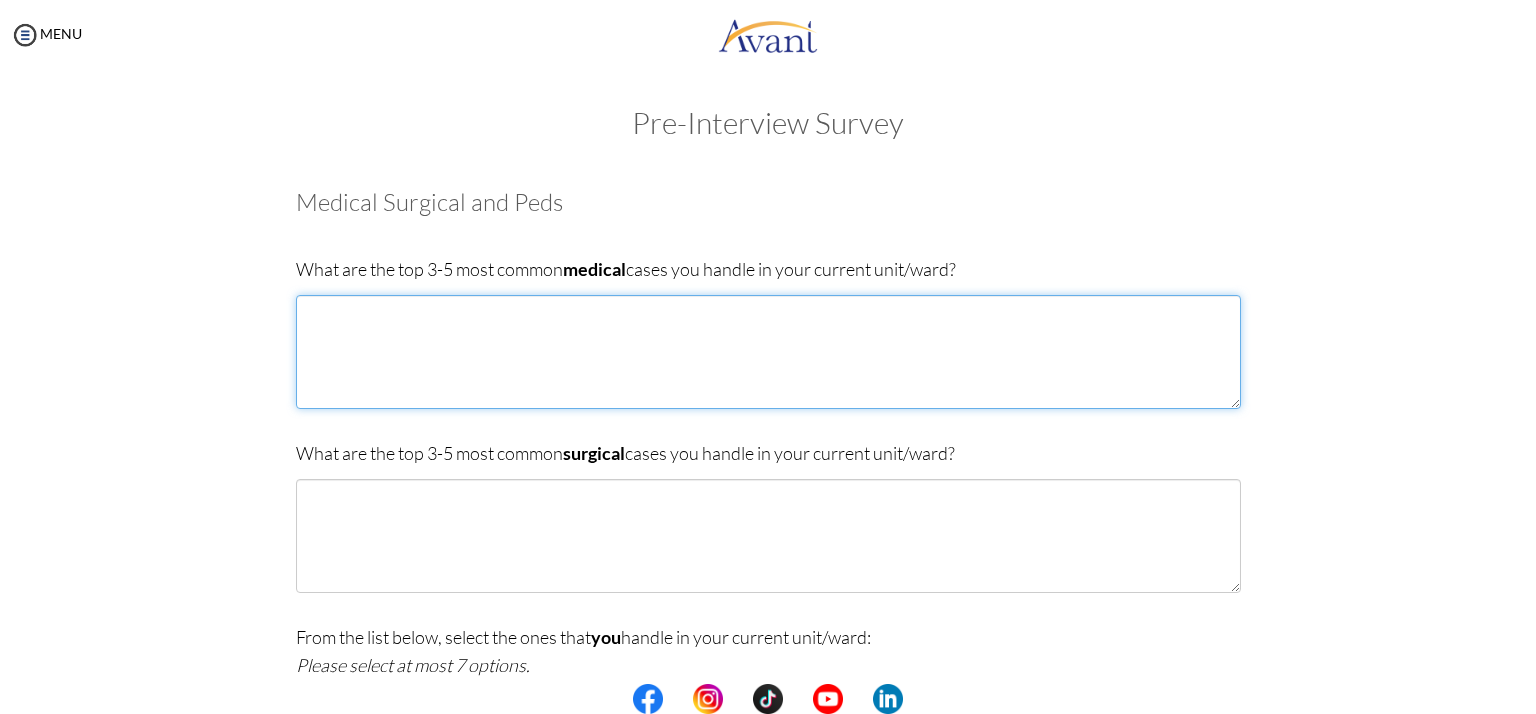 click at bounding box center (768, 352) 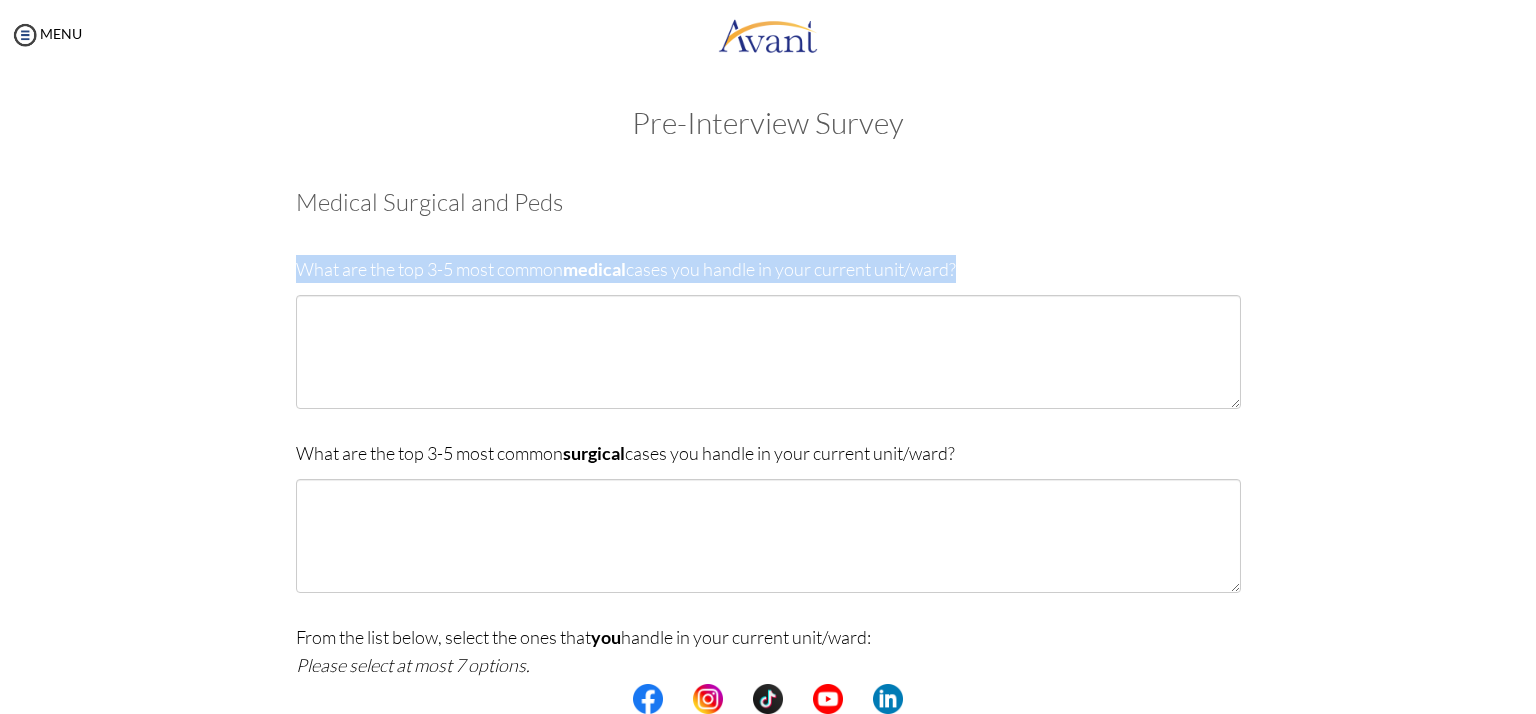 drag, startPoint x: 290, startPoint y: 266, endPoint x: 951, endPoint y: 284, distance: 661.24506 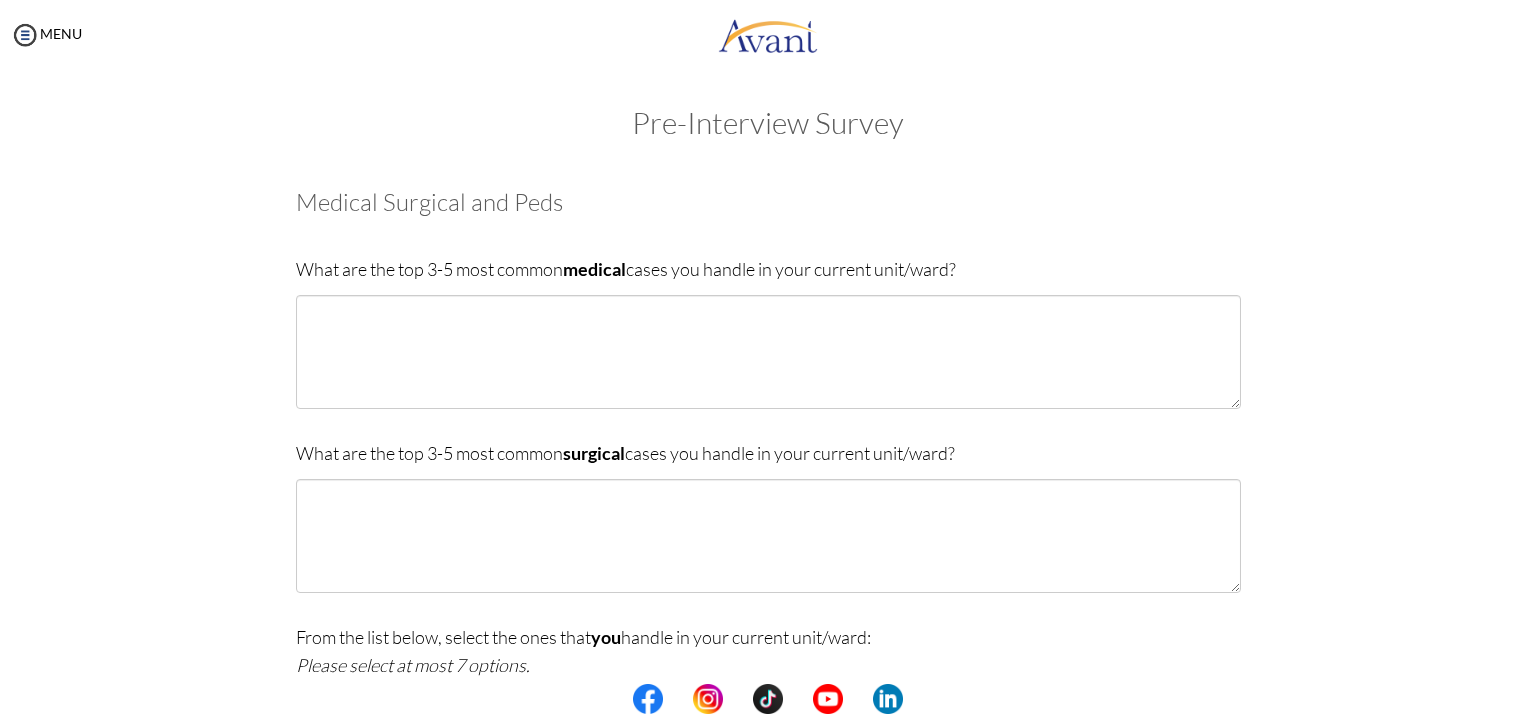 click on "What are the top 3-5 most common  medical  cases you handle in your current unit/ward?" at bounding box center [768, 342] 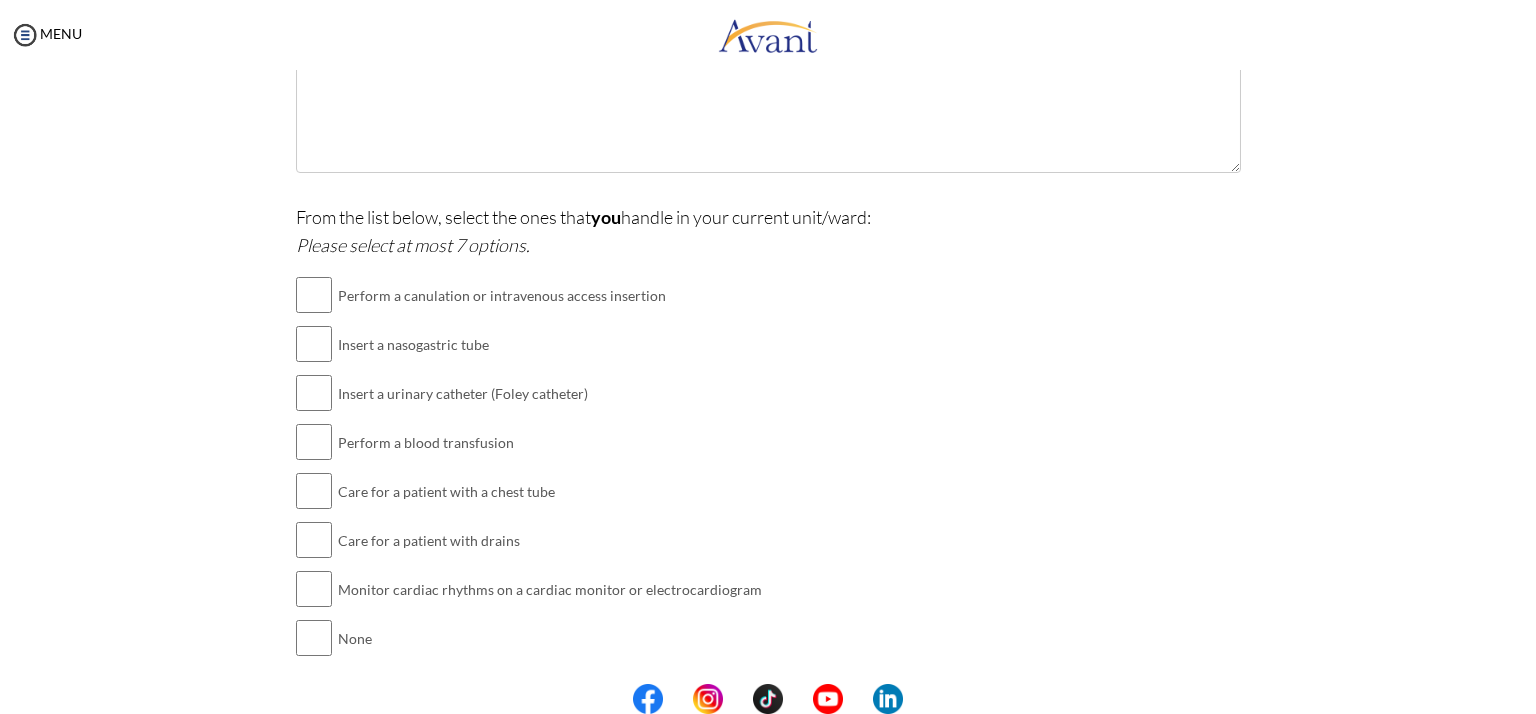 scroll, scrollTop: 431, scrollLeft: 0, axis: vertical 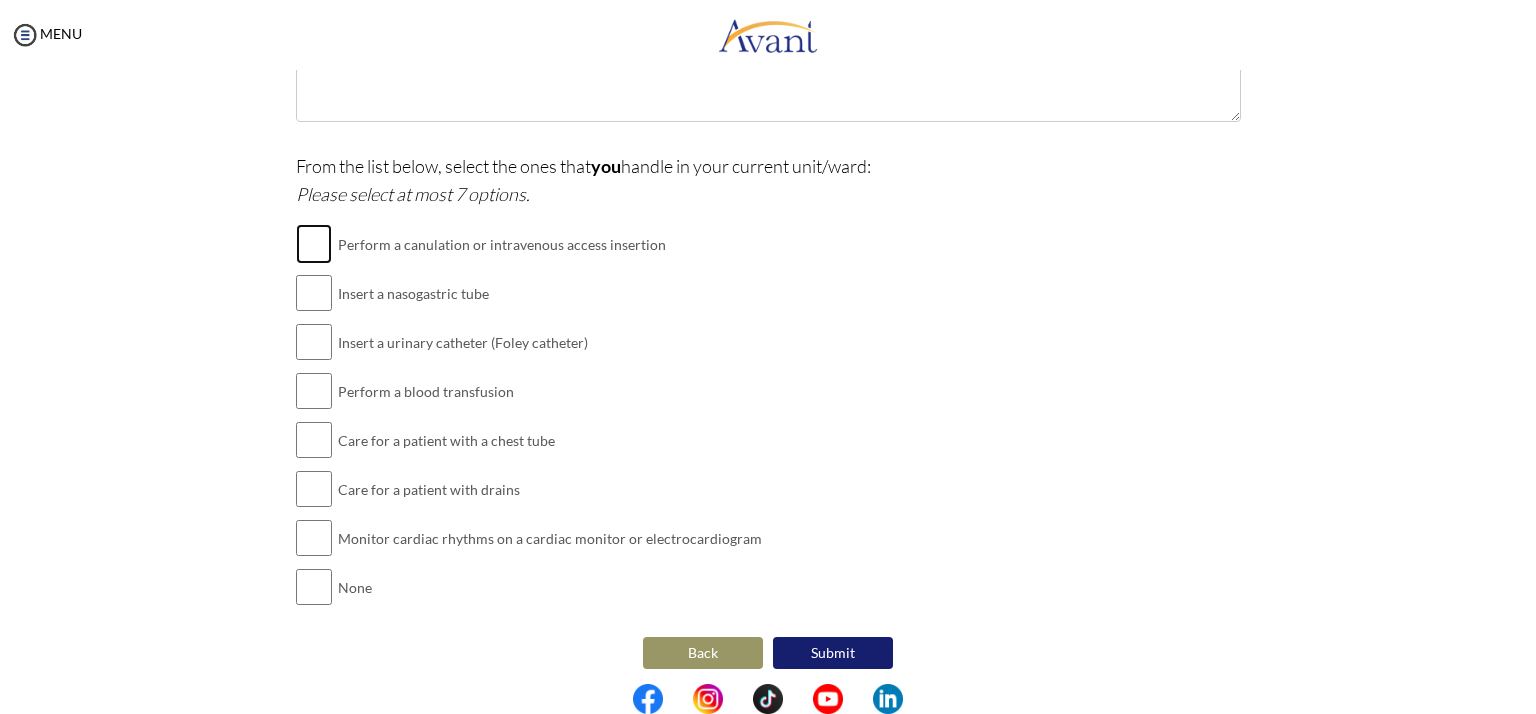 click at bounding box center [314, 244] 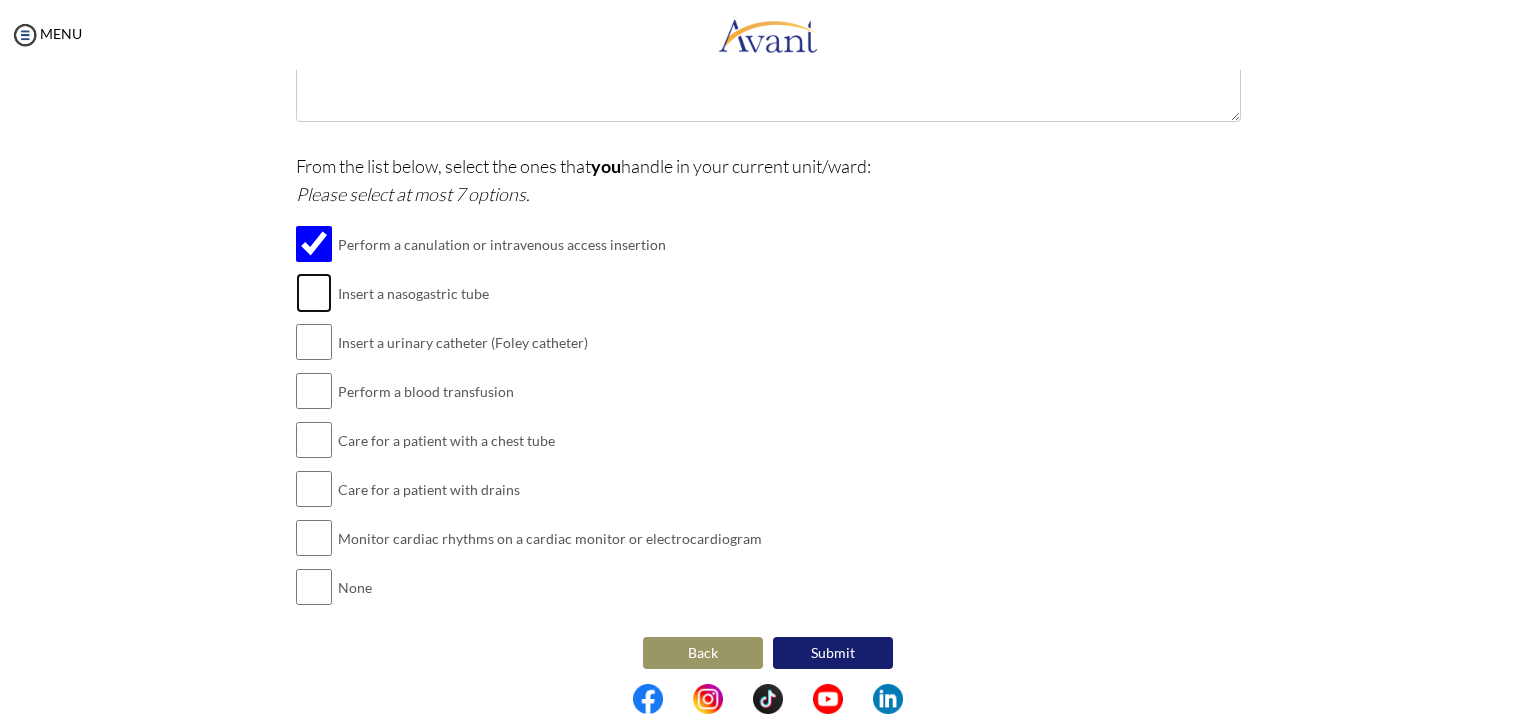 click at bounding box center (314, 293) 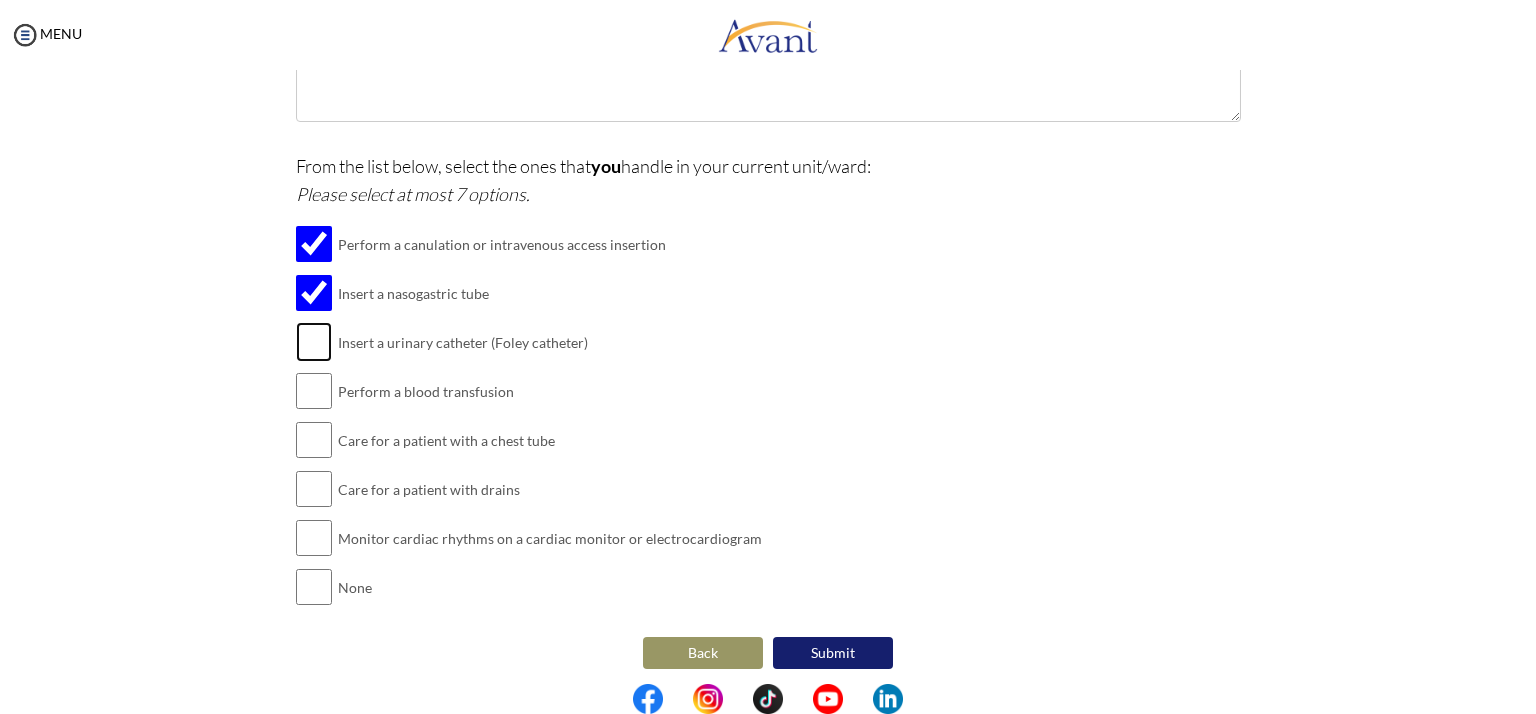 click at bounding box center (314, 342) 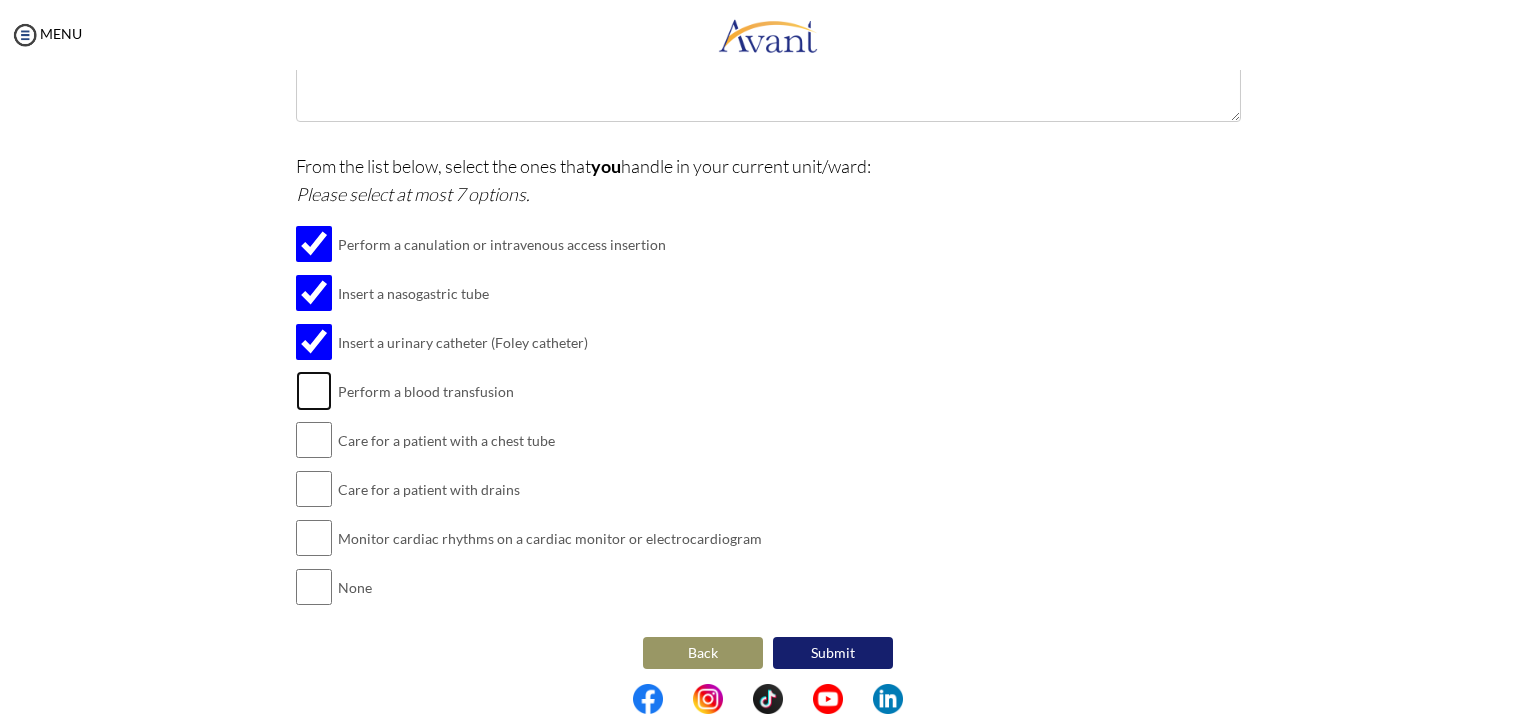 click at bounding box center [314, 391] 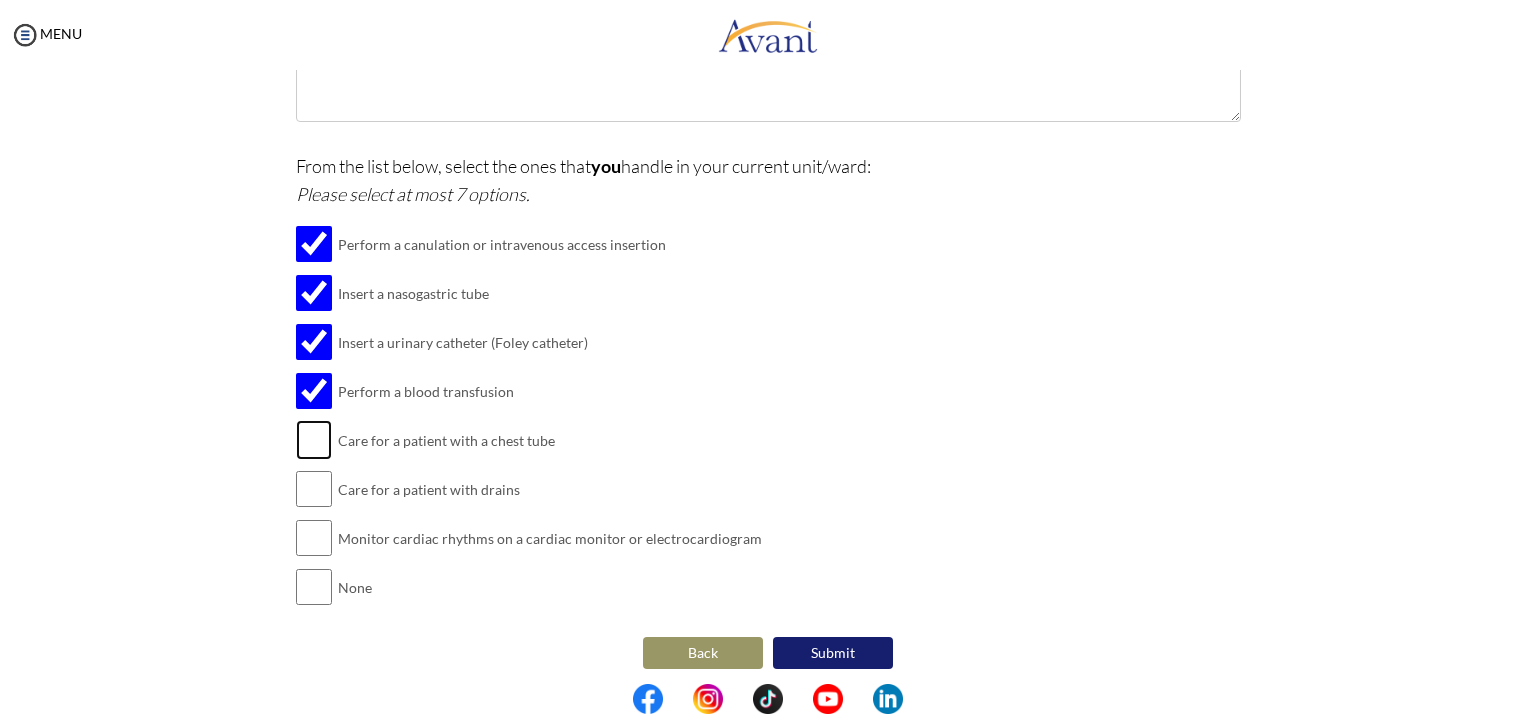 click at bounding box center (314, 440) 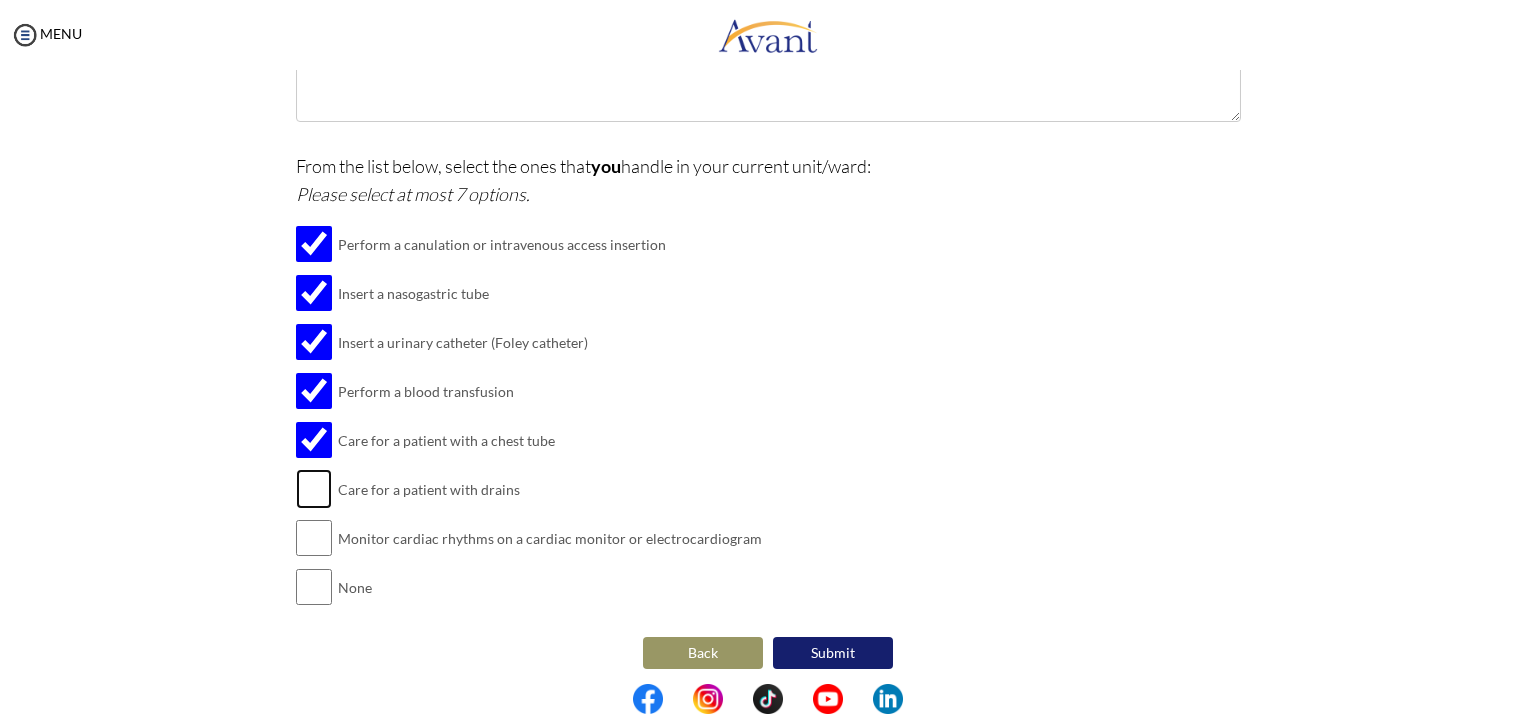 click at bounding box center [314, 489] 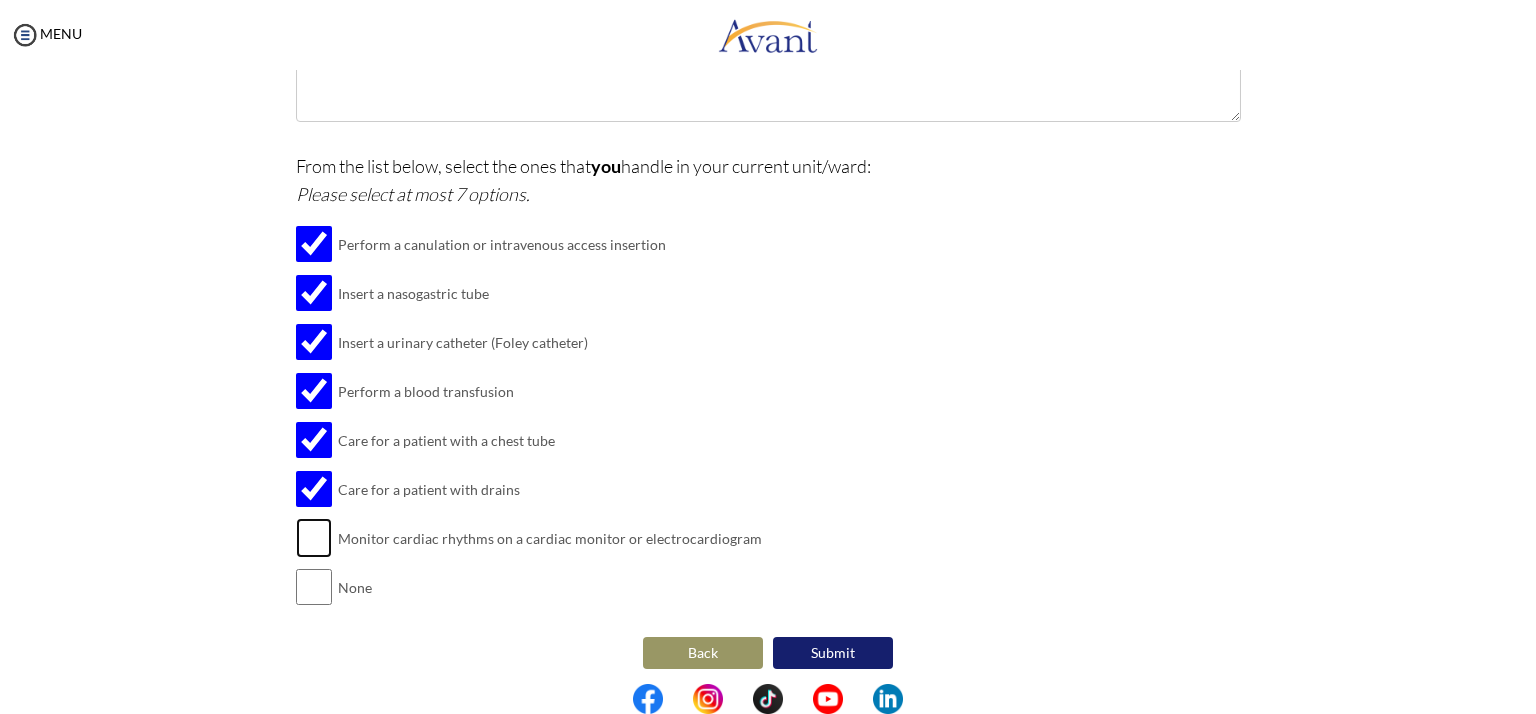 click at bounding box center [314, 538] 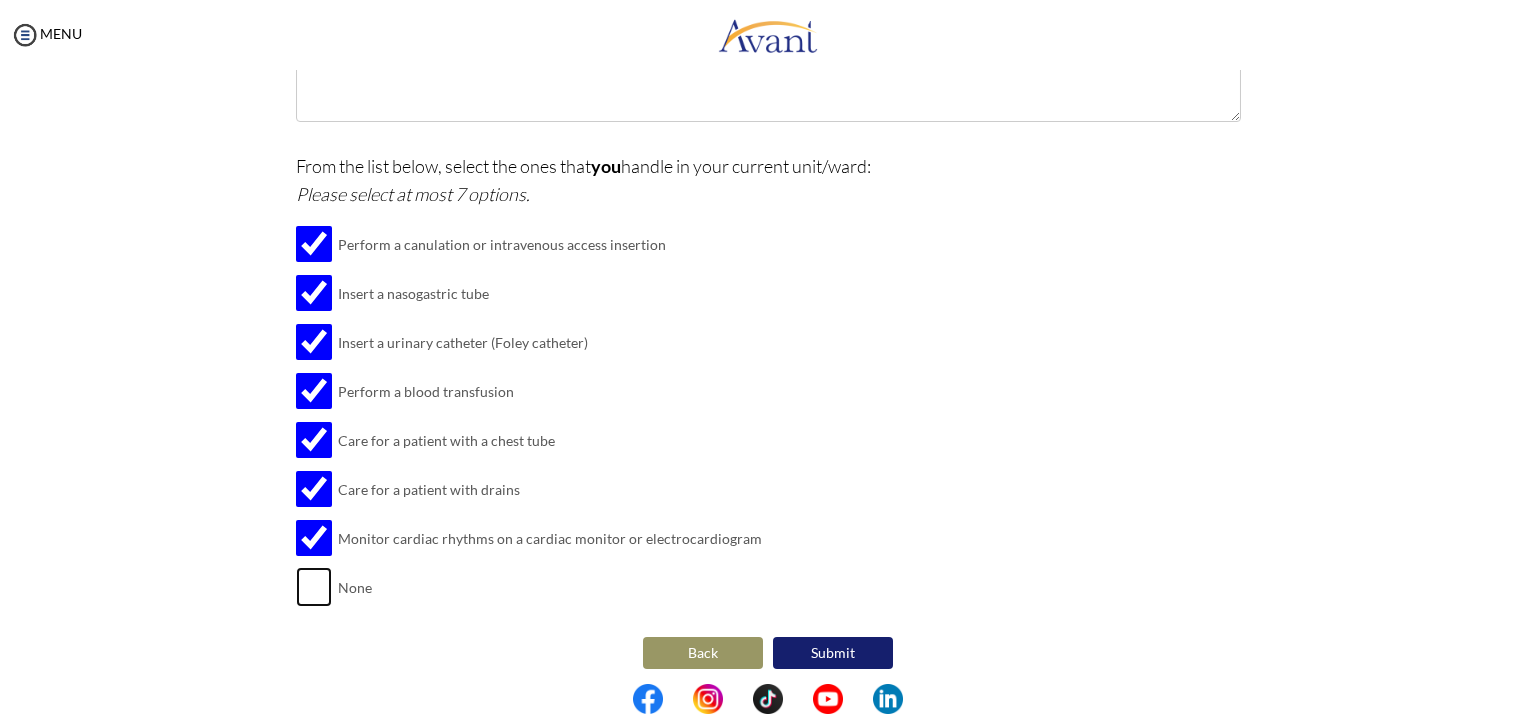 click at bounding box center (314, 587) 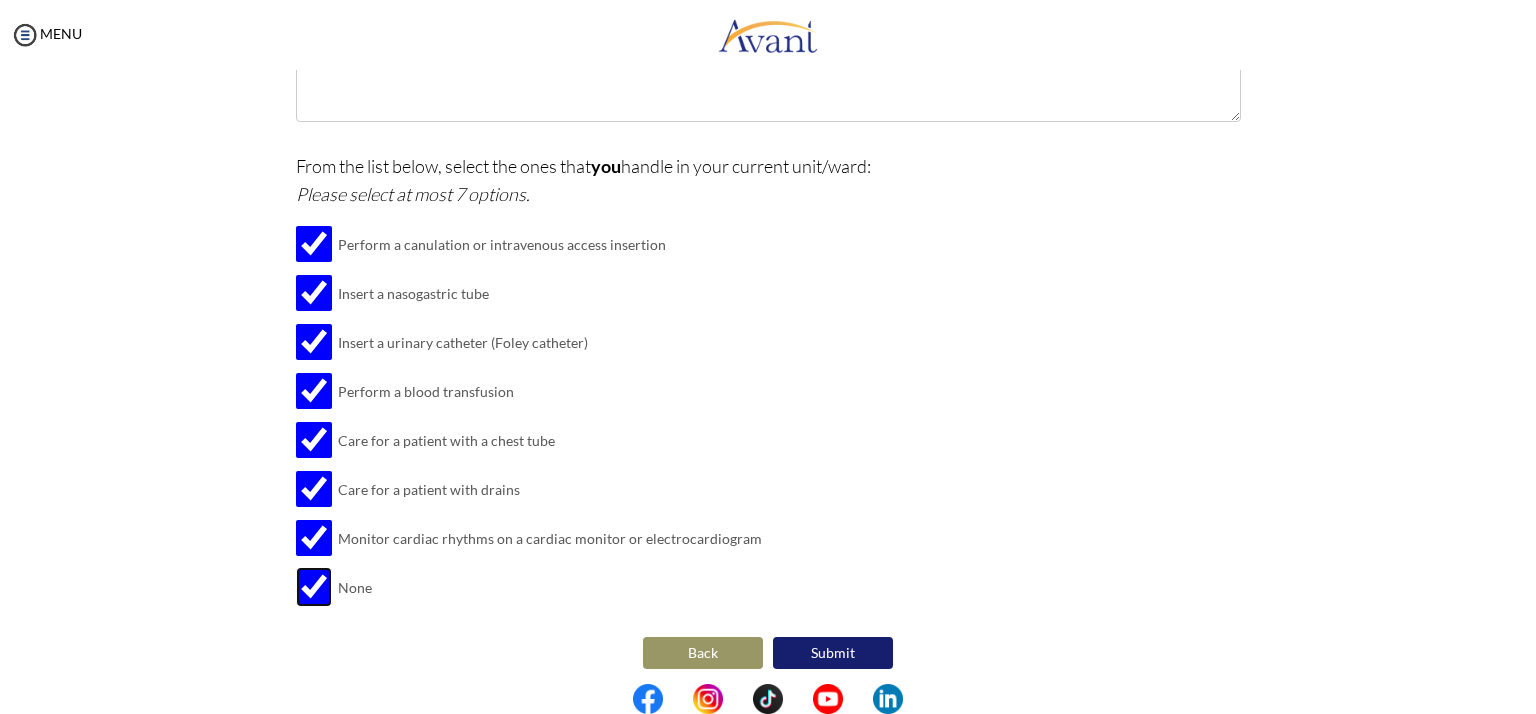 click at bounding box center (314, 587) 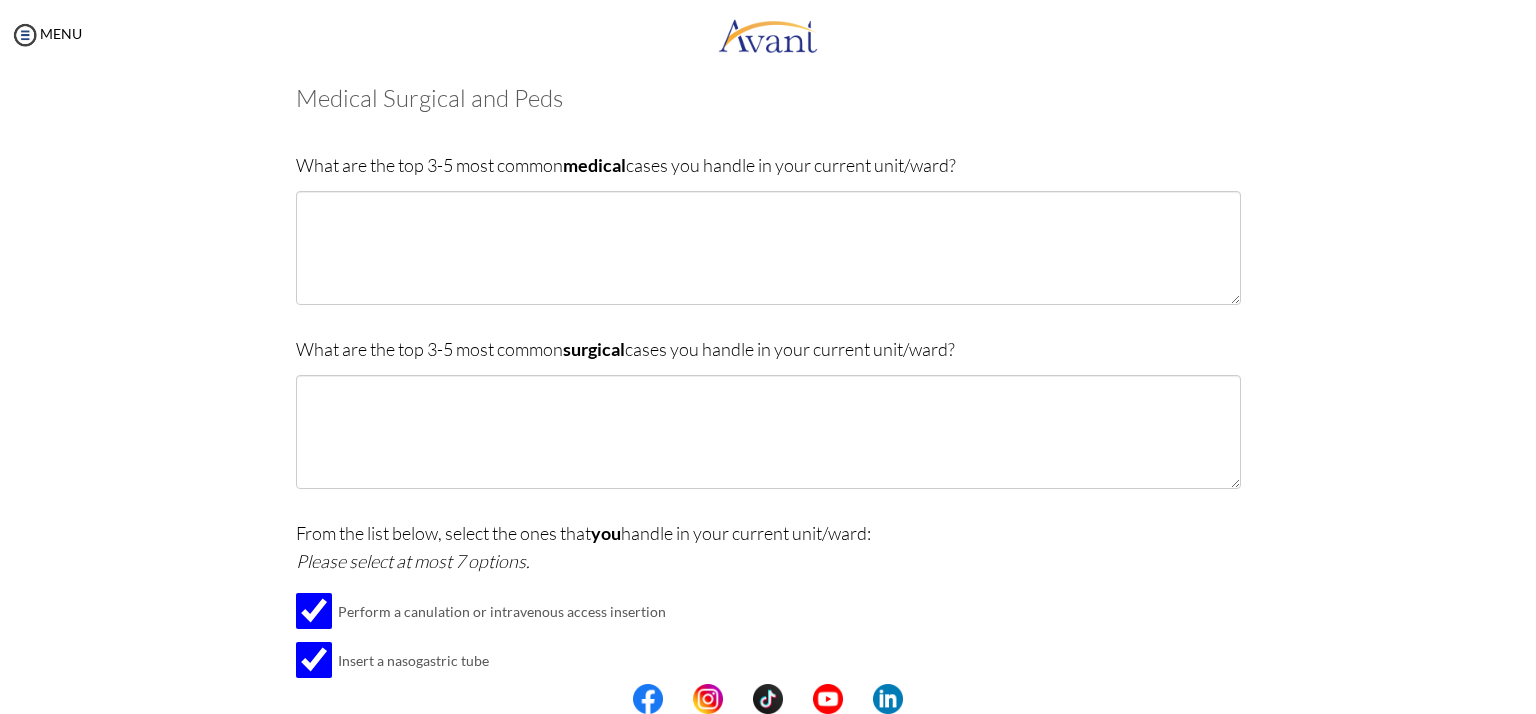 scroll, scrollTop: 125, scrollLeft: 0, axis: vertical 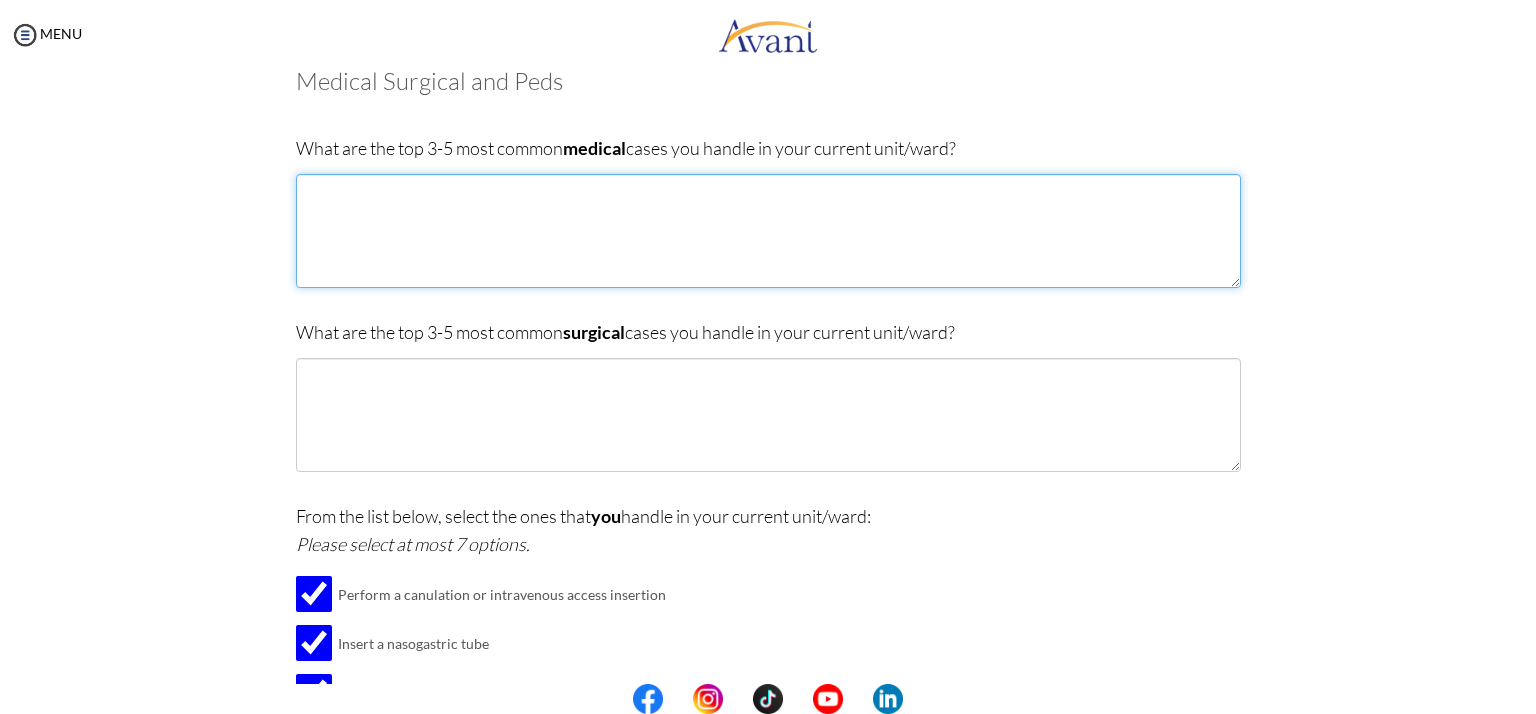 click at bounding box center [768, 231] 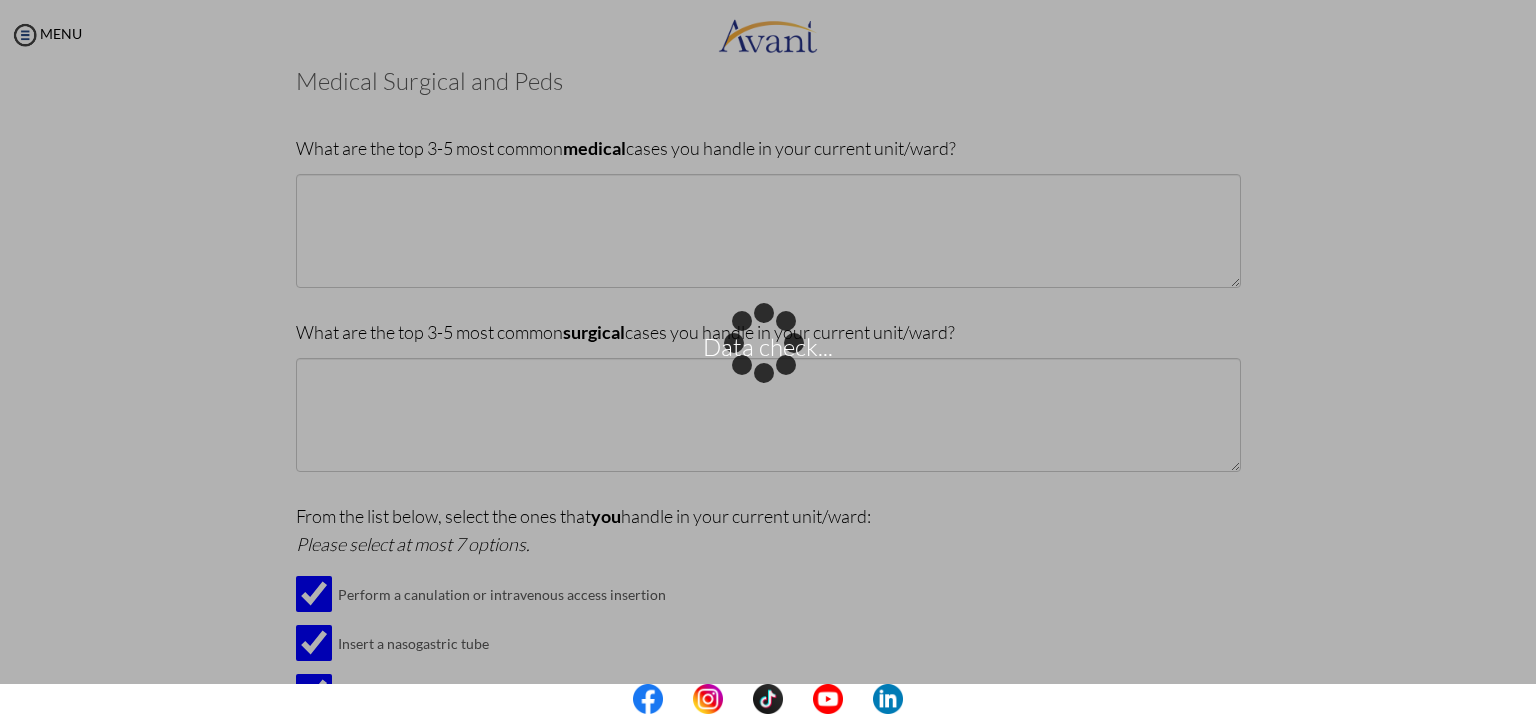 click on "Data check...
Maintenance break. Please come back in 2 hours.
MENU
My Status
What is the next step?
We would like you to watch the introductory video Begin with Avant
We would like you to watch the program video Watch Program Video
We would like you to complete English exam Take Language Test
We would like you to complete clinical assessment Take Clinical Test
We would like you to complete qualification survey Take Qualification Survey
We would like you to watch expectations video Watch Expectations Video
You will be contacted by recruiter to schedule a call.
Your application is being reviewed. Please check your email regularly.
Process Overview
Check off each step as you go to track your progress!" at bounding box center [768, 357] 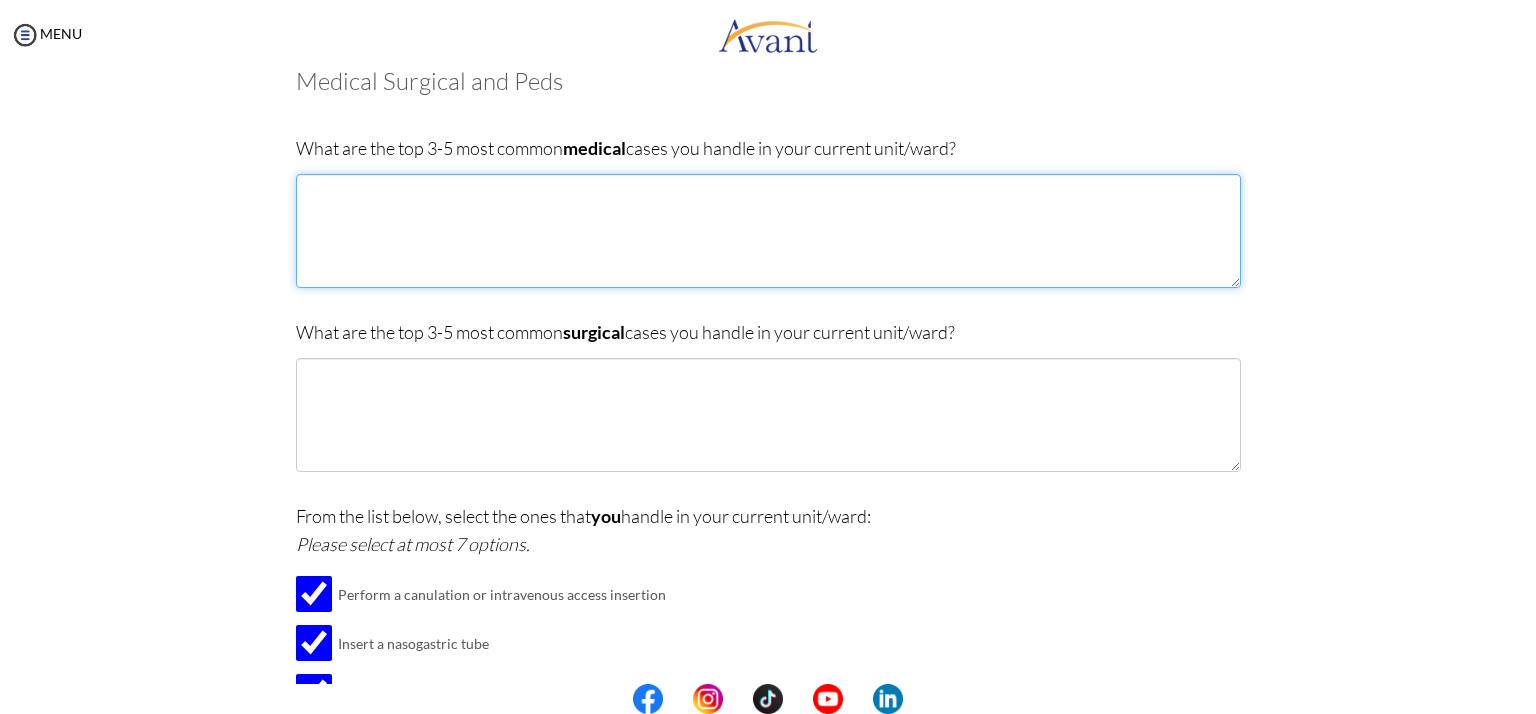 click at bounding box center (768, 231) 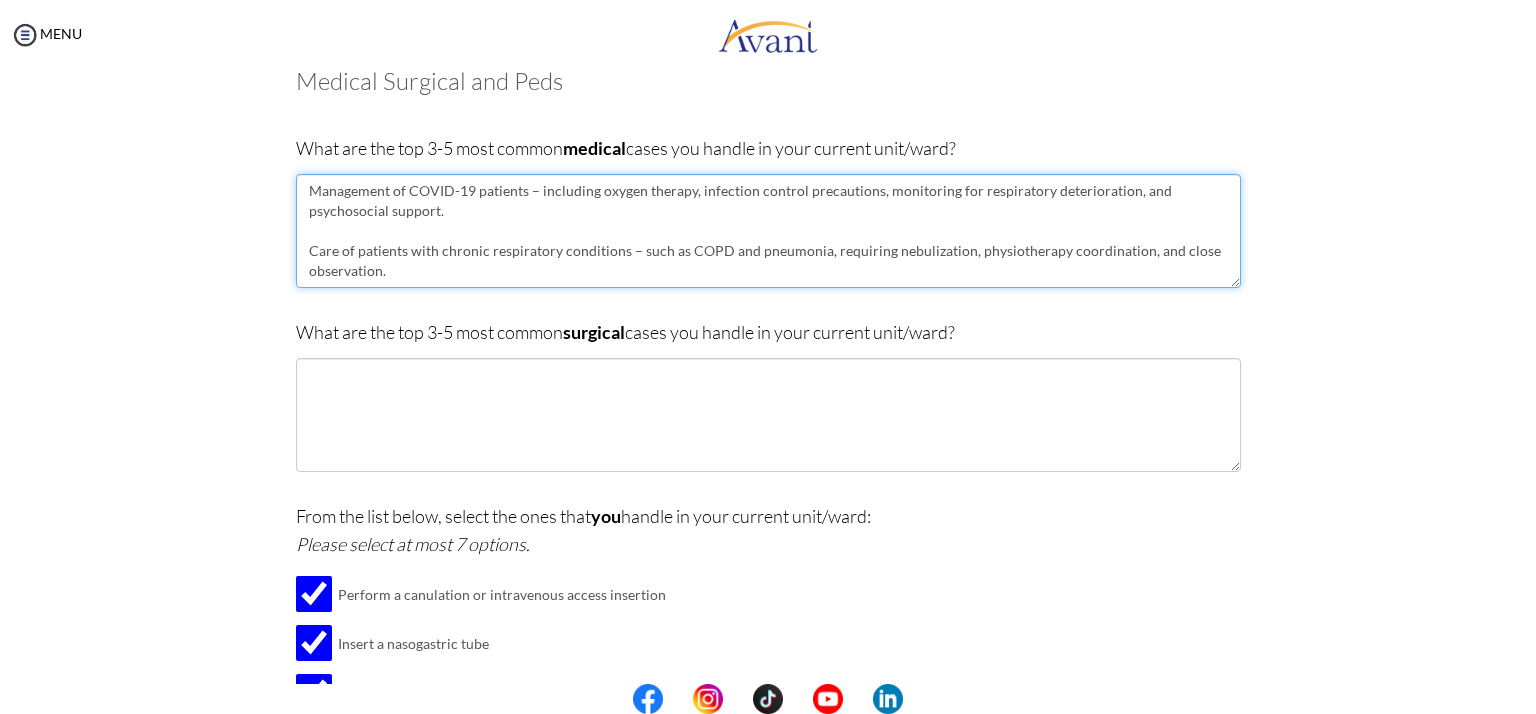 scroll, scrollTop: 40, scrollLeft: 0, axis: vertical 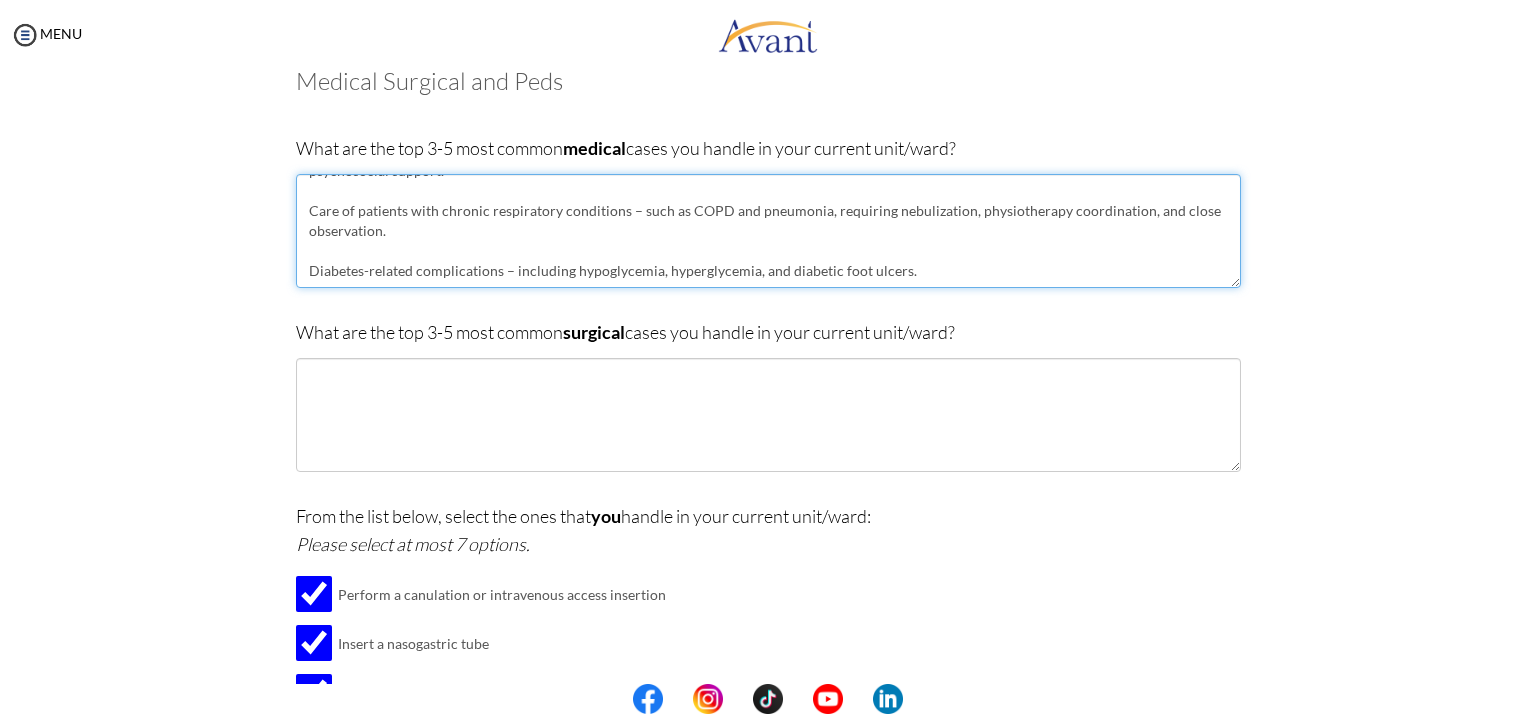 type on "Management of COVID-19 patients – including oxygen therapy, infection control precautions, monitoring for respiratory deterioration, and psychosocial support.
Care of patients with chronic respiratory conditions – such as COPD and pneumonia, requiring nebulization, physiotherapy coordination, and close observation.
Diabetes-related complications – including hypoglycemia, hyperglycemia, and diabetic foot ulcers." 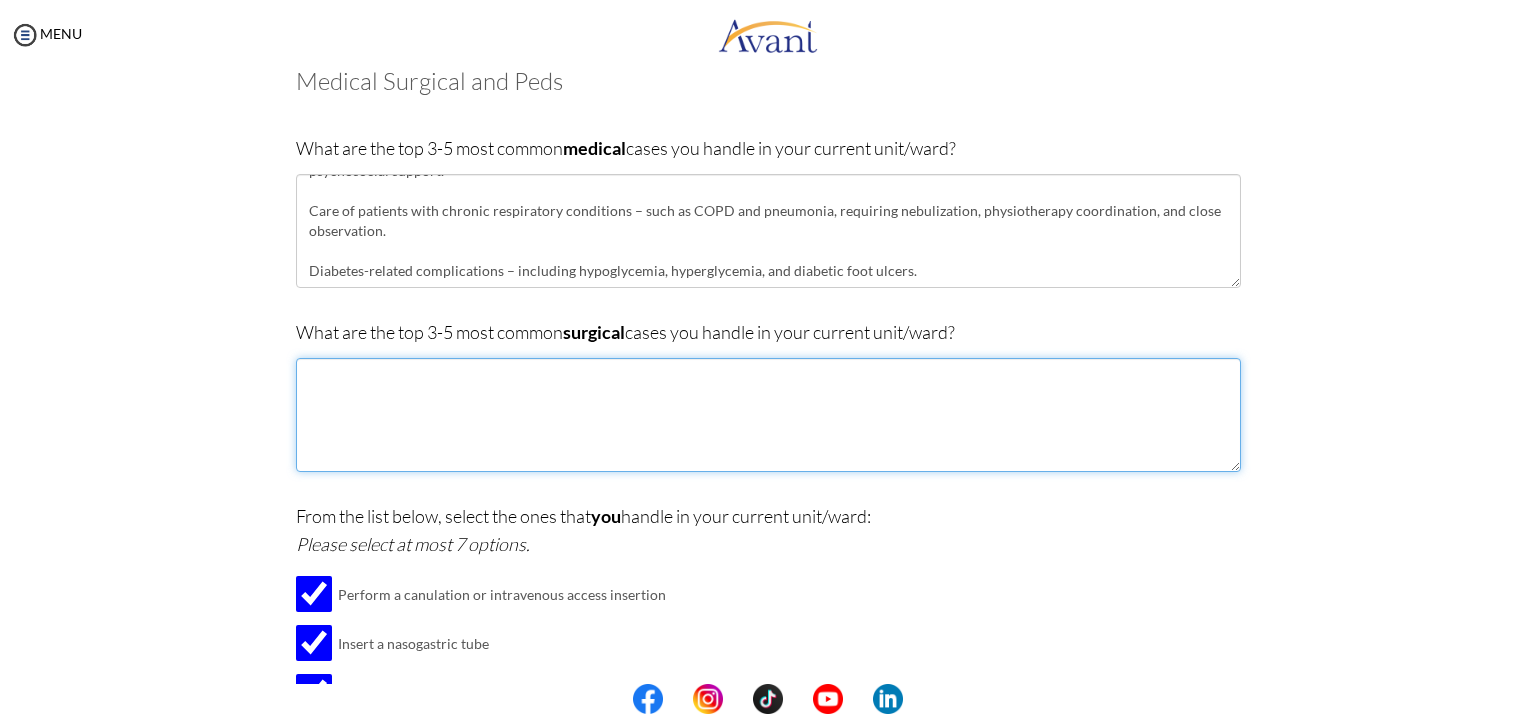 click at bounding box center [768, 415] 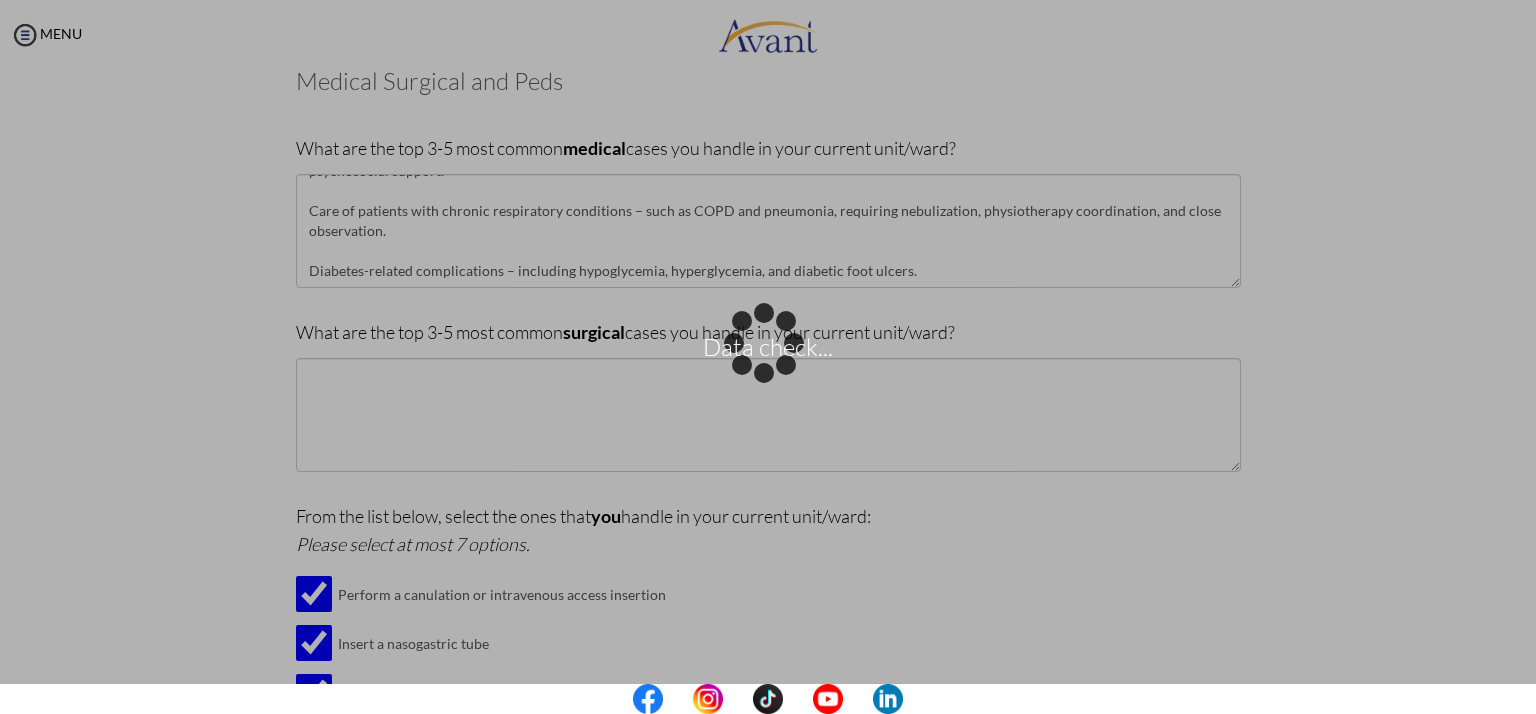 click on "Data check..." at bounding box center (768, 357) 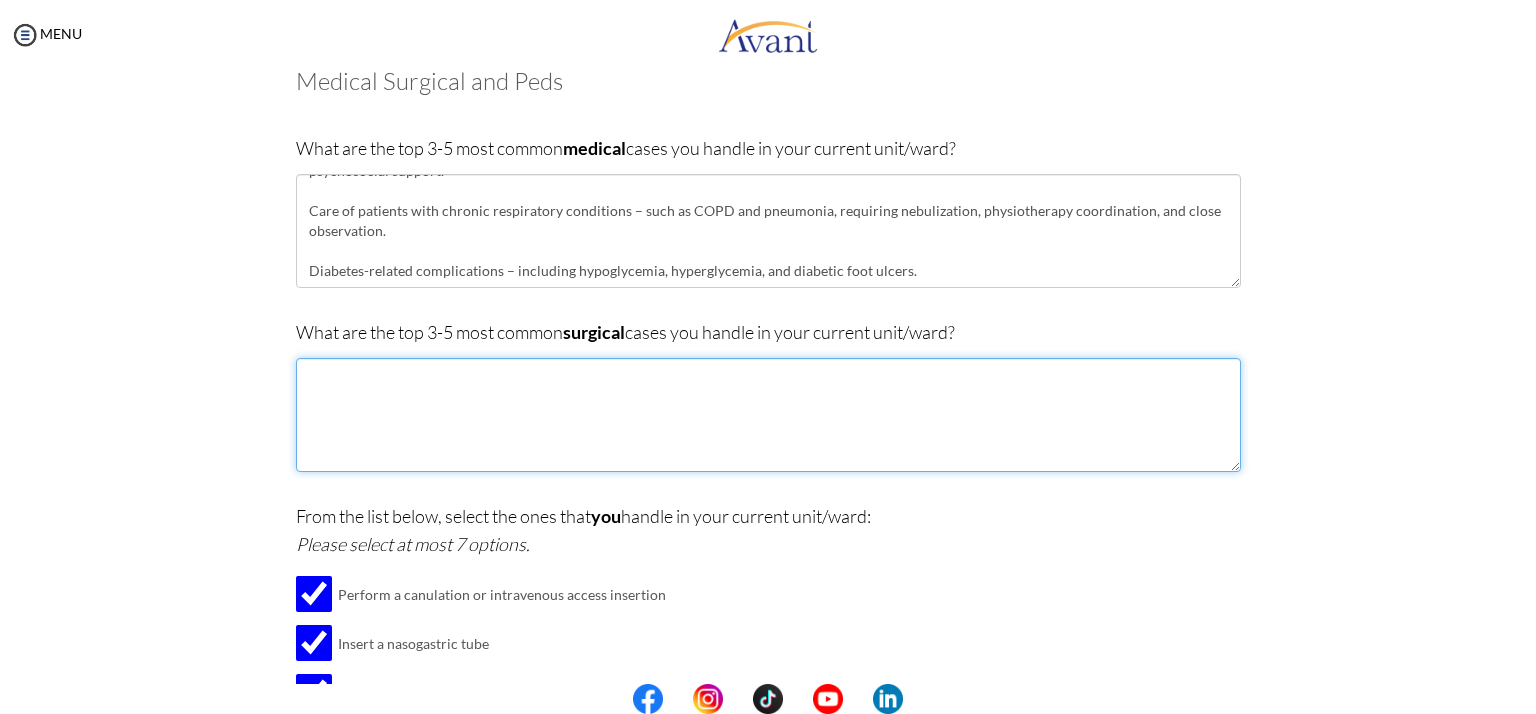 click at bounding box center (768, 415) 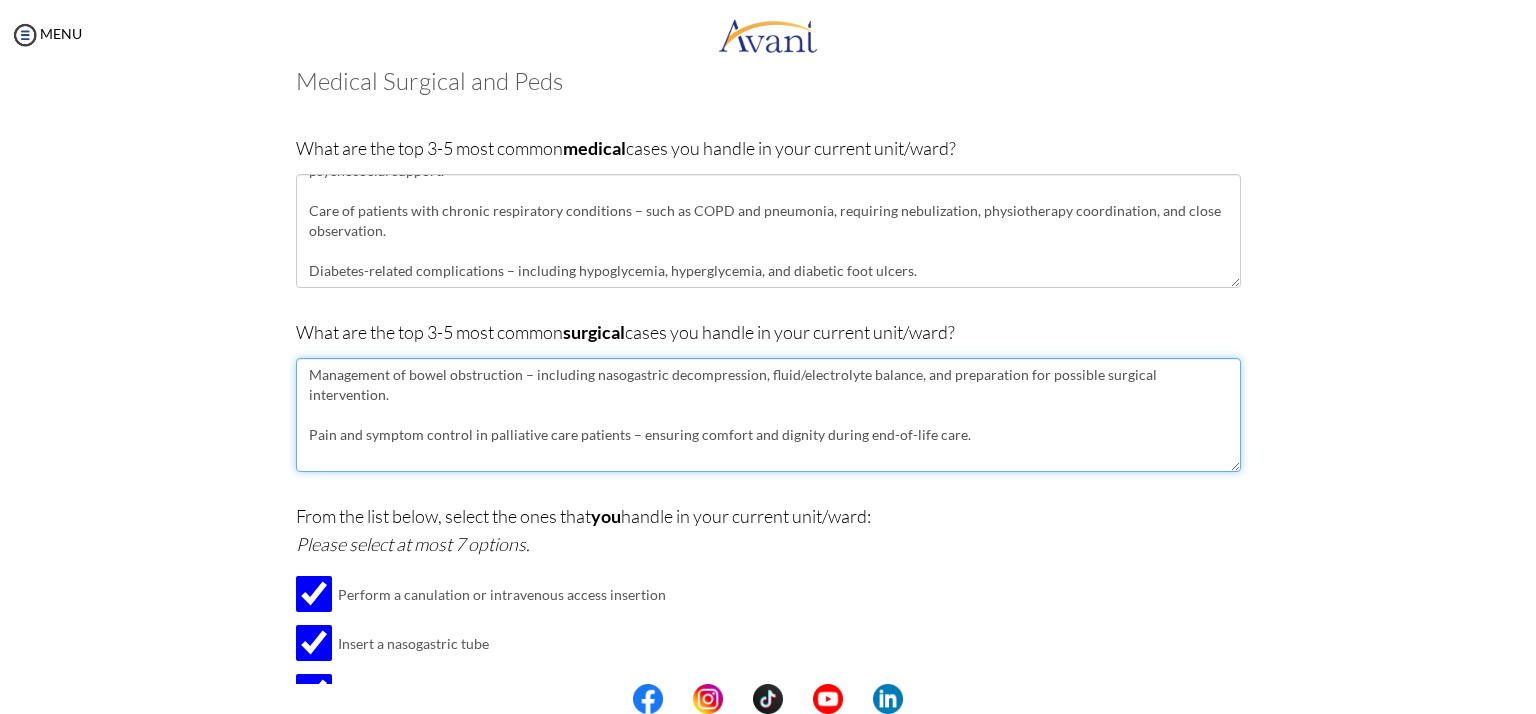 paste on "Postoperative care for abdominal surgeries – such as hernia repair, appendectomy, and bowel resection, focusing on wound care, pain control, and early ambulation." 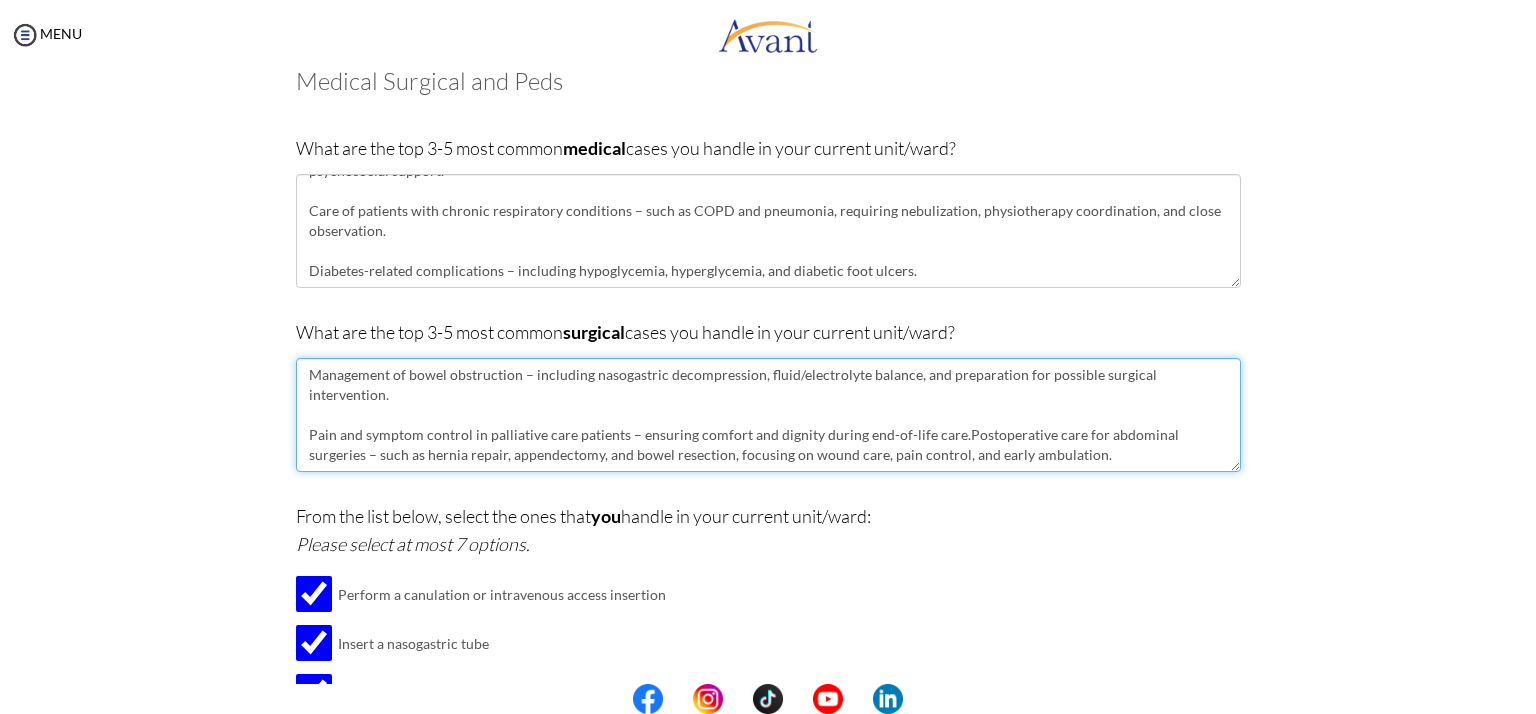 click on "Management of bowel obstruction – including nasogastric decompression, fluid/electrolyte balance, and preparation for possible surgical intervention.
Pain and symptom control in palliative care patients – ensuring comfort and dignity during end-of-life care.Postoperative care for abdominal surgeries – such as hernia repair, appendectomy, and bowel resection, focusing on wound care, pain control, and early ambulation." at bounding box center [768, 415] 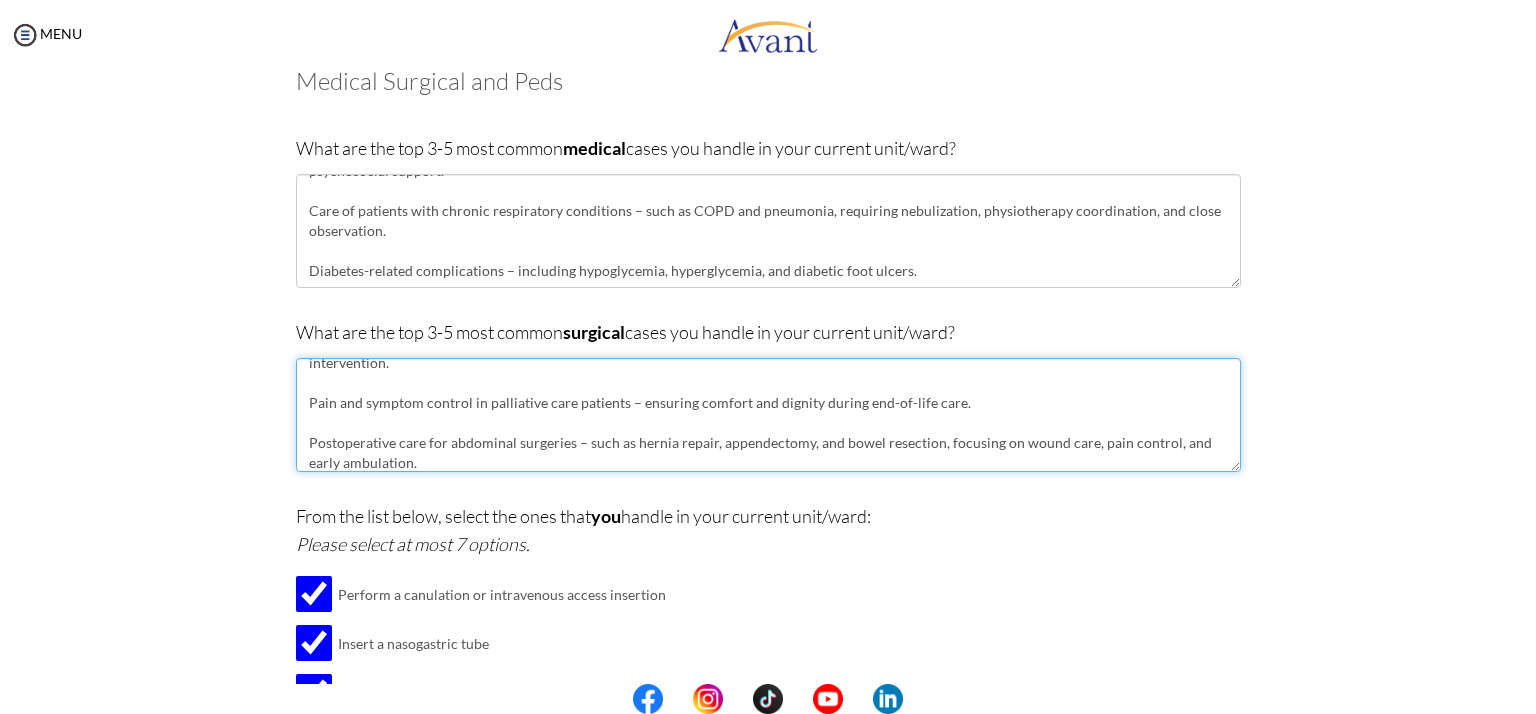 scroll, scrollTop: 40, scrollLeft: 0, axis: vertical 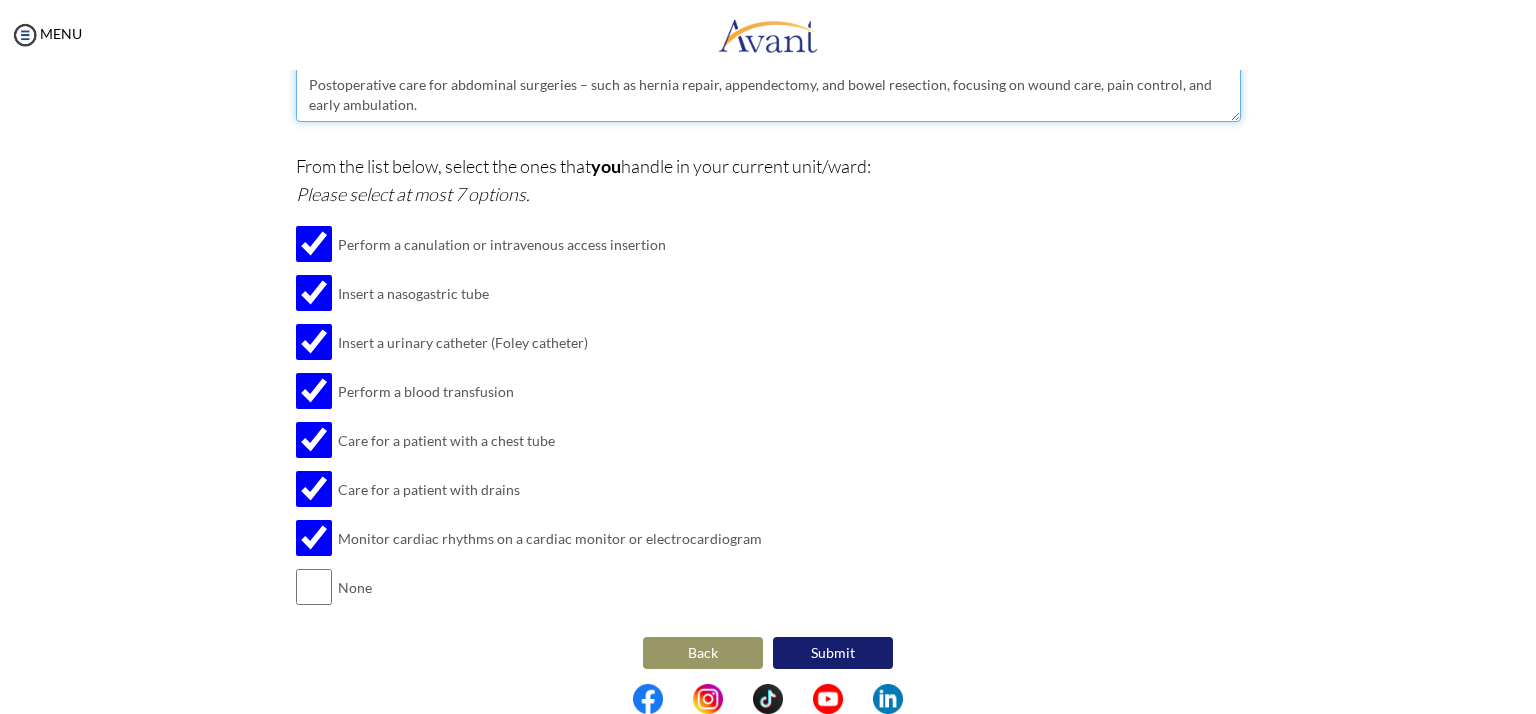 click on "Management of bowel obstruction – including nasogastric decompression, fluid/electrolyte balance, and preparation for possible surgical intervention.
Pain and symptom control in palliative care patients – ensuring comfort and dignity during end-of-life care.
Postoperative care for abdominal surgeries – such as hernia repair, appendectomy, and bowel resection, focusing on wound care, pain control, and early ambulation." at bounding box center [768, 65] 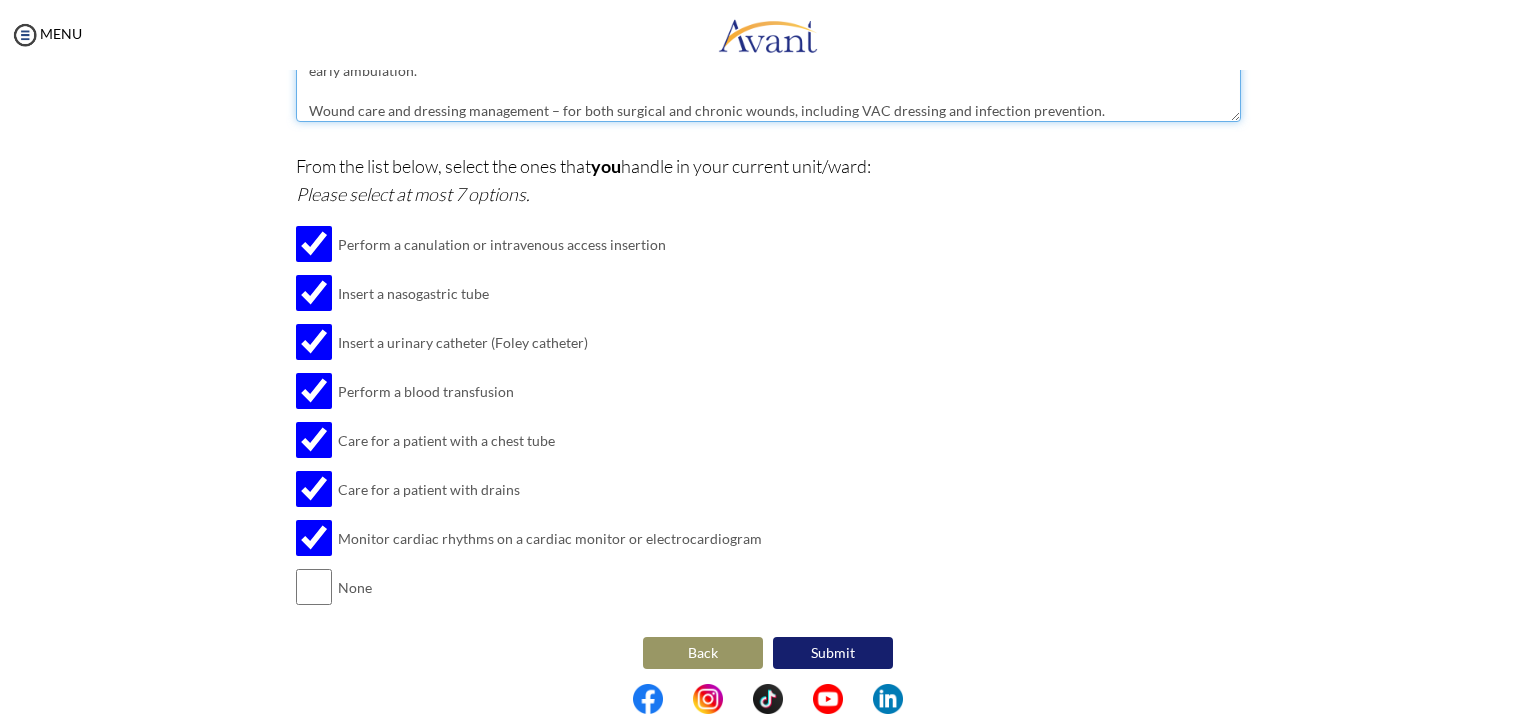 drag, startPoint x: 864, startPoint y: 106, endPoint x: 839, endPoint y: 106, distance: 25 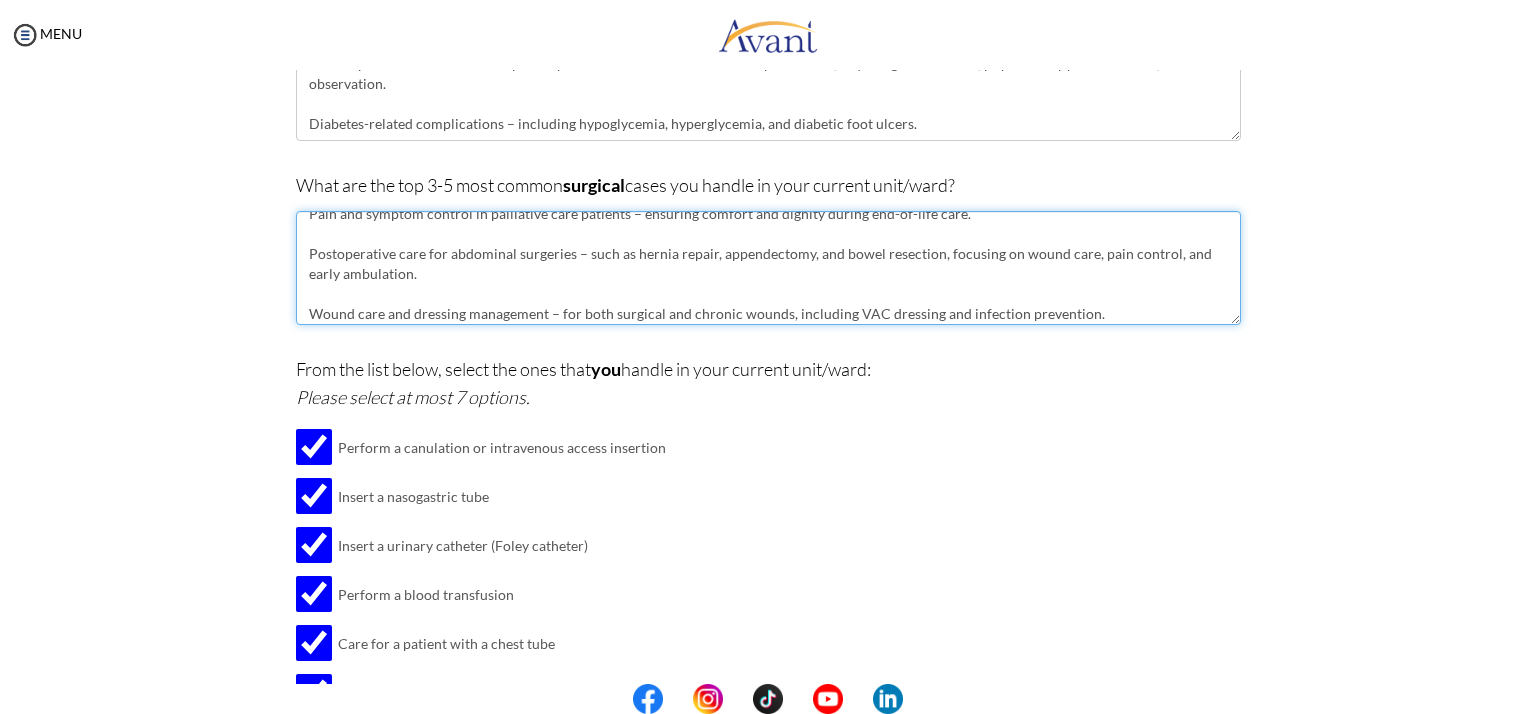 scroll, scrollTop: 264, scrollLeft: 0, axis: vertical 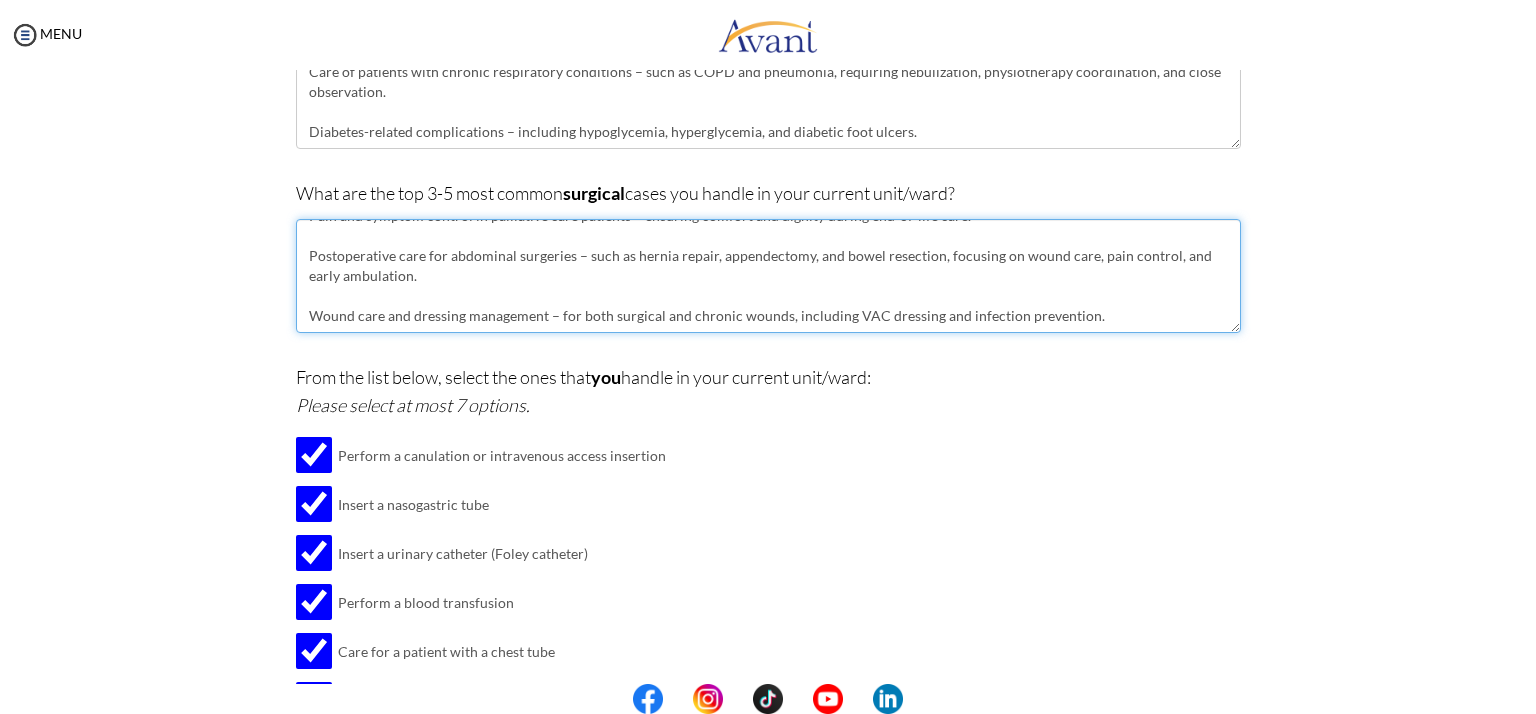 click on "Management of bowel obstruction – including nasogastric decompression, fluid/electrolyte balance, and preparation for possible surgical intervention.
Pain and symptom control in palliative care patients – ensuring comfort and dignity during end-of-life care.
Postoperative care for abdominal surgeries – such as hernia repair, appendectomy, and bowel resection, focusing on wound care, pain control, and early ambulation.
Wound care and dressing management – for both surgical and chronic wounds, including VAC dressing and infection prevention." at bounding box center [768, 276] 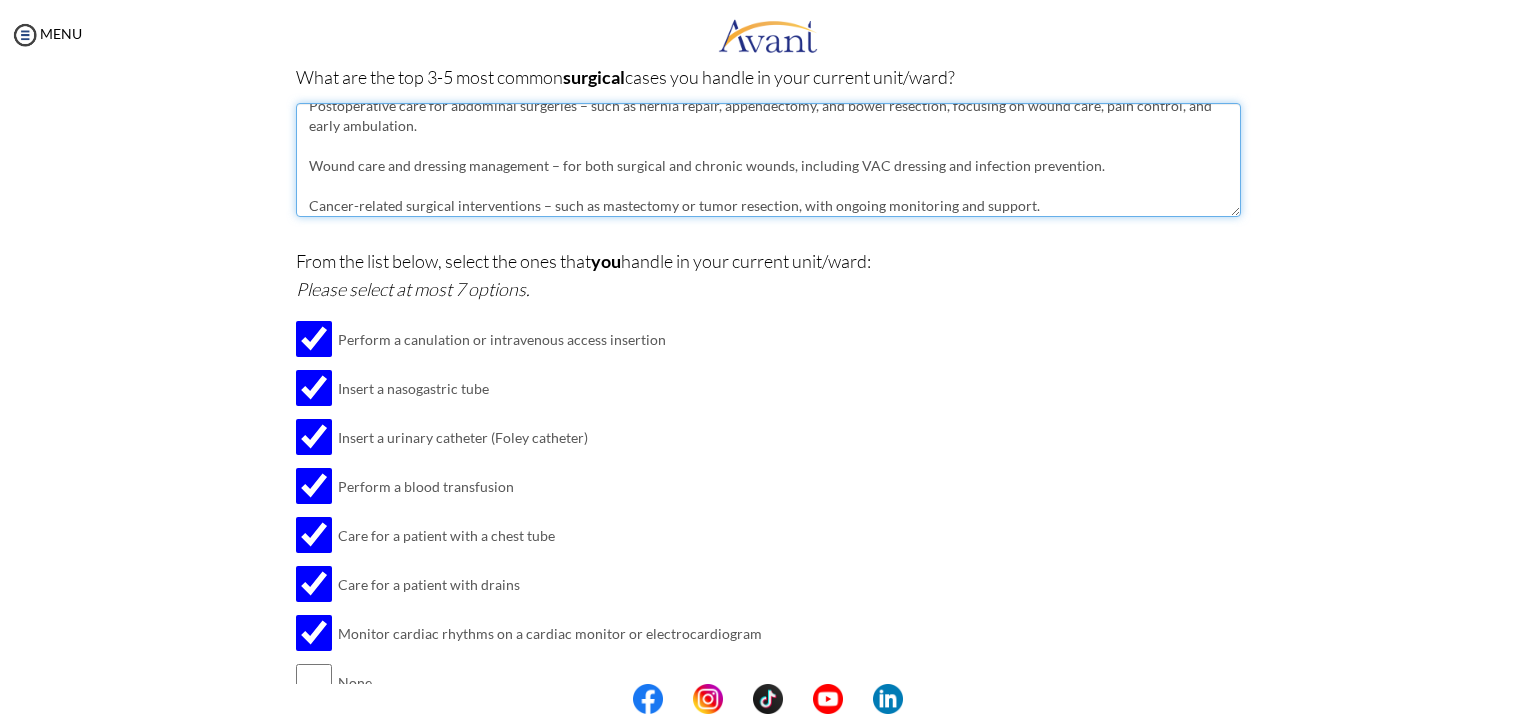 scroll, scrollTop: 475, scrollLeft: 0, axis: vertical 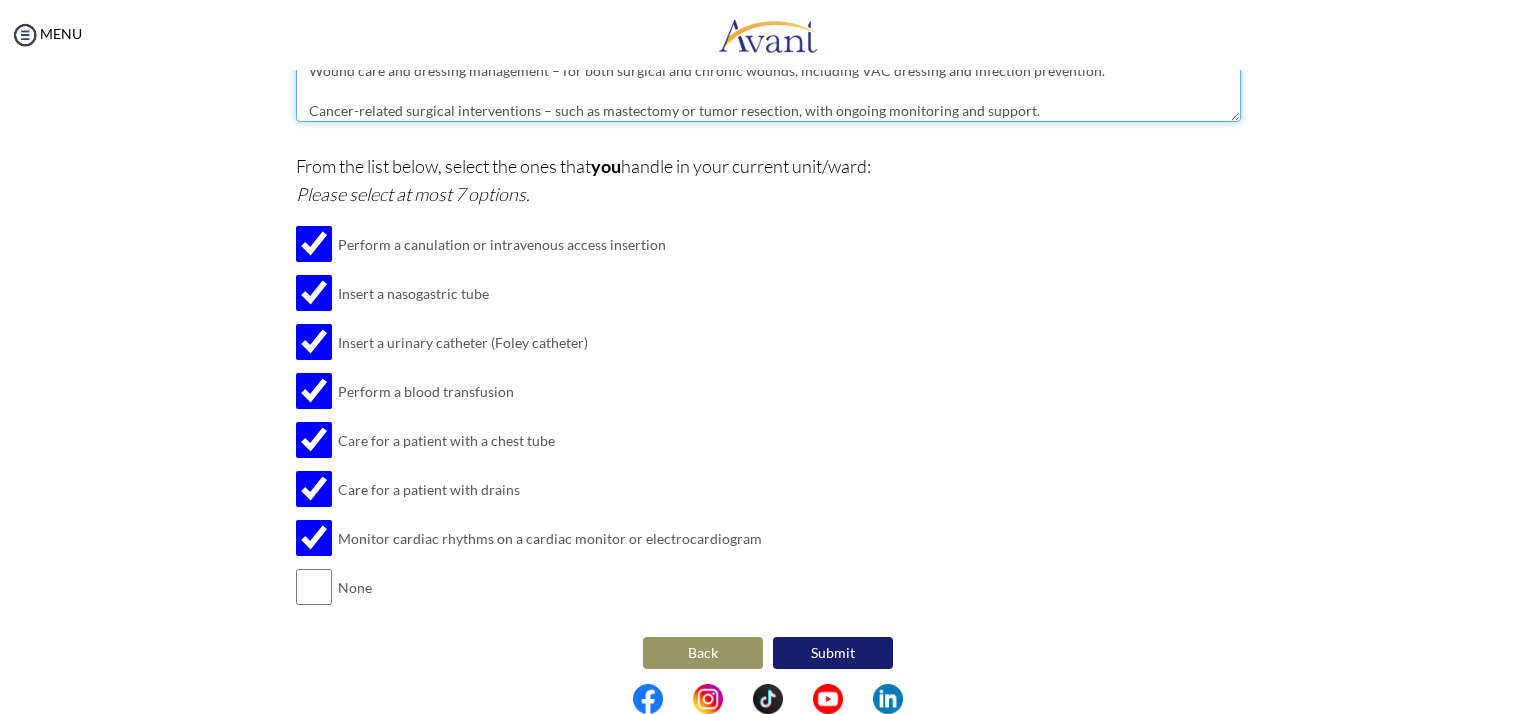 type on "Management of bowel obstruction – including nasogastric decompression, fluid/electrolyte balance, and preparation for possible surgical intervention.
Pain and symptom control in palliative care patients – ensuring comfort and dignity during end-of-life care.
Postoperative care for abdominal surgeries – such as hernia repair, appendectomy, and bowel resection, focusing on wound care, pain control, and early ambulation.
Wound care and dressing management – for both surgical and chronic wounds, including VAC dressing and infection prevention.
Cancer-related surgical interventions – such as mastectomy or tumor resection, with ongoing monitoring and support." 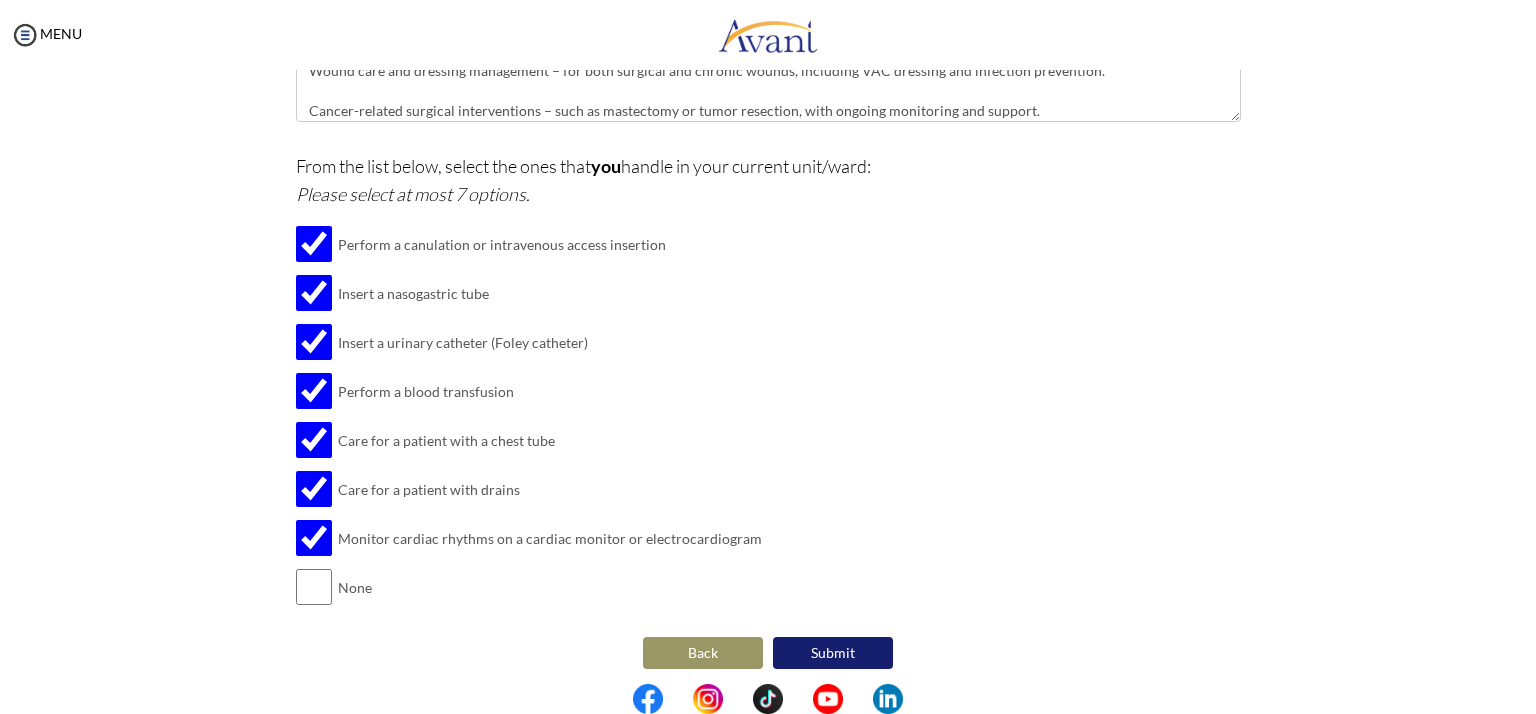 click on "Submit" at bounding box center [833, 653] 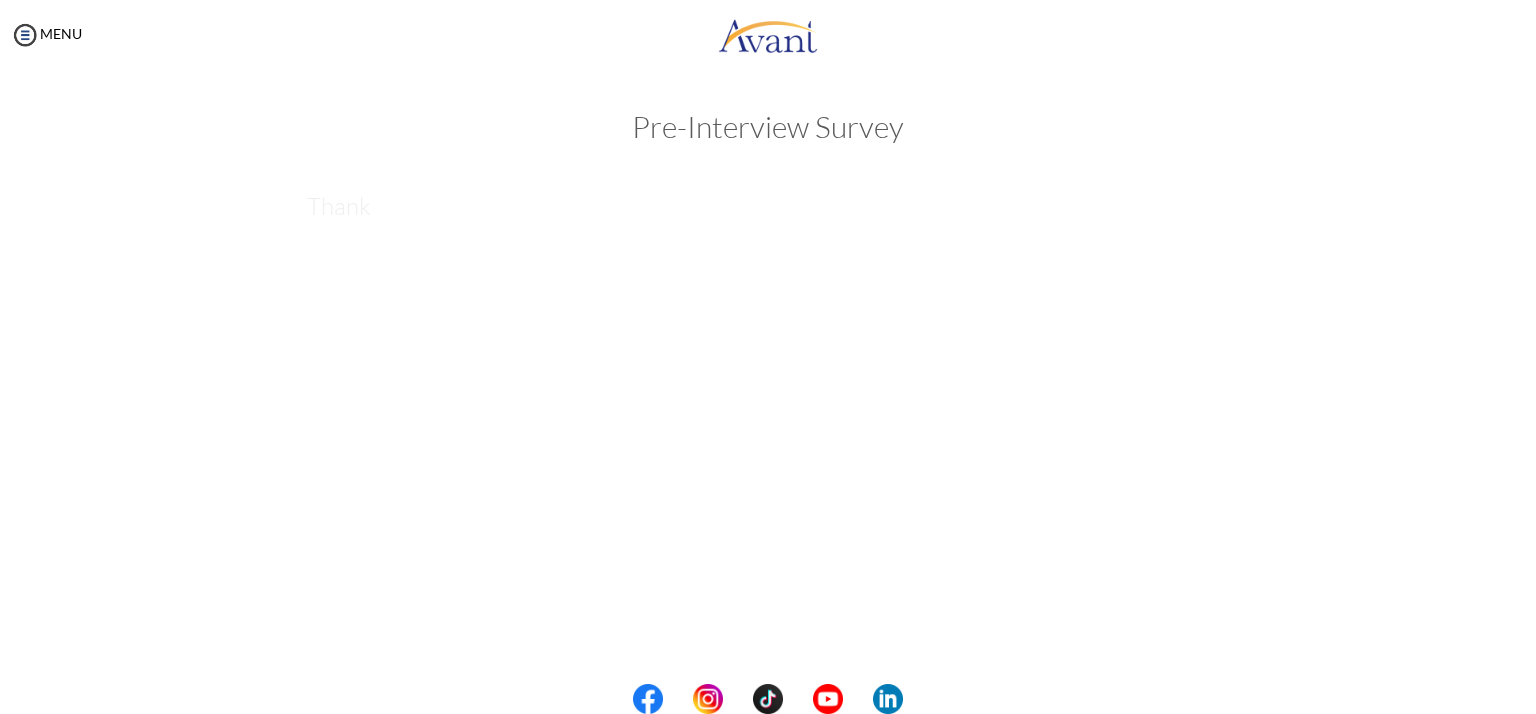 scroll, scrollTop: 0, scrollLeft: 0, axis: both 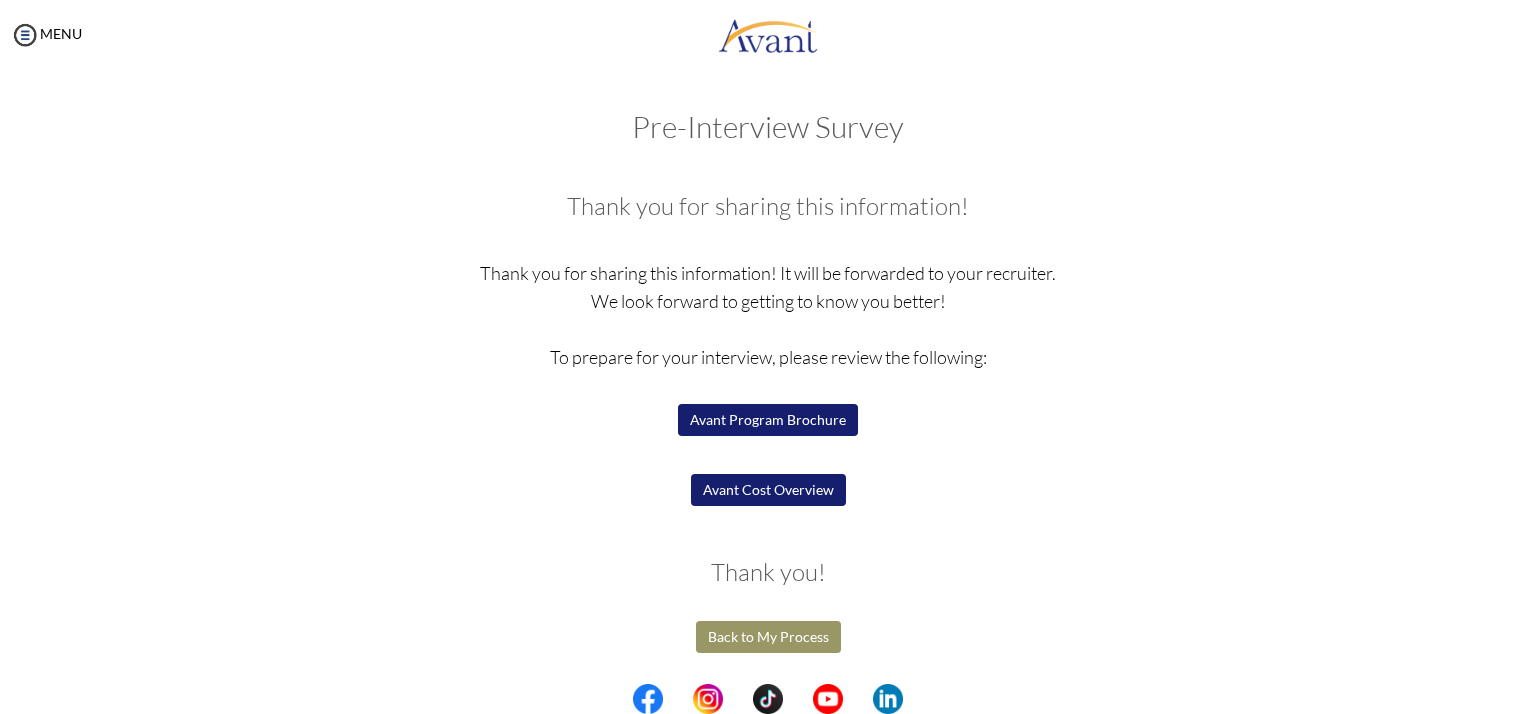 click on "Avant Cost Overview" at bounding box center (768, 490) 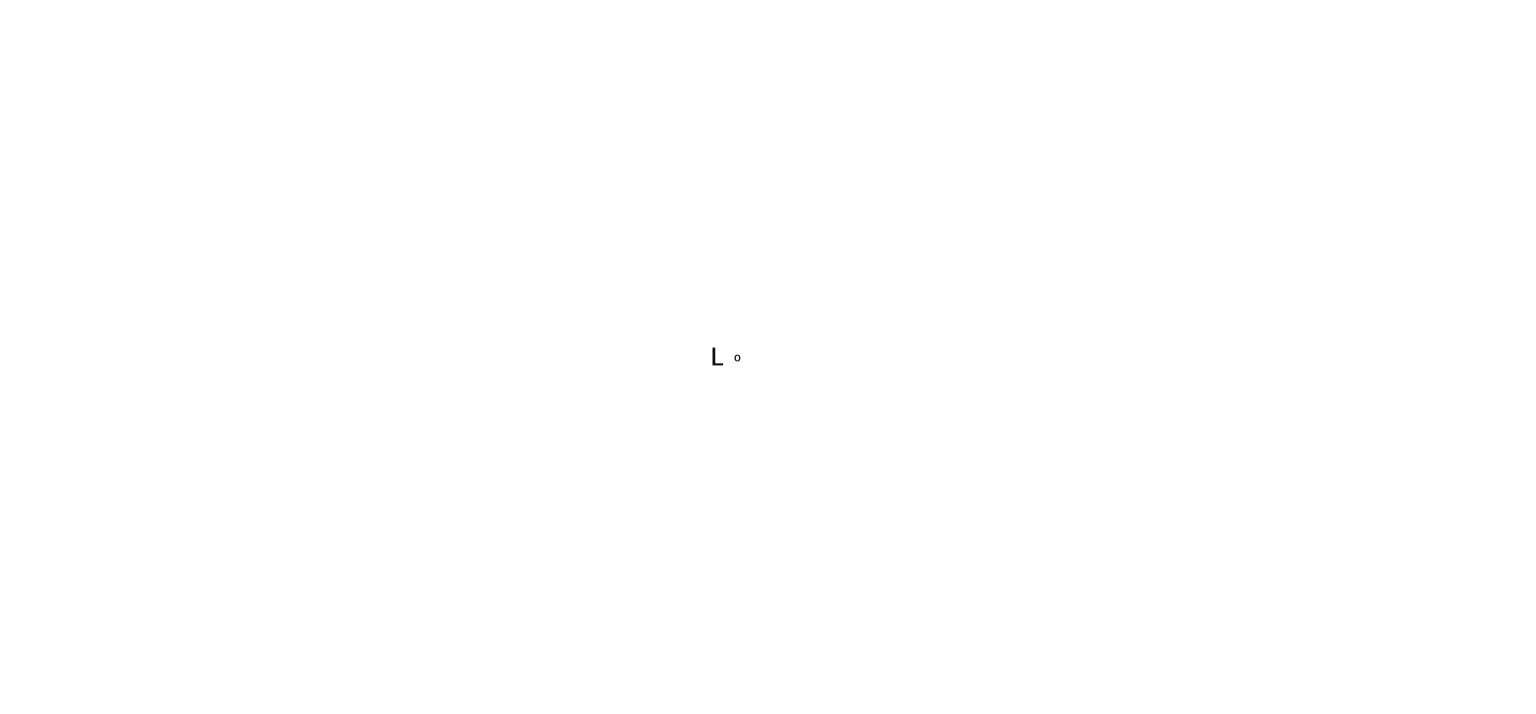 scroll, scrollTop: 0, scrollLeft: 0, axis: both 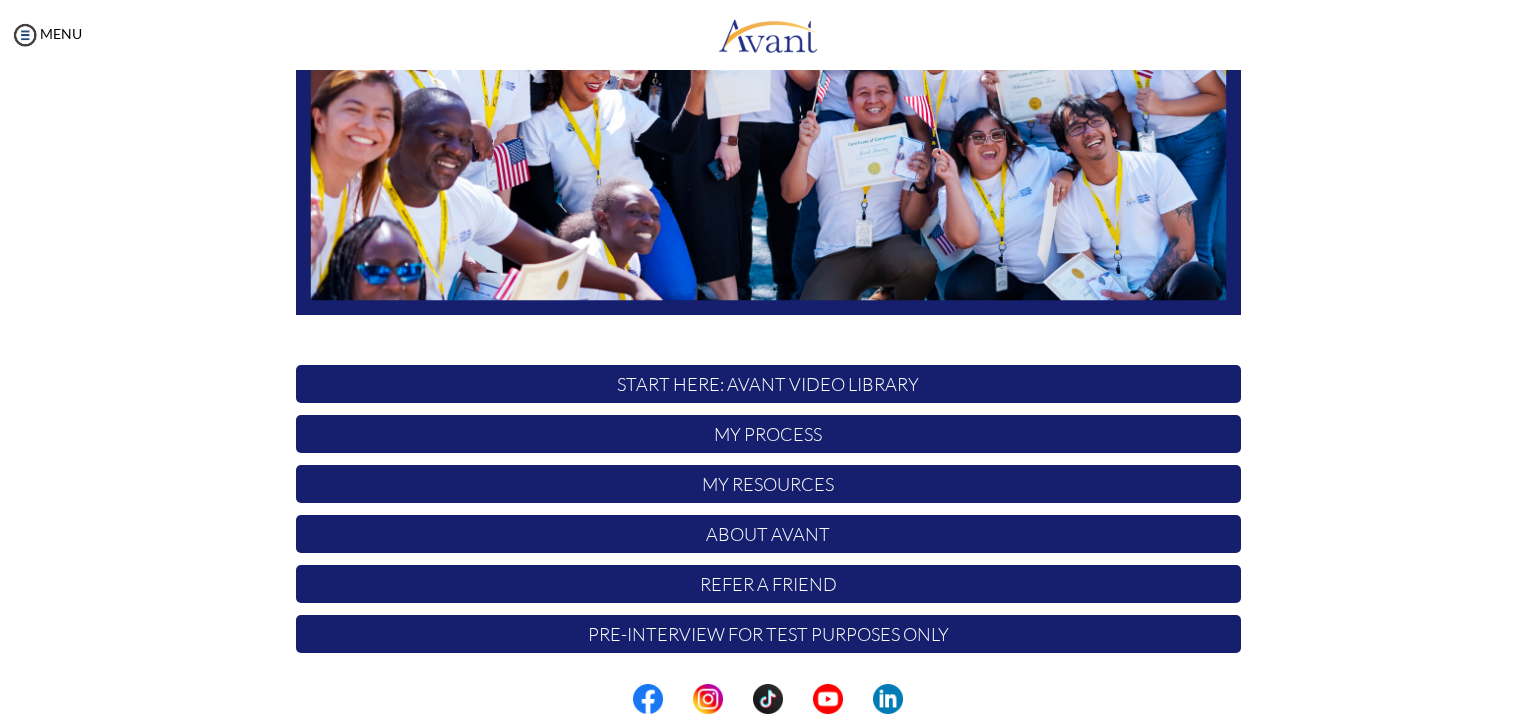 click on "Pre-Interview for test purposes only" at bounding box center [768, 634] 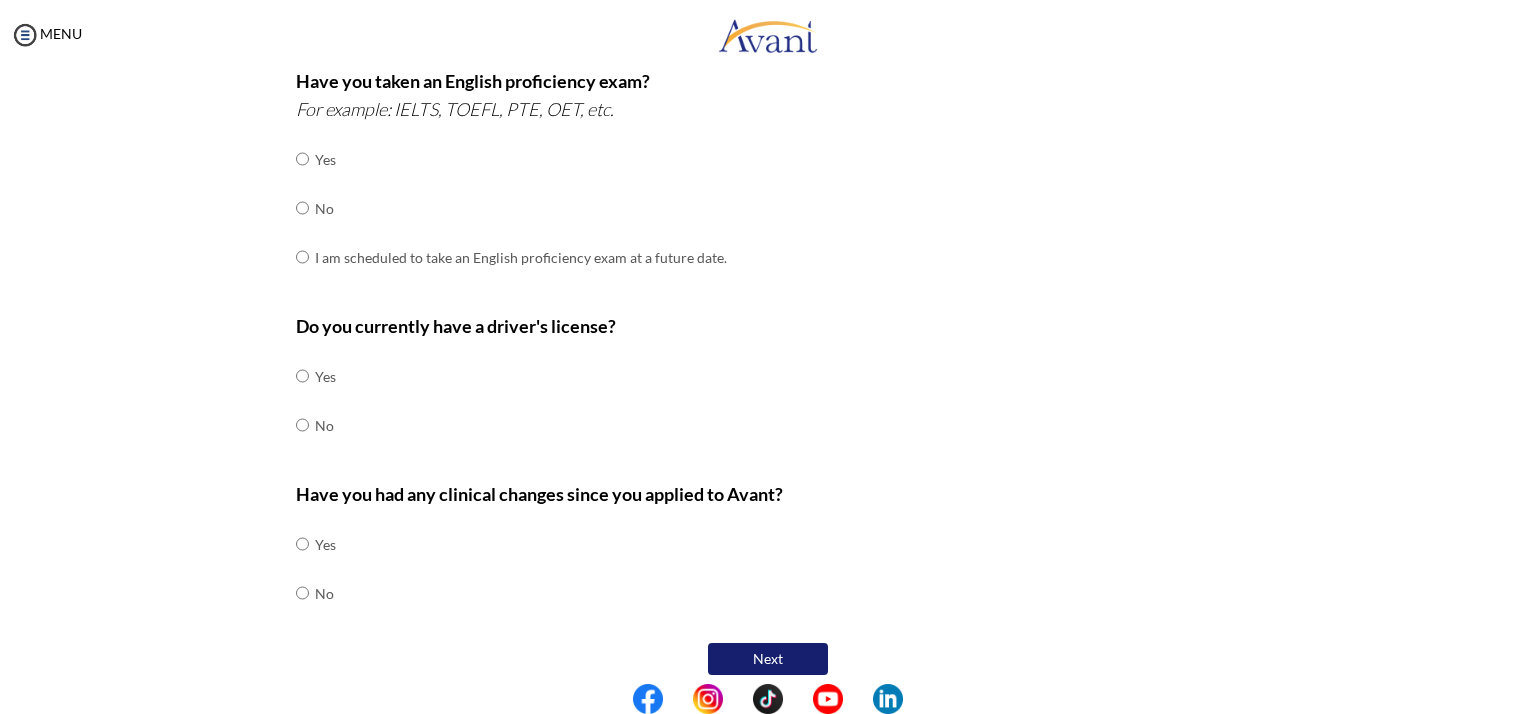 scroll, scrollTop: 0, scrollLeft: 0, axis: both 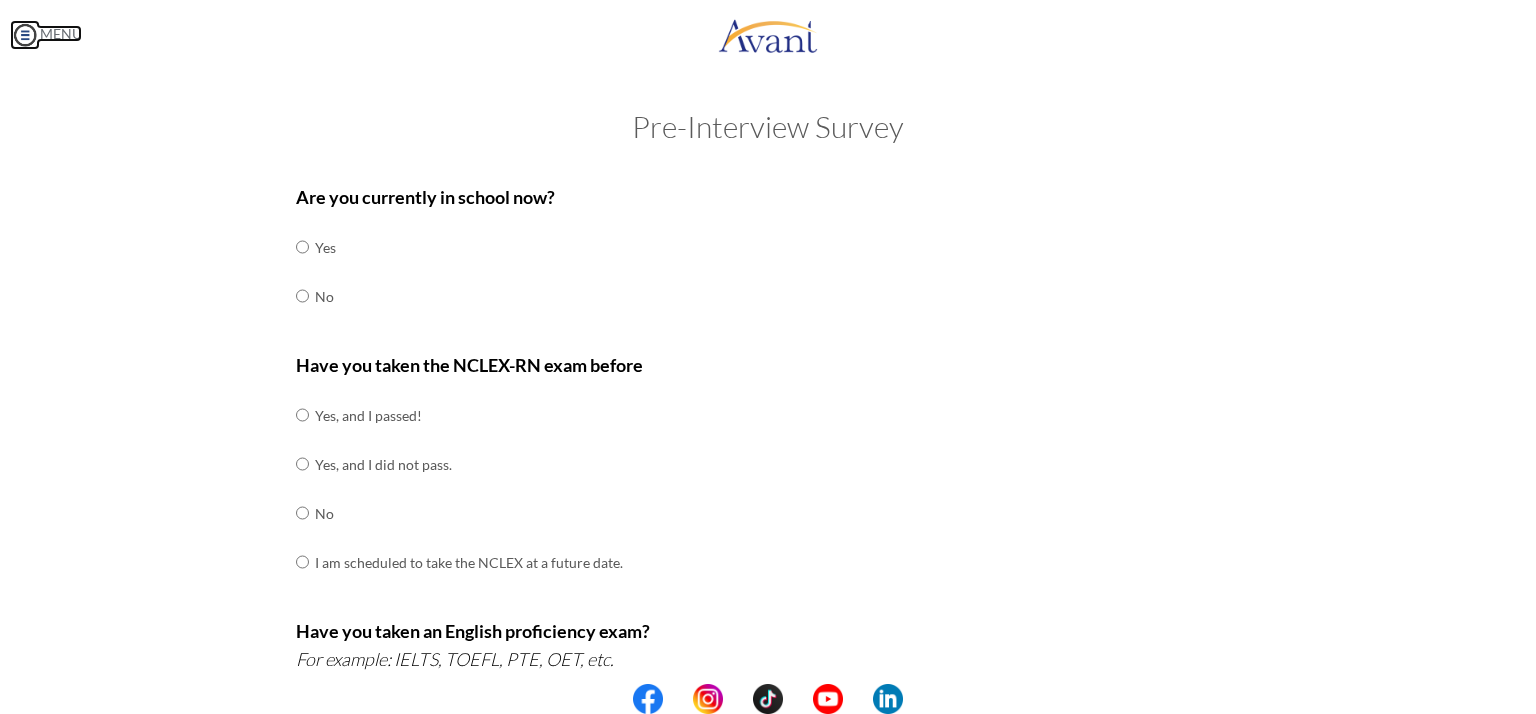 click at bounding box center [25, 35] 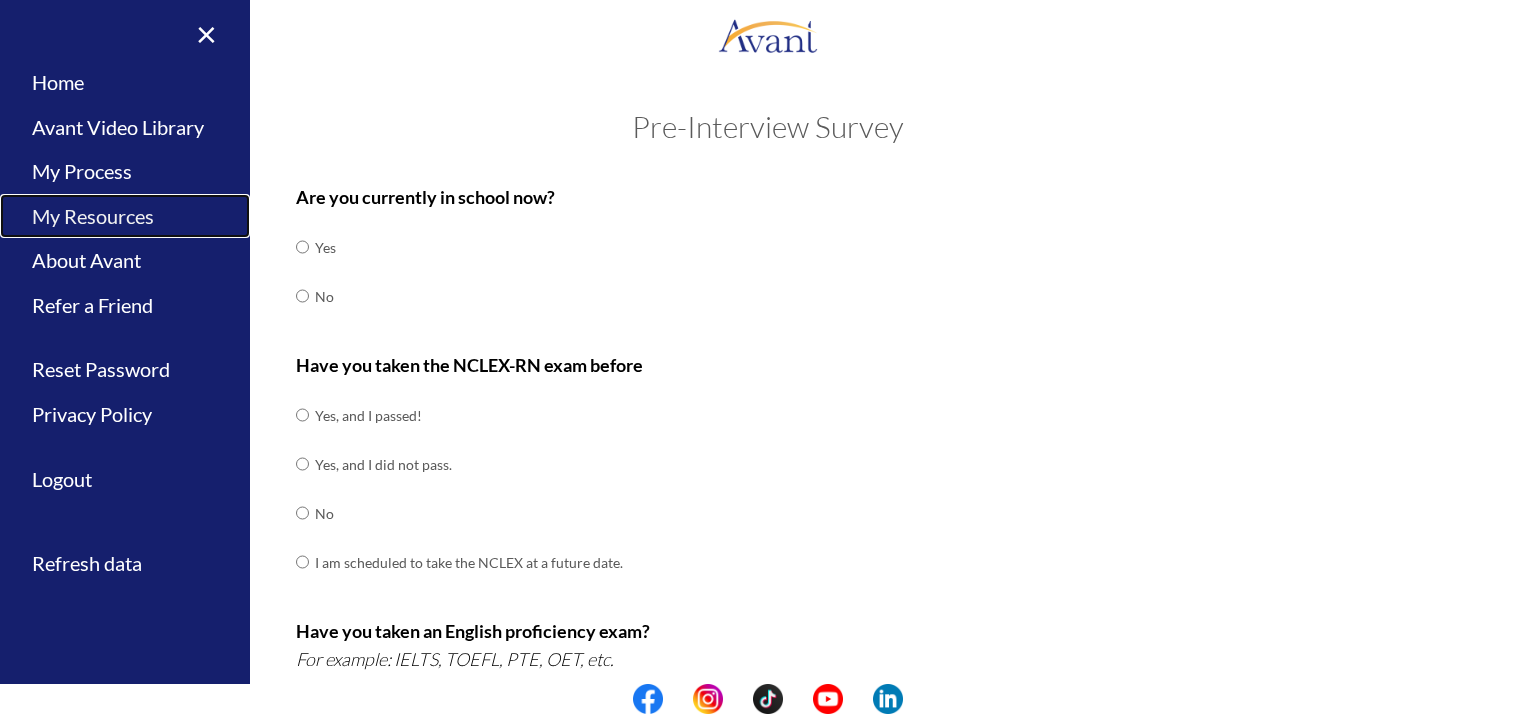 click on "My Resources" at bounding box center (125, 216) 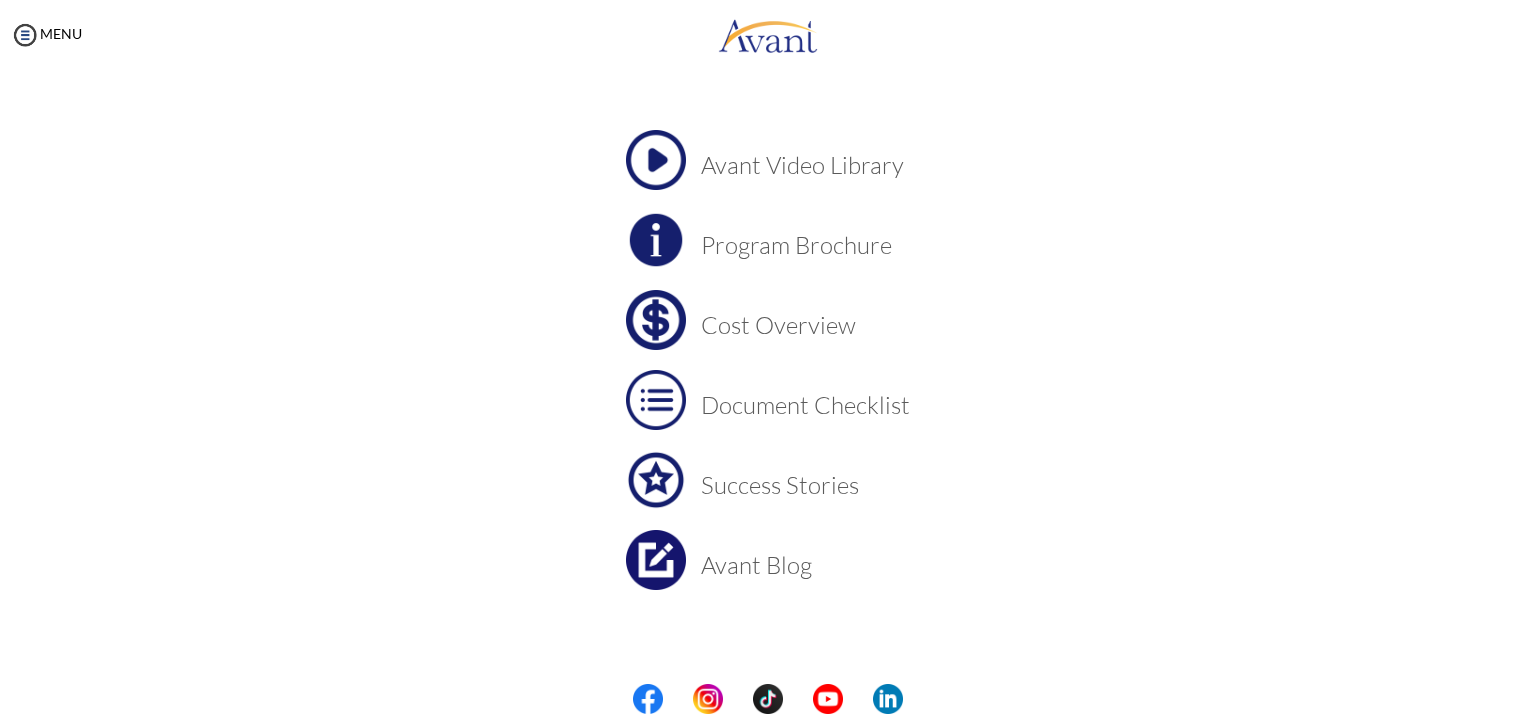 scroll, scrollTop: 94, scrollLeft: 0, axis: vertical 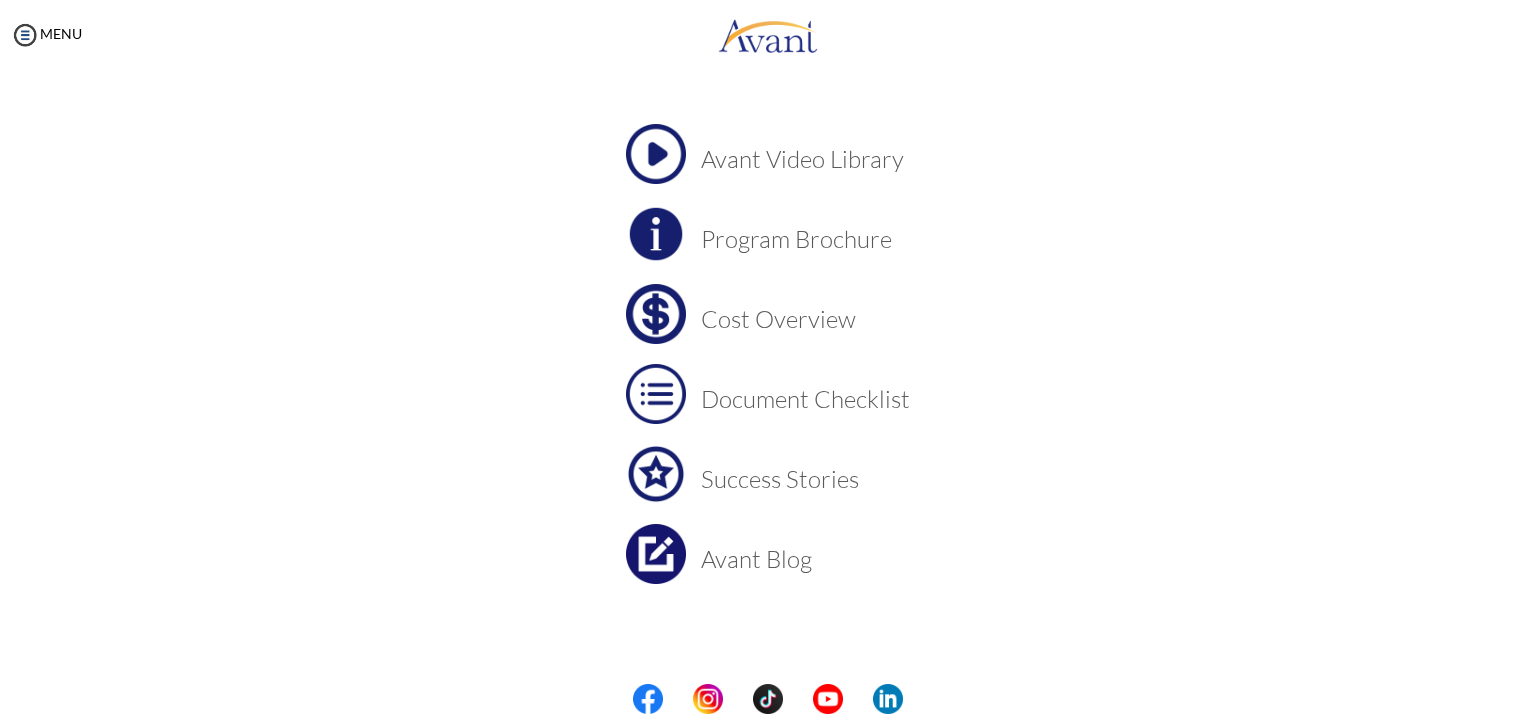 click on "Cost Overview" at bounding box center (805, 319) 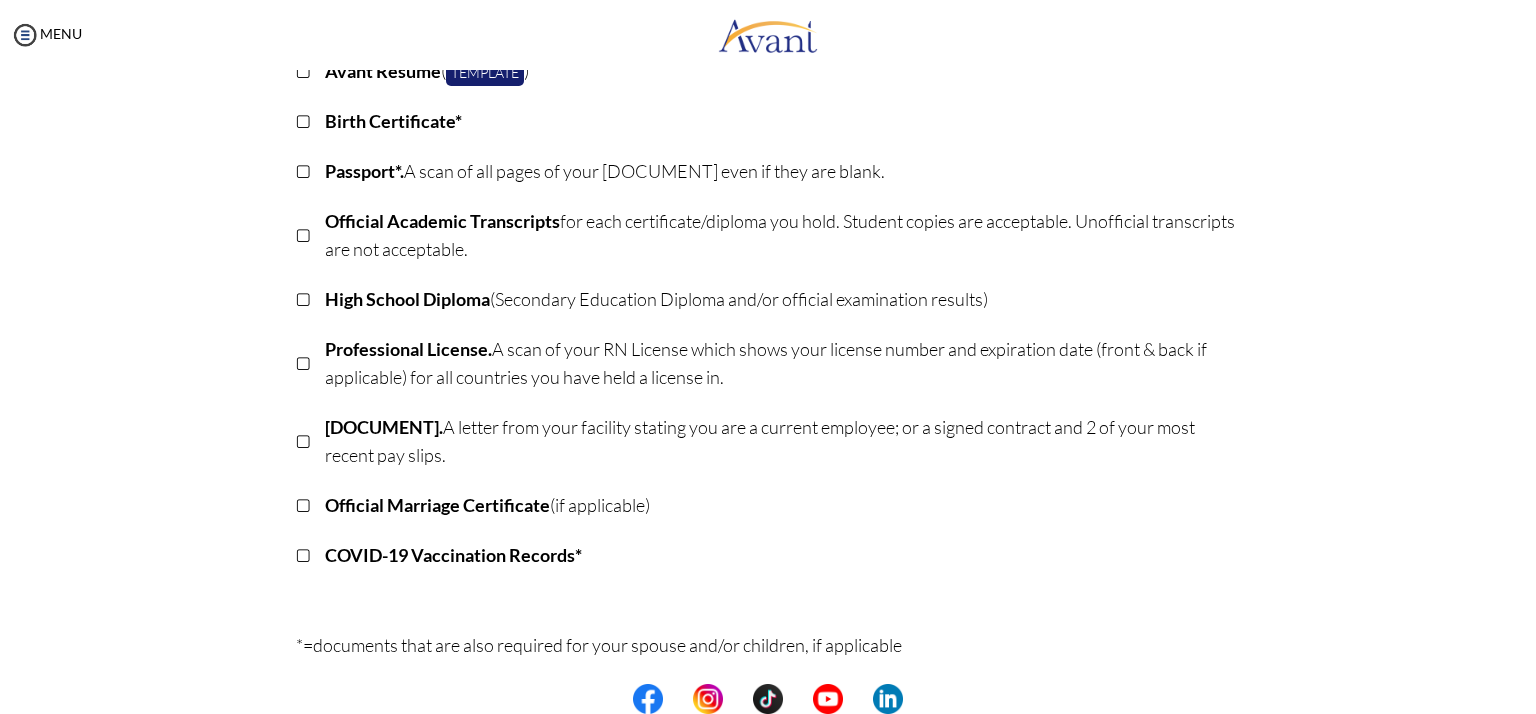 scroll, scrollTop: 254, scrollLeft: 0, axis: vertical 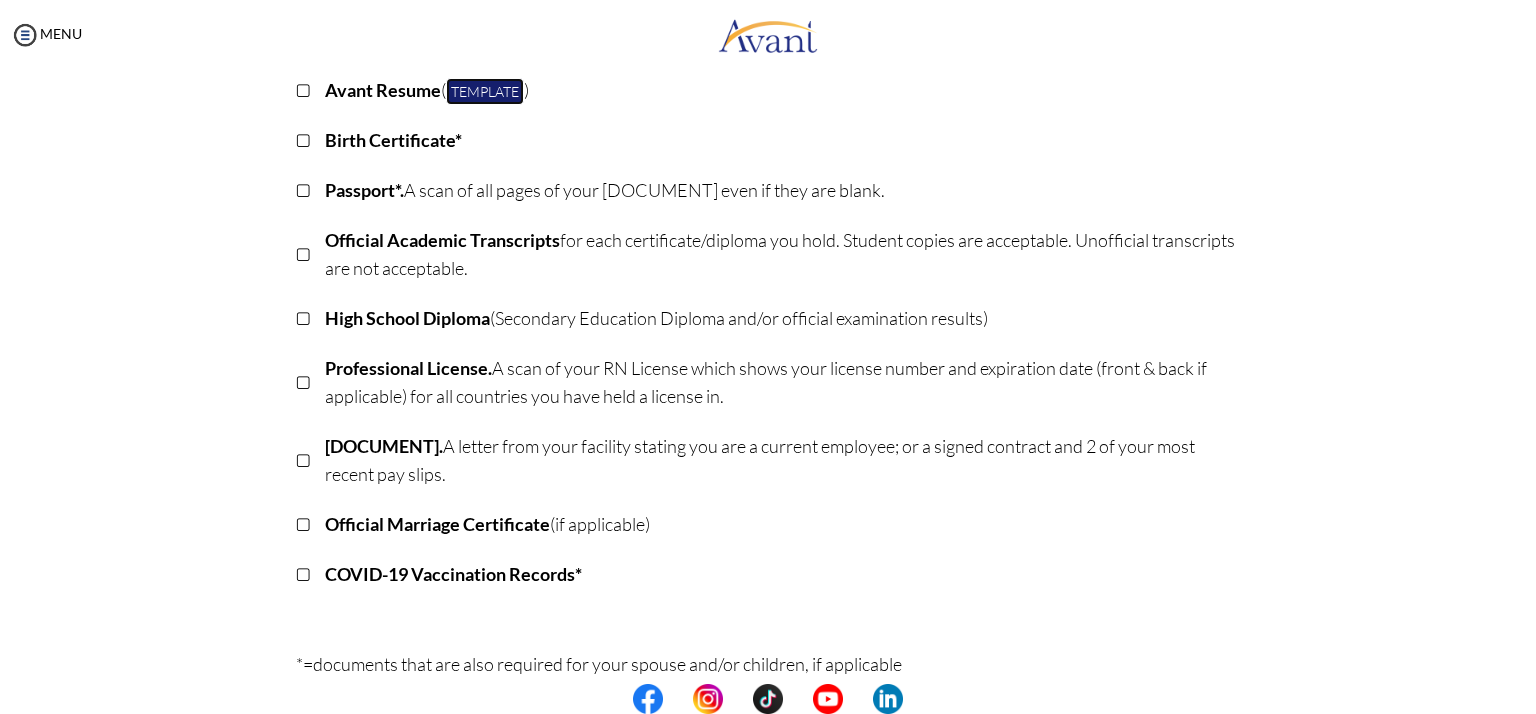 click on "Template" at bounding box center (485, 91) 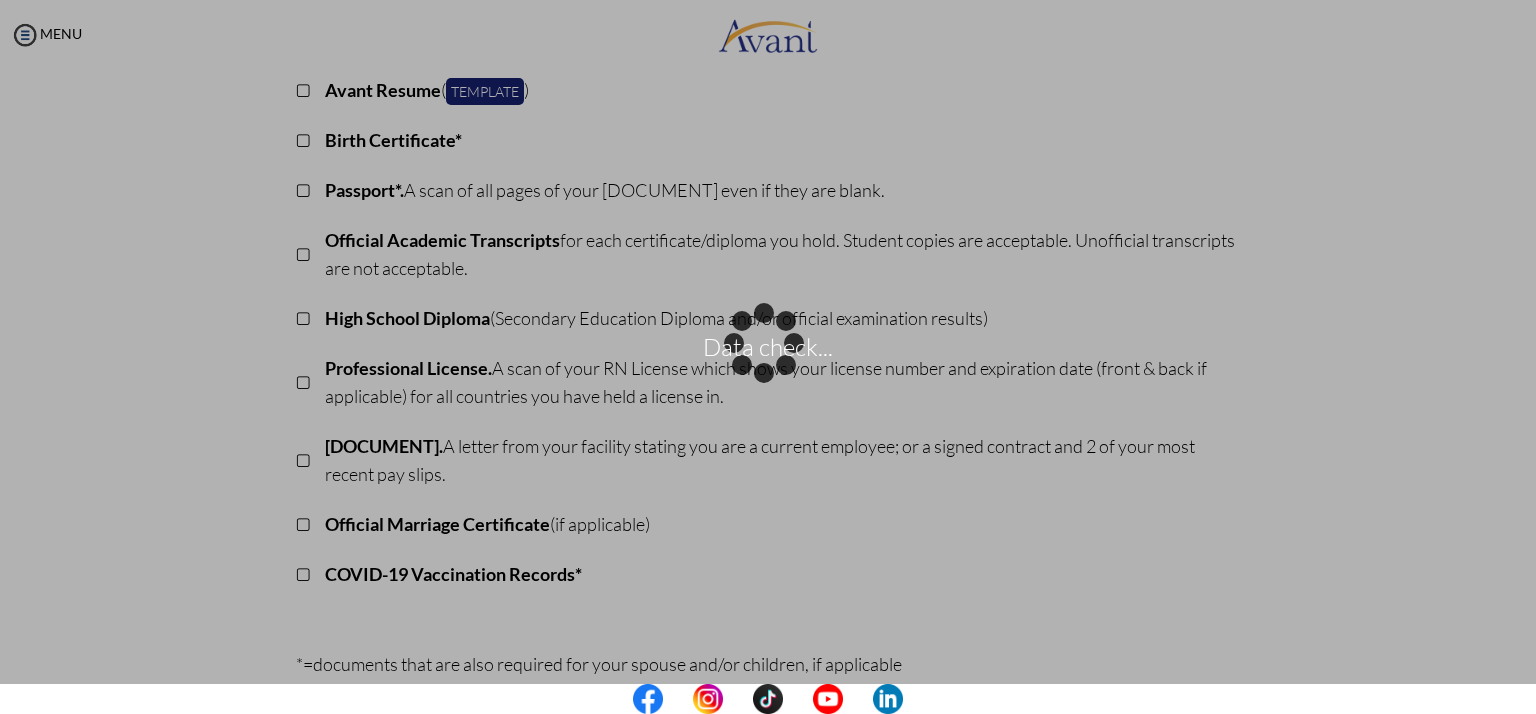 click on "Once you complete the recruitment process, your next step will be with Document Control. During this stage, we will request several essential documents necessary for your US-RN journey. To help you prepare, here is a list of the most commonly required documents. While you don’t need to submit them right now, please begin gathering them so you’re ready when the time comes.
▢       Avant Resume  ( Template )
▢ Birth Certificate*
▢ Passport*.  A scan of all pages of your passport even if they are blank.
▢ Official Academic Transcripts  for each certificate/diploma you hold. Student copies are acceptable. Unofficial transcripts are not acceptable.
▢ High School Diploma  (Secondary Education Diploma and/or official examination results)
▢ Professional License.  A scan of your RN License which shows your license number and expiration date (front & back if applicable) for all countries you have held a license in.
▢
▢" at bounding box center [768, 419] 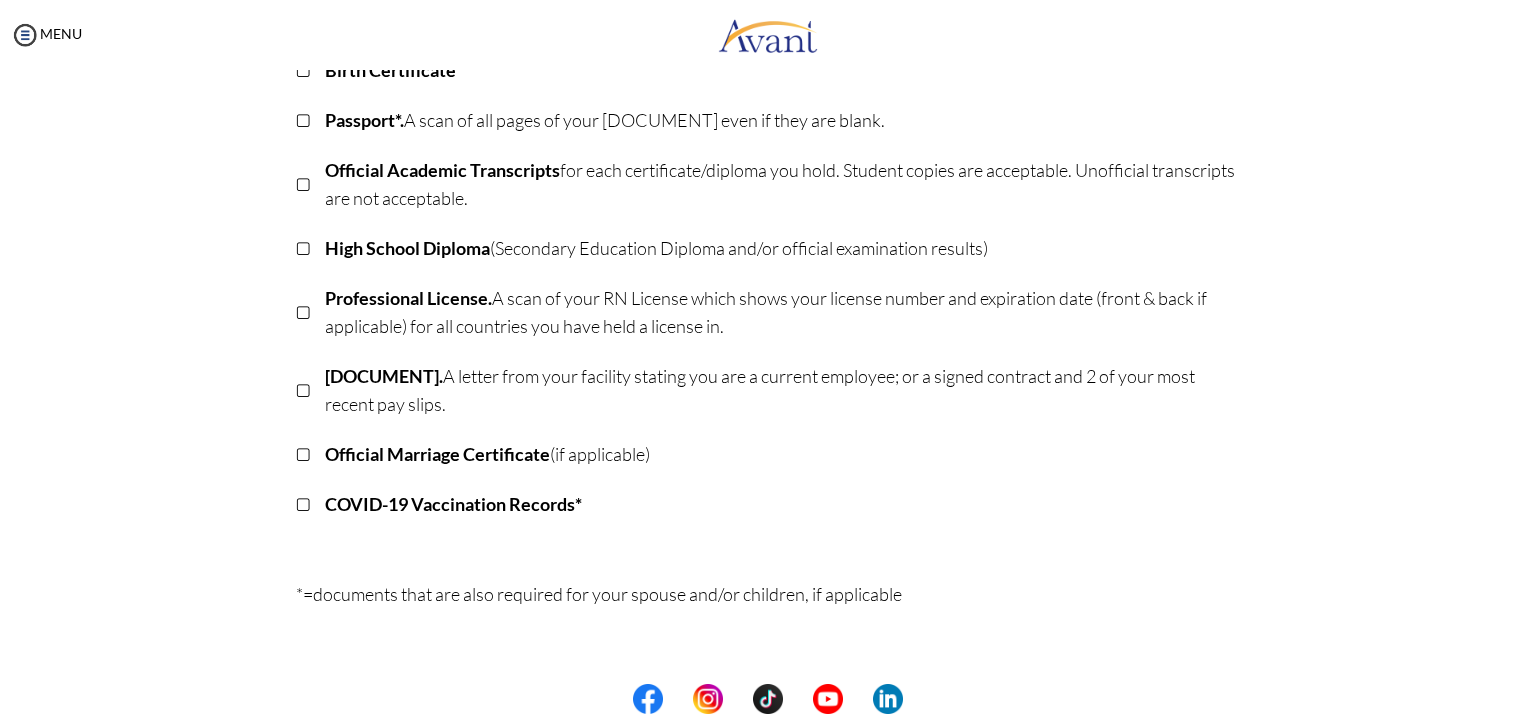 scroll, scrollTop: 329, scrollLeft: 0, axis: vertical 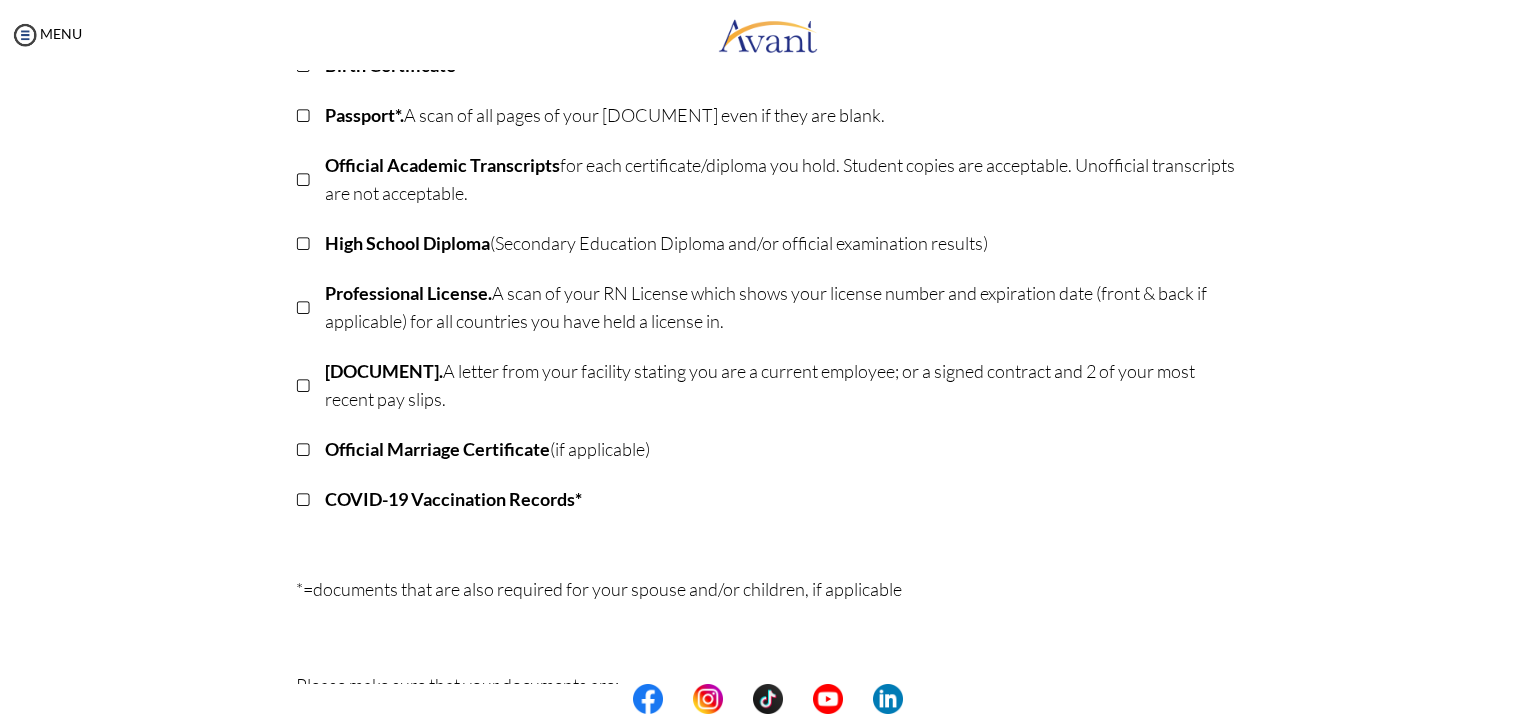 click on "Once you complete the recruitment process, your next step will be with Document Control. During this stage, we will request several essential documents necessary for your US-RN journey. To help you prepare, here is a list of the most commonly required documents. While you don’t need to submit them right now, please begin gathering them so you’re ready when the time comes.
▢       Avant Resume  ( Template )
▢ Birth Certificate*
▢ Passport*.  A scan of all pages of your passport even if they are blank.
▢ Official Academic Transcripts  for each certificate/diploma you hold. Student copies are acceptable. Unofficial transcripts are not acceptable.
▢ High School Diploma  (Secondary Education Diploma and/or official examination results)
▢ Professional License.  A scan of your RN License which shows your license number and expiration date (front & back if applicable) for all countries you have held a license in.
▢
▢" at bounding box center [768, 344] 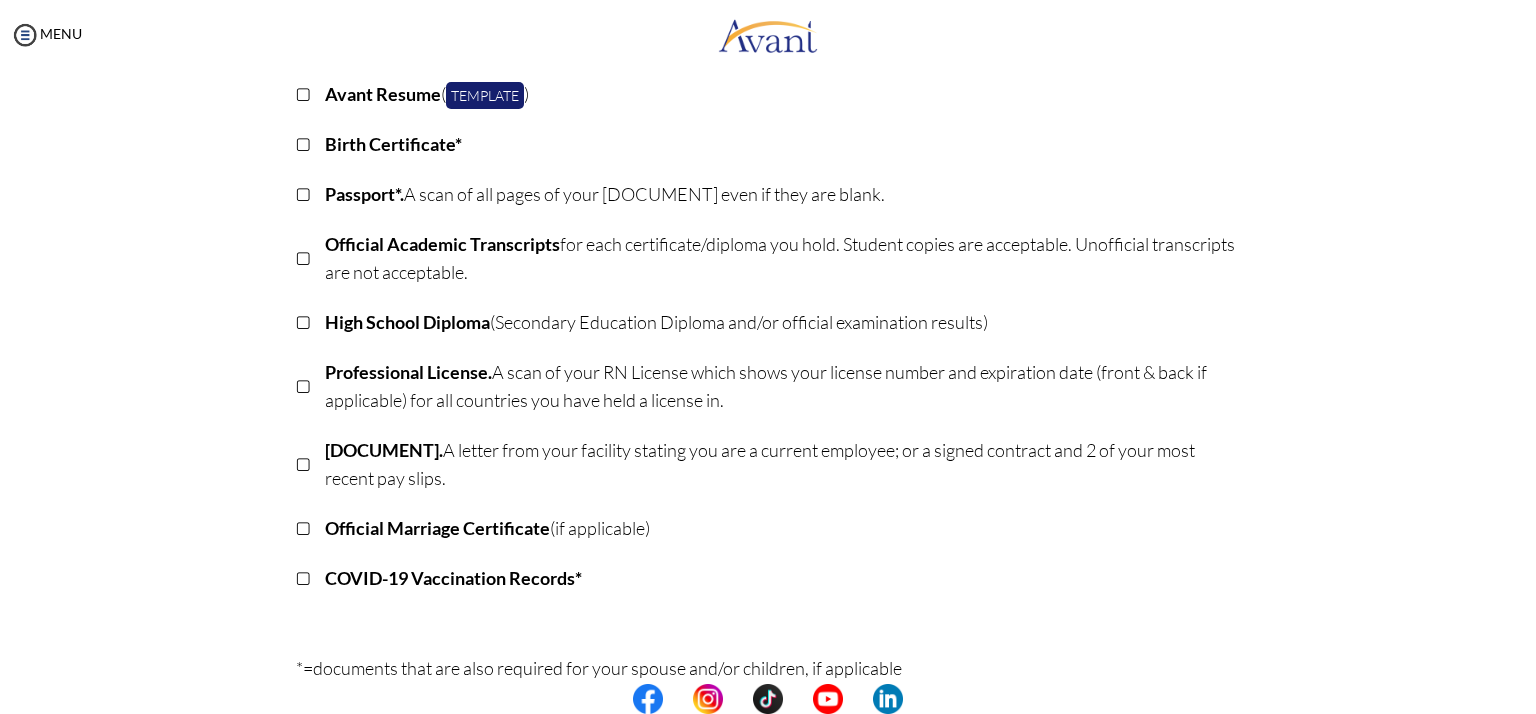 scroll, scrollTop: 256, scrollLeft: 0, axis: vertical 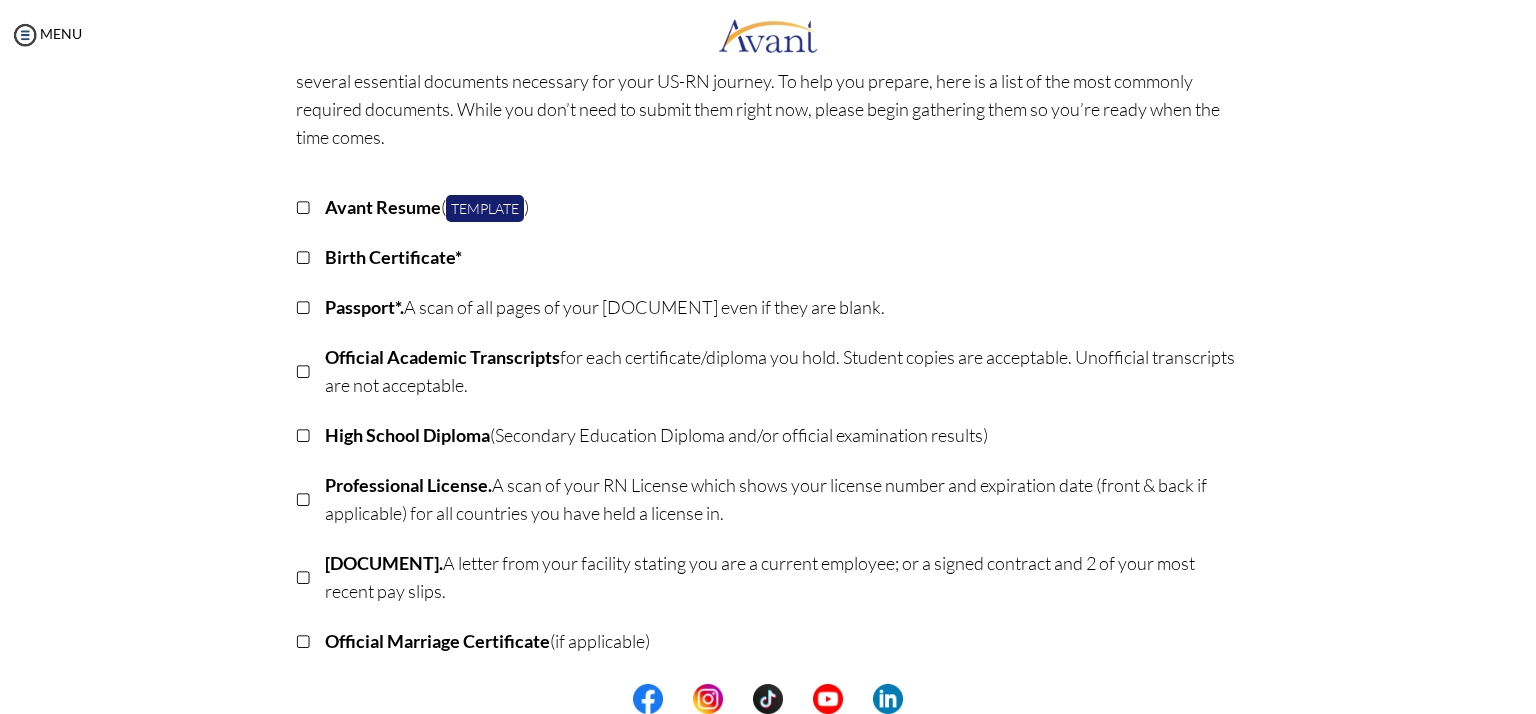 click on "Birth Certificate*" at bounding box center (393, 257) 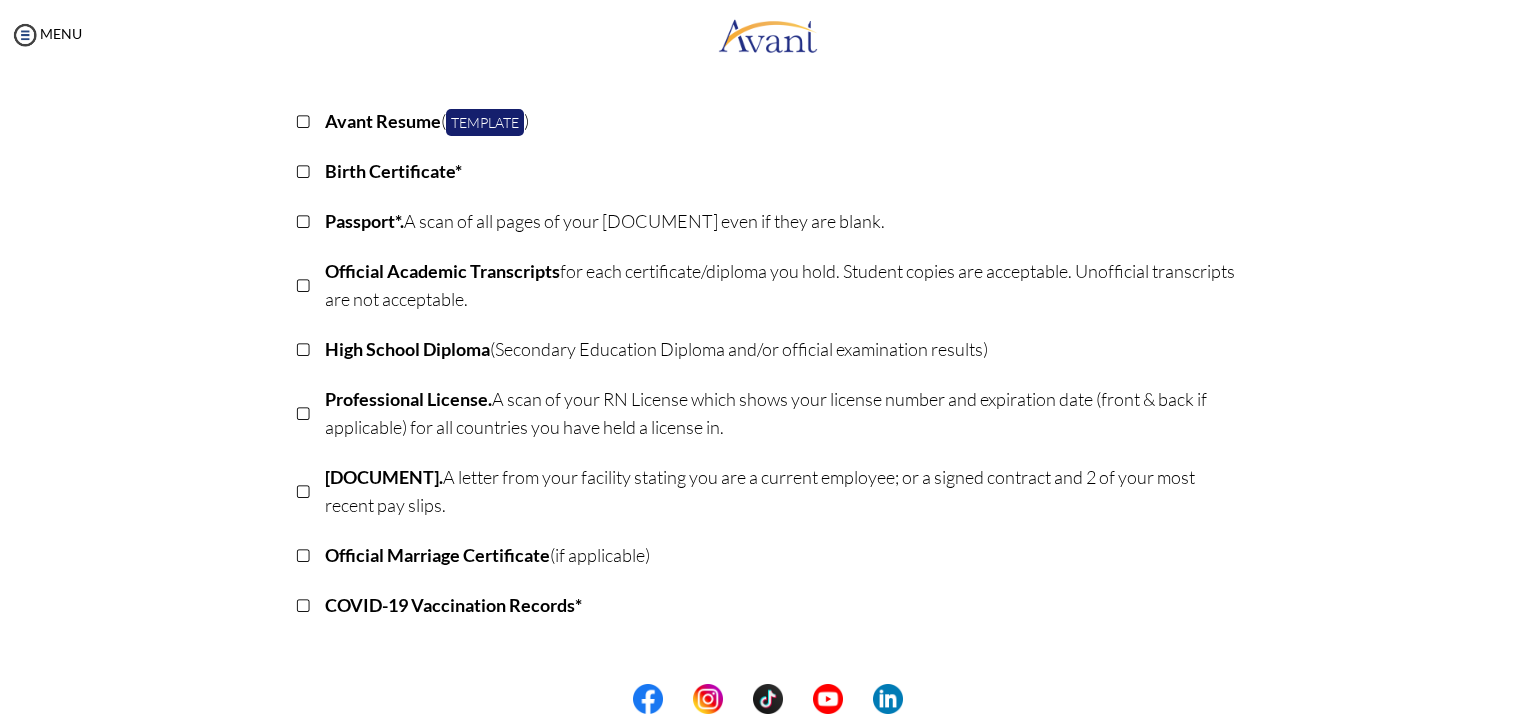 scroll, scrollTop: 0, scrollLeft: 0, axis: both 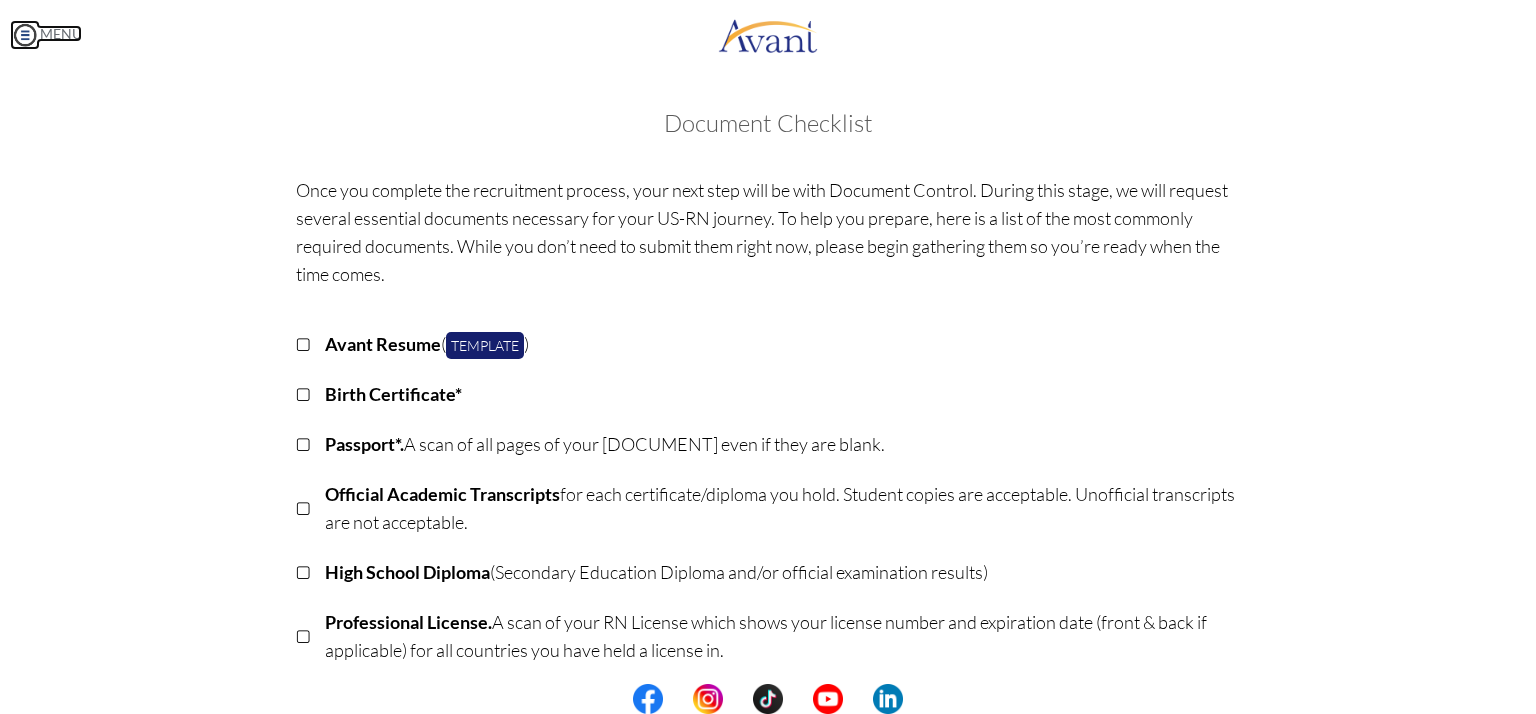 click at bounding box center (25, 35) 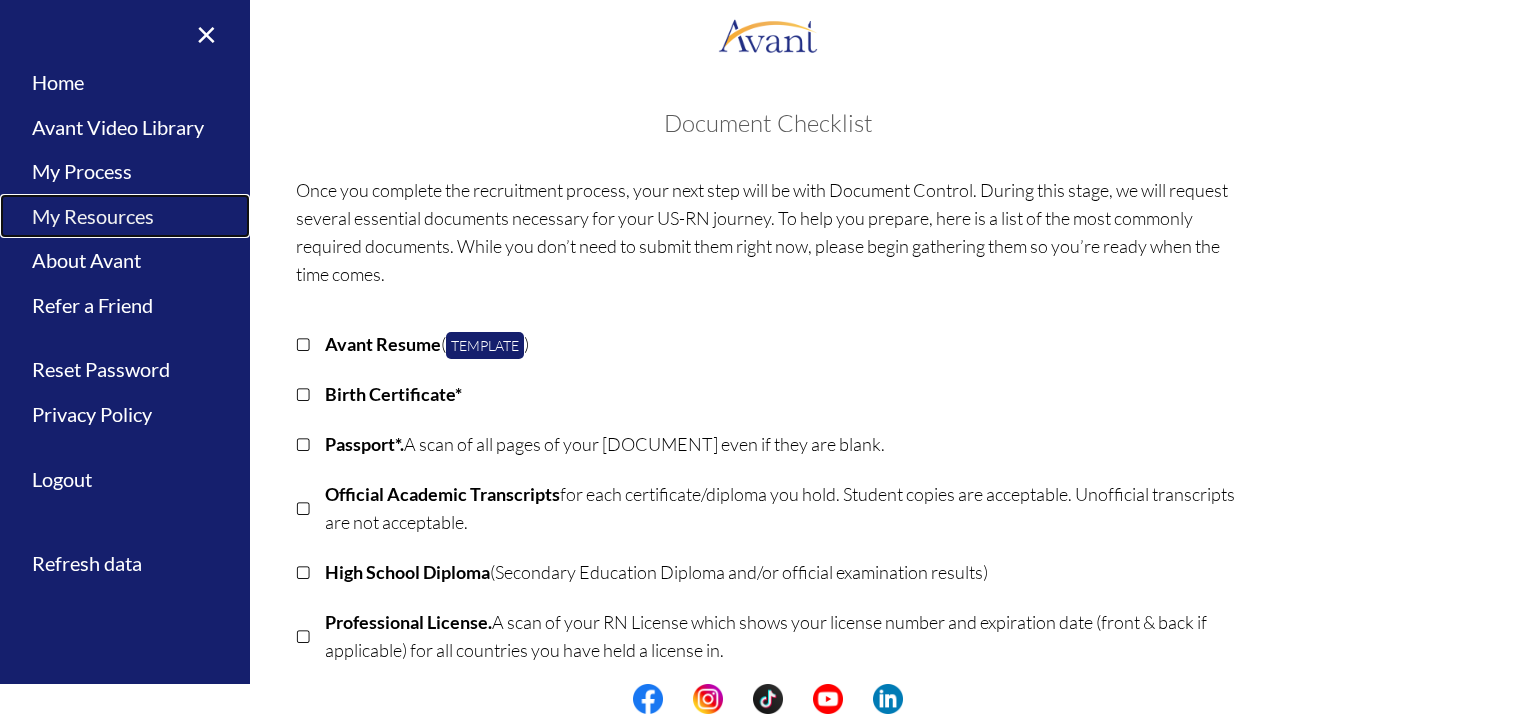 click on "My Resources" at bounding box center [125, 216] 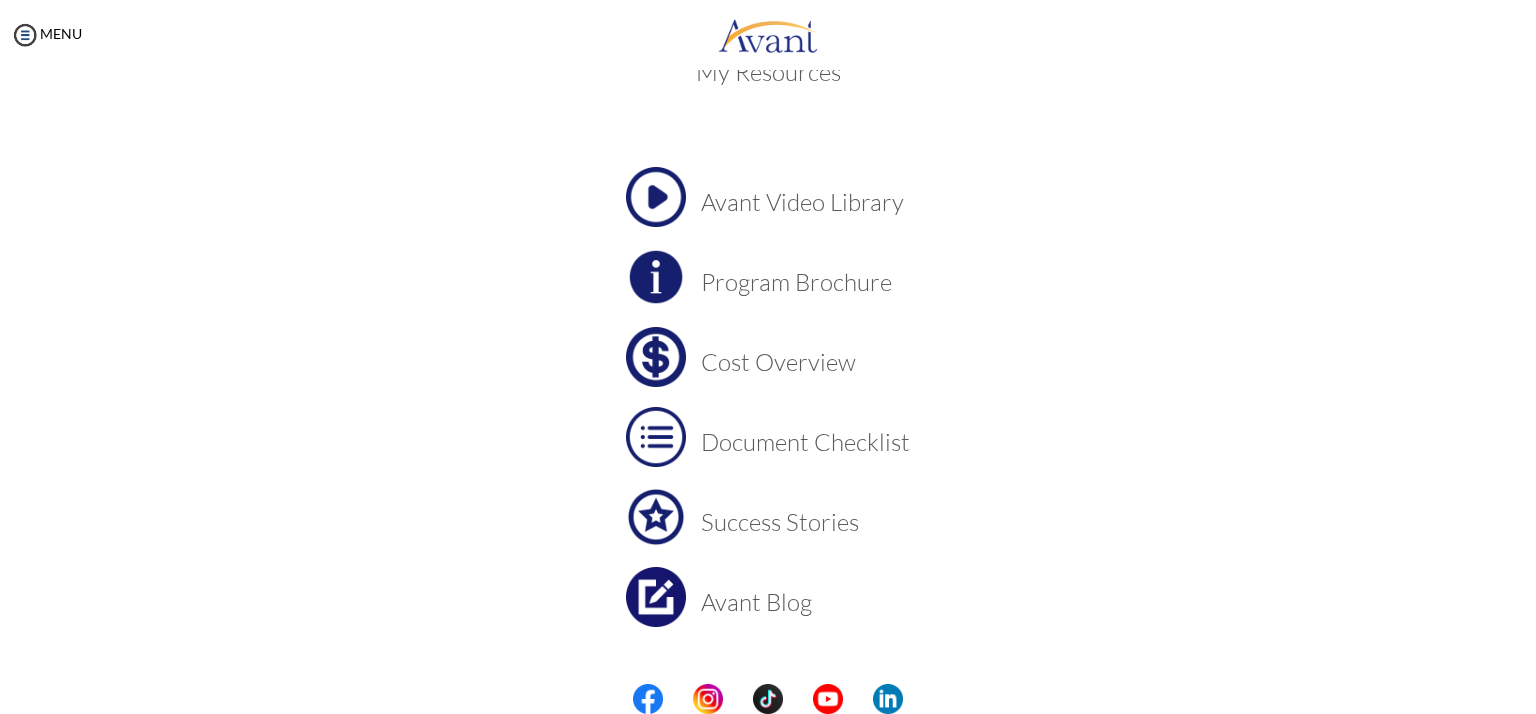 scroll, scrollTop: 94, scrollLeft: 0, axis: vertical 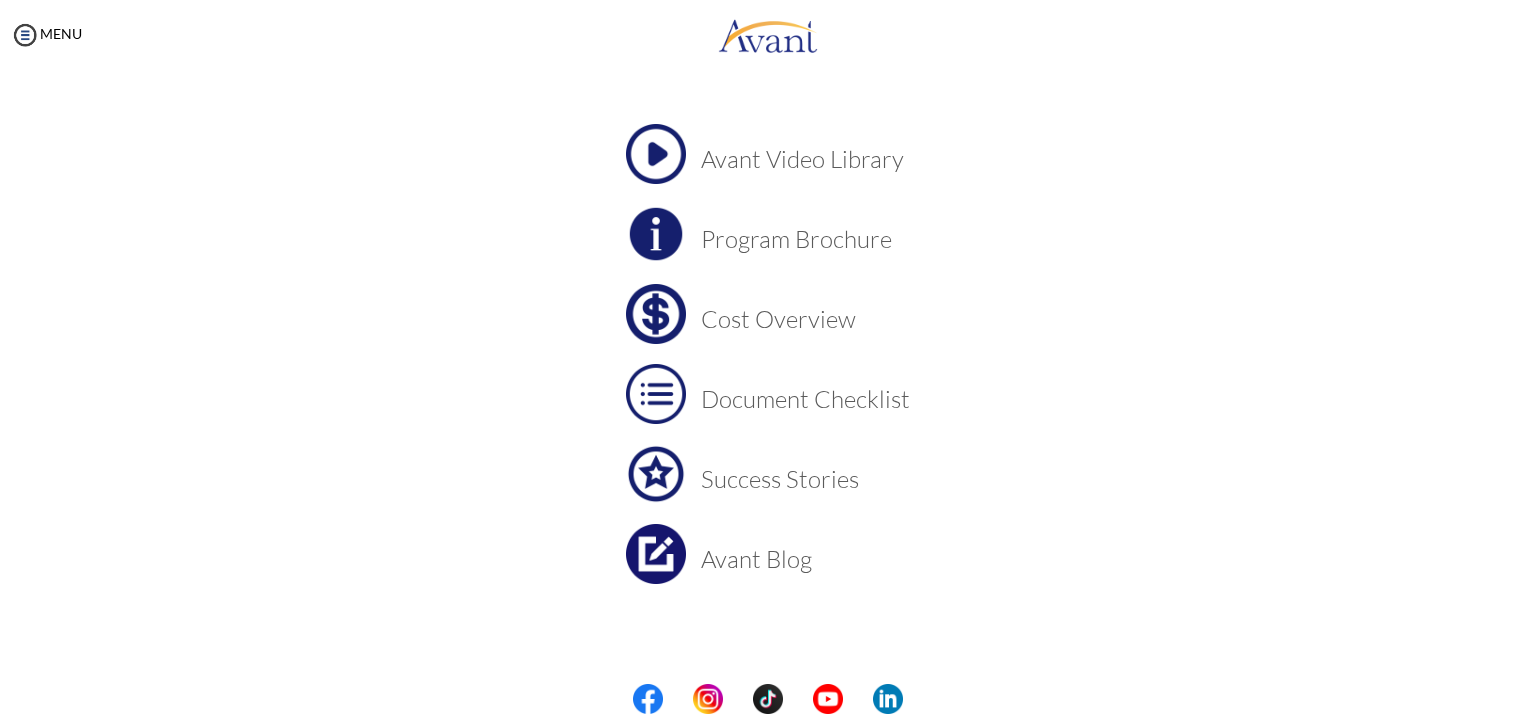 click on "Program Brochure" at bounding box center (805, 239) 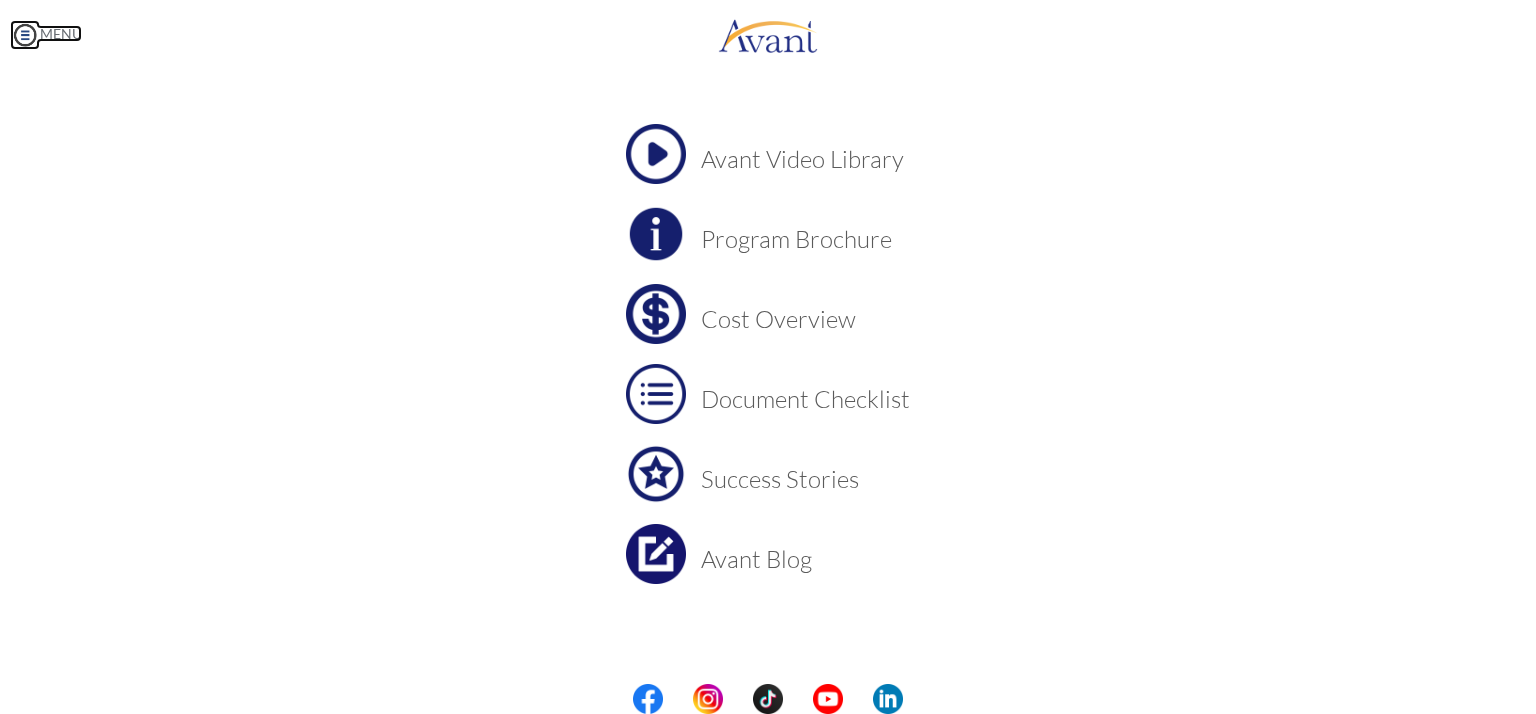 click at bounding box center (25, 35) 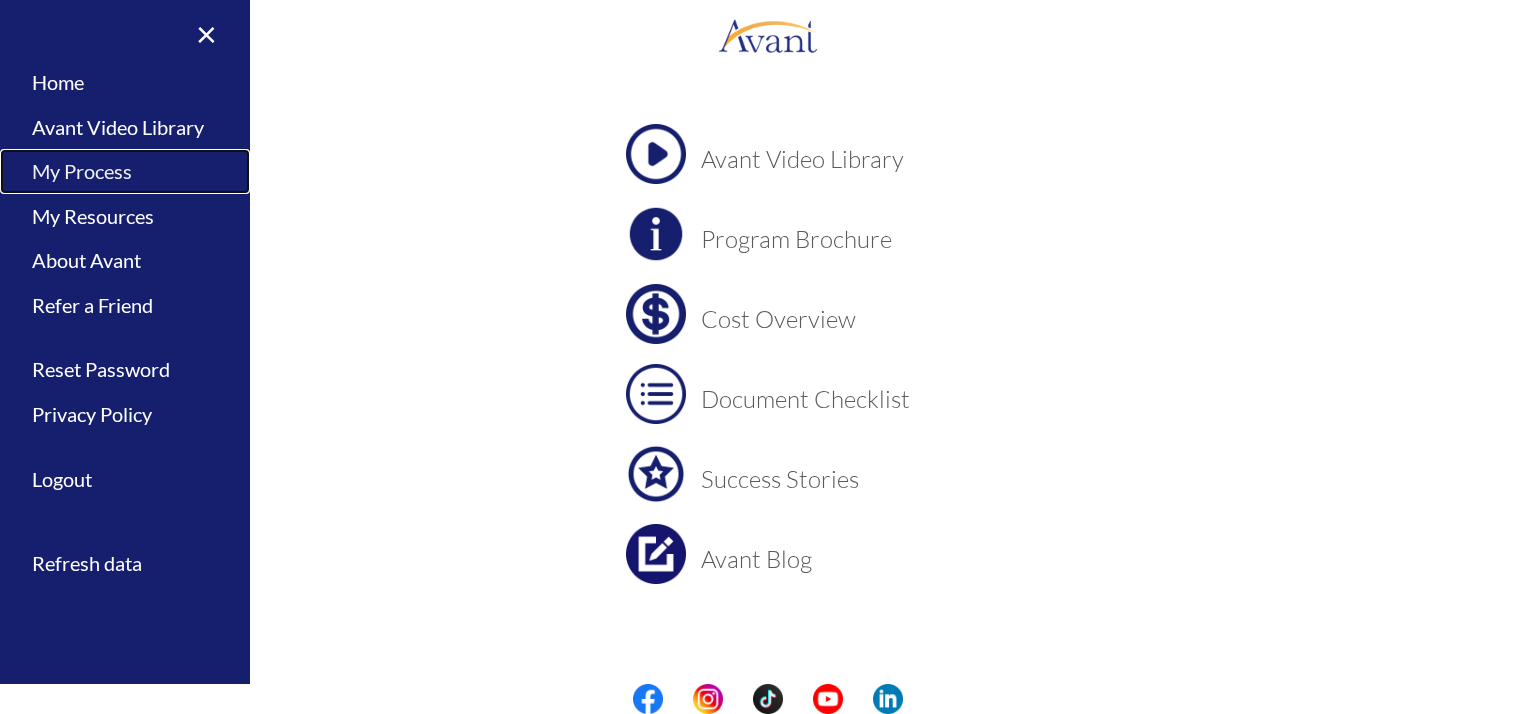 click on "My Process" at bounding box center (125, 171) 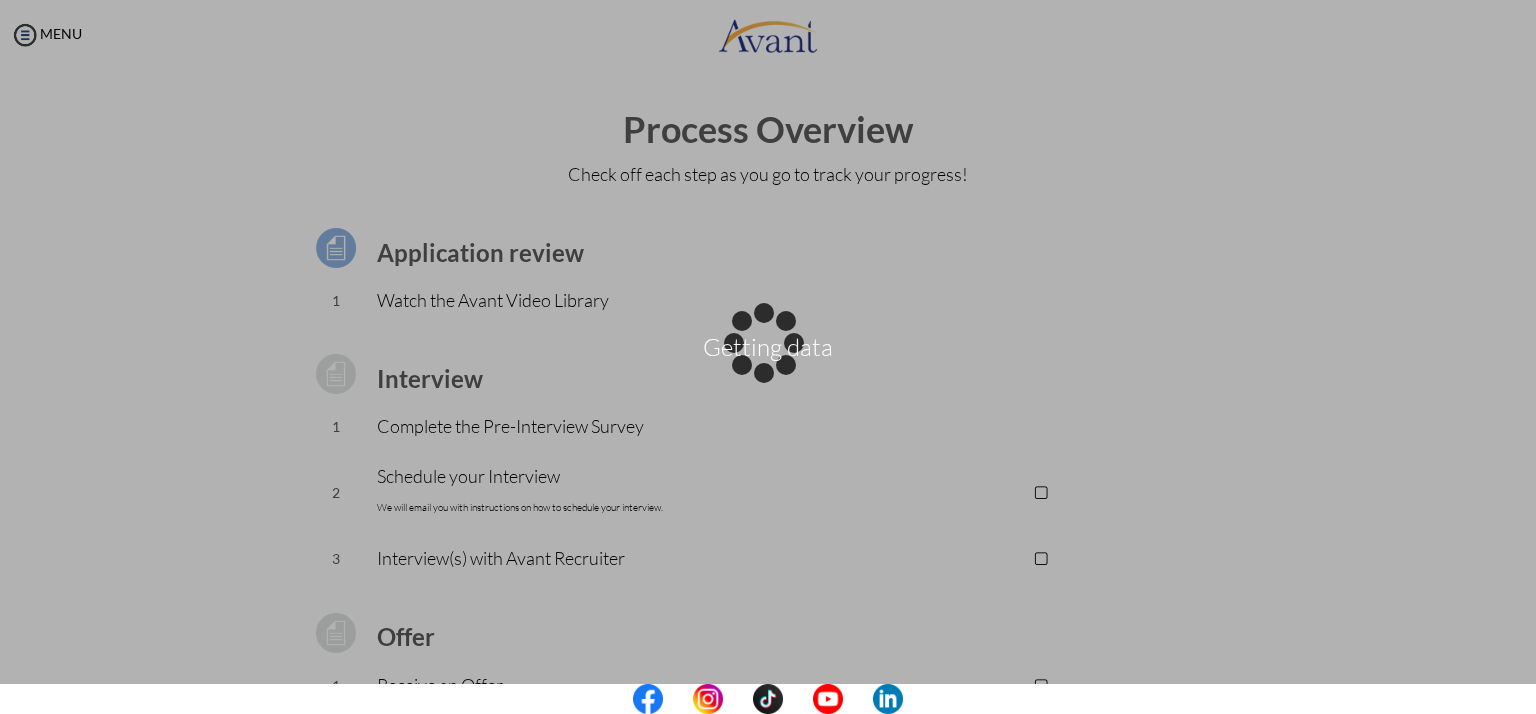drag, startPoint x: 1526, startPoint y: 185, endPoint x: 1530, endPoint y: 306, distance: 121.0661 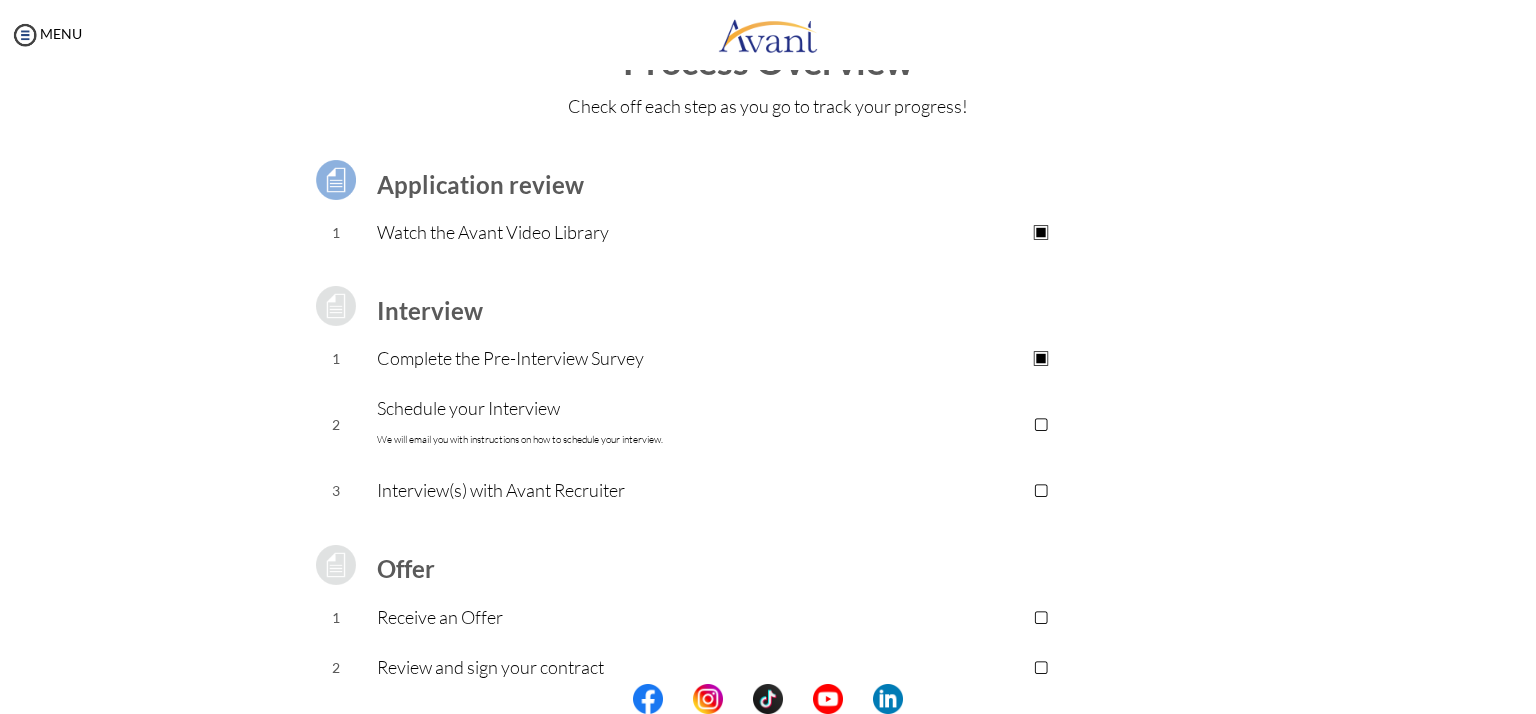scroll, scrollTop: 0, scrollLeft: 0, axis: both 